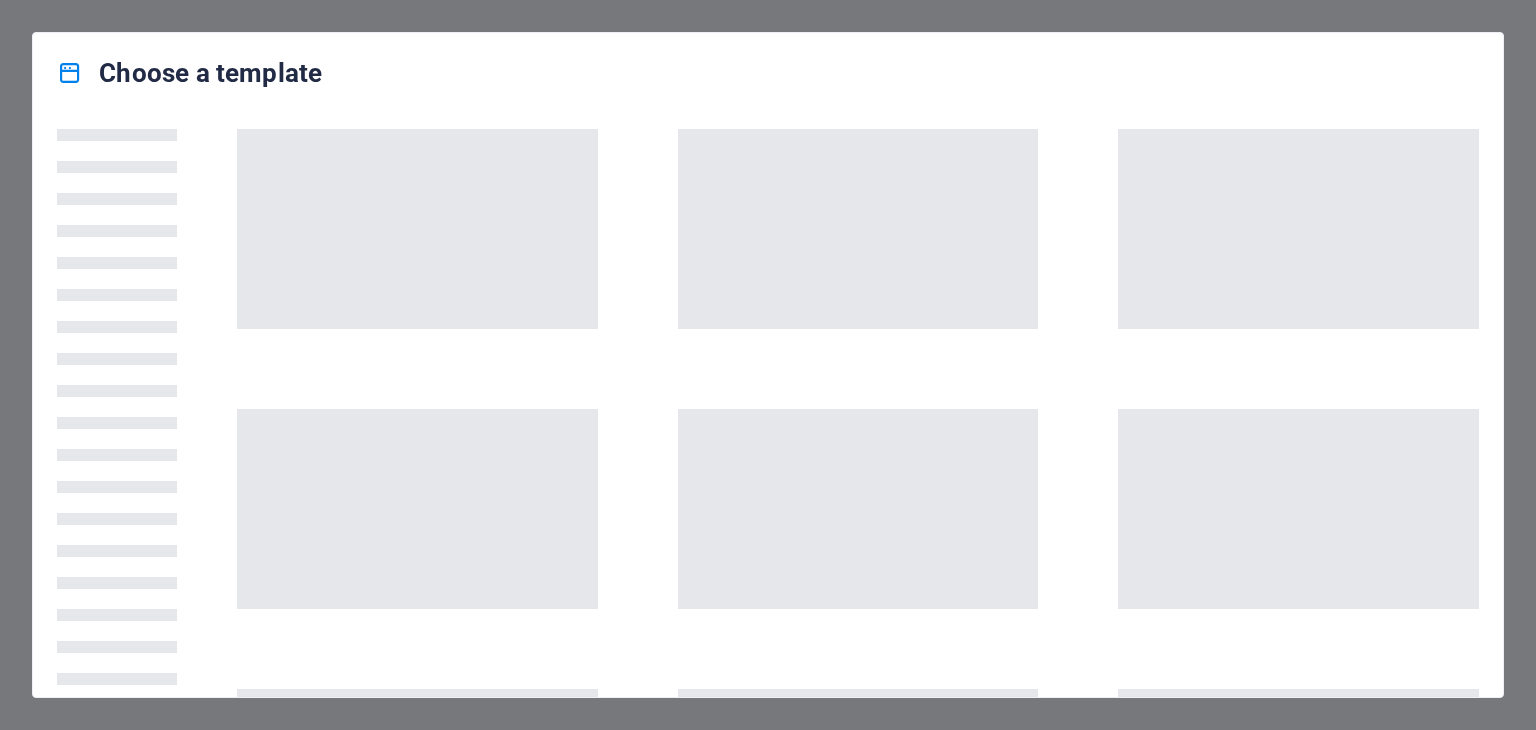 scroll, scrollTop: 0, scrollLeft: 0, axis: both 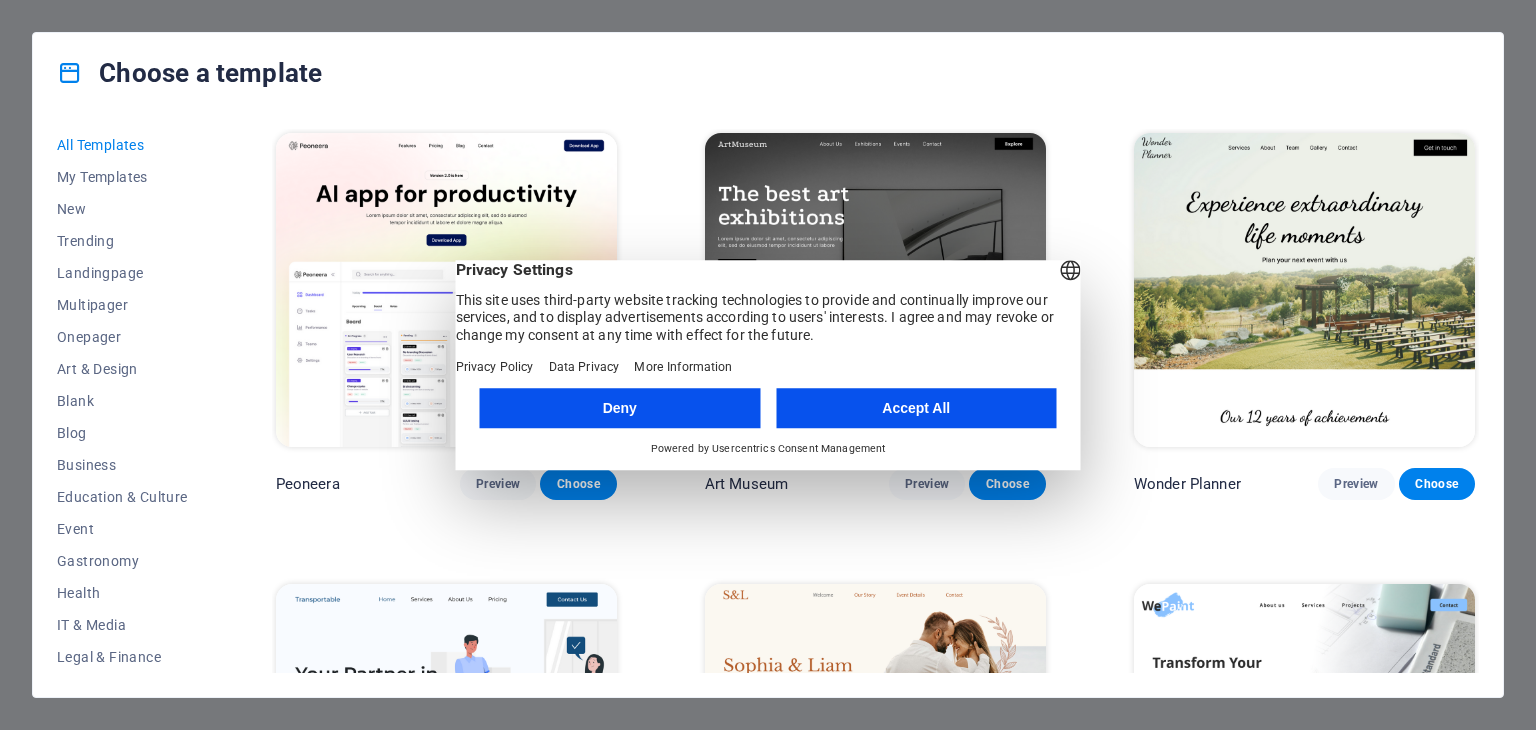 click on "Accept All" at bounding box center (916, 408) 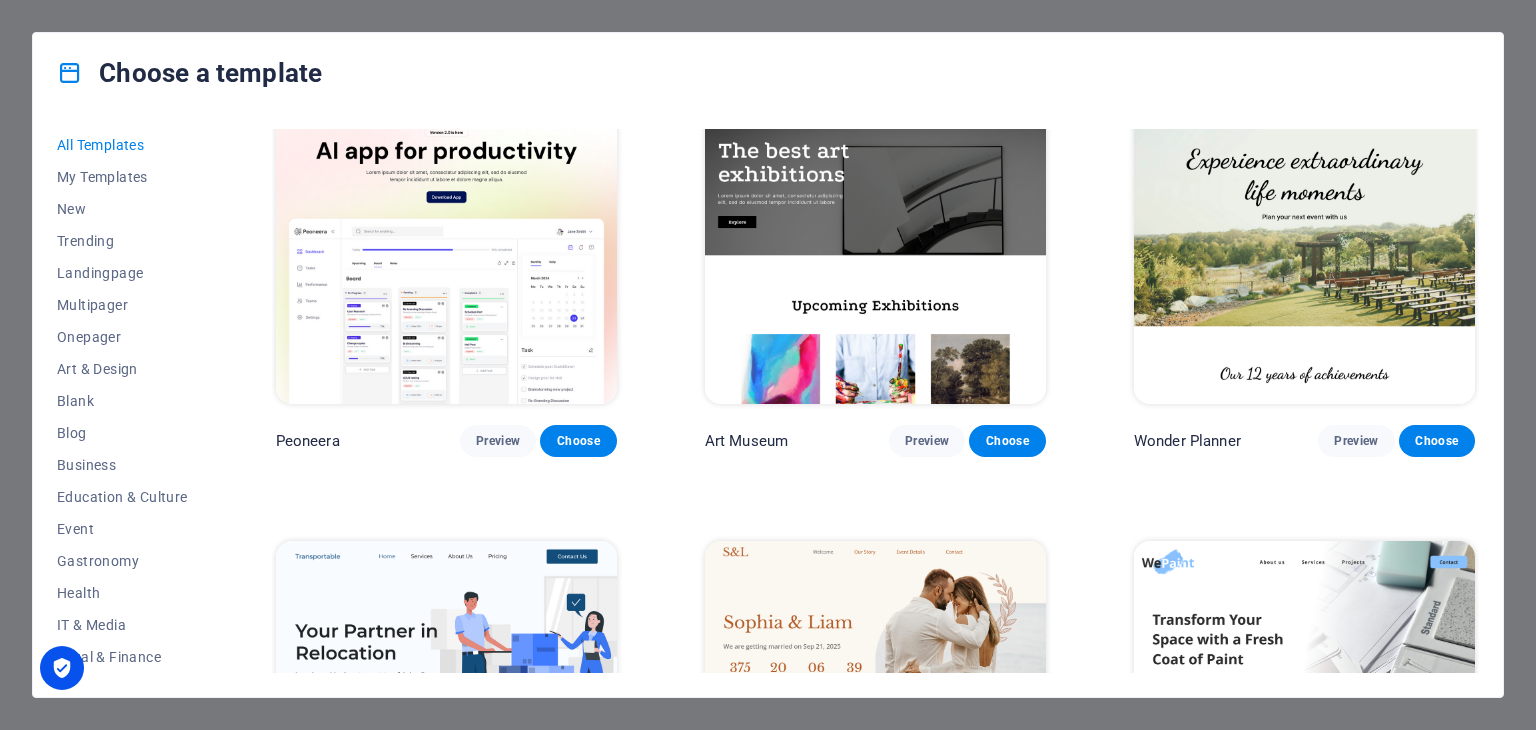 scroll, scrollTop: 0, scrollLeft: 0, axis: both 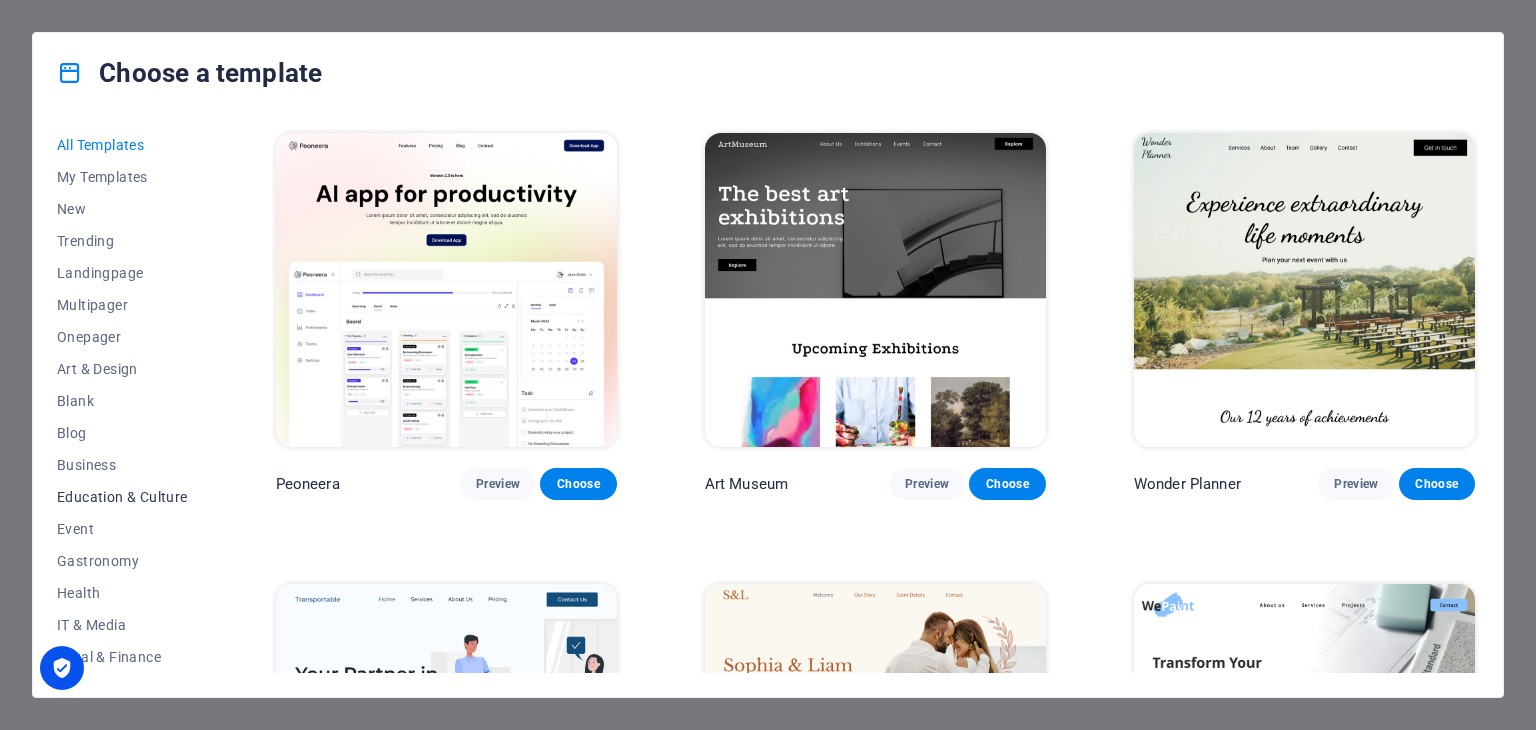 click on "Education & Culture" at bounding box center [122, 497] 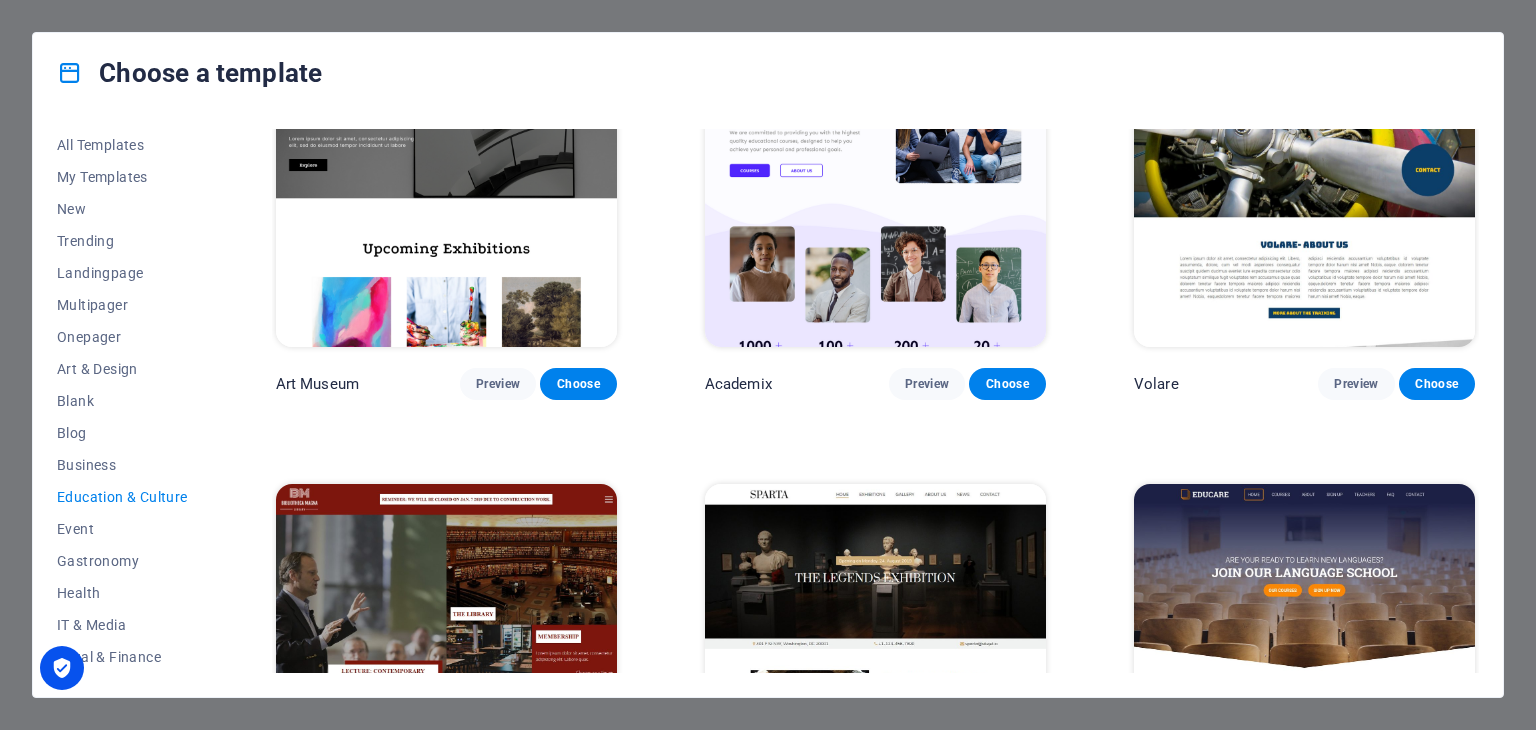 scroll, scrollTop: 0, scrollLeft: 0, axis: both 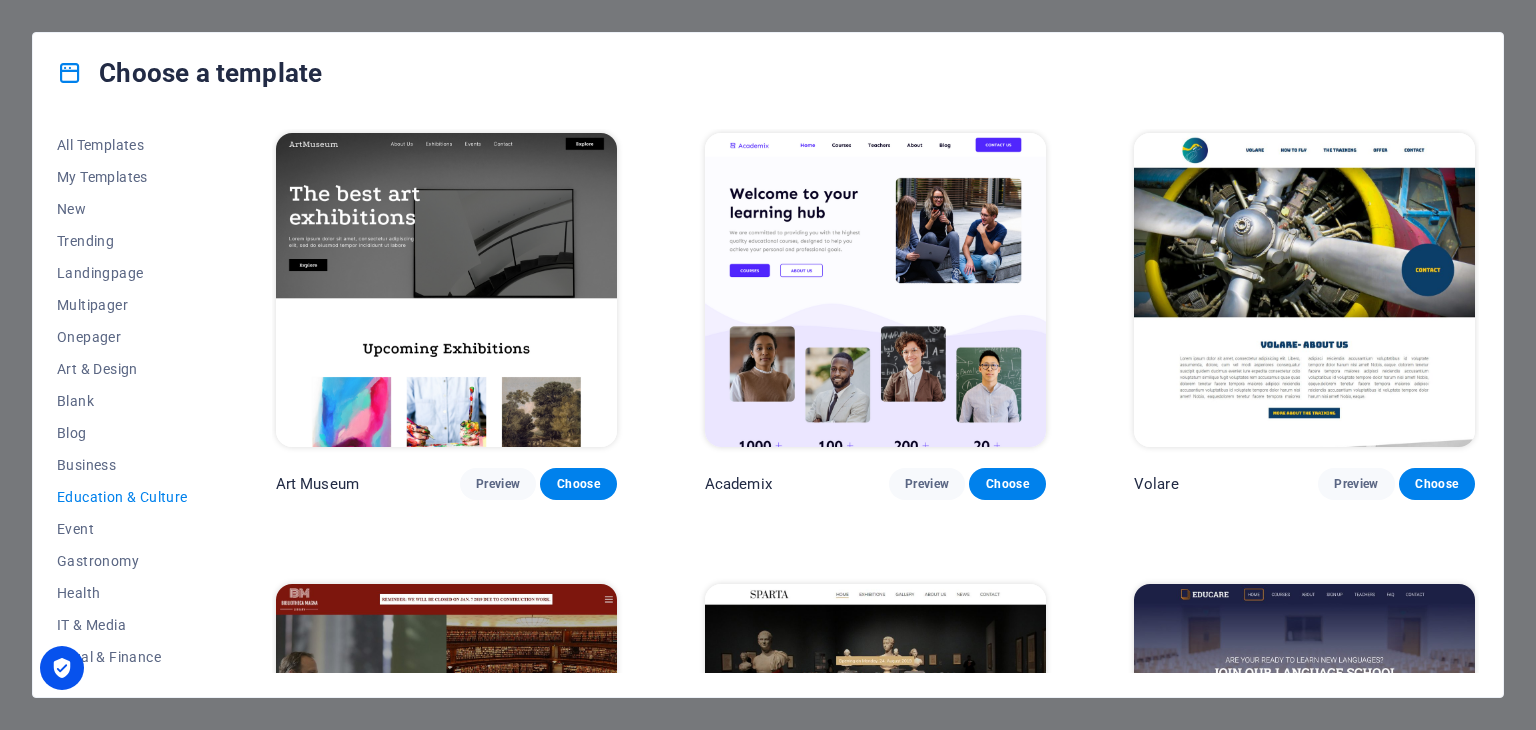 click at bounding box center (875, 290) 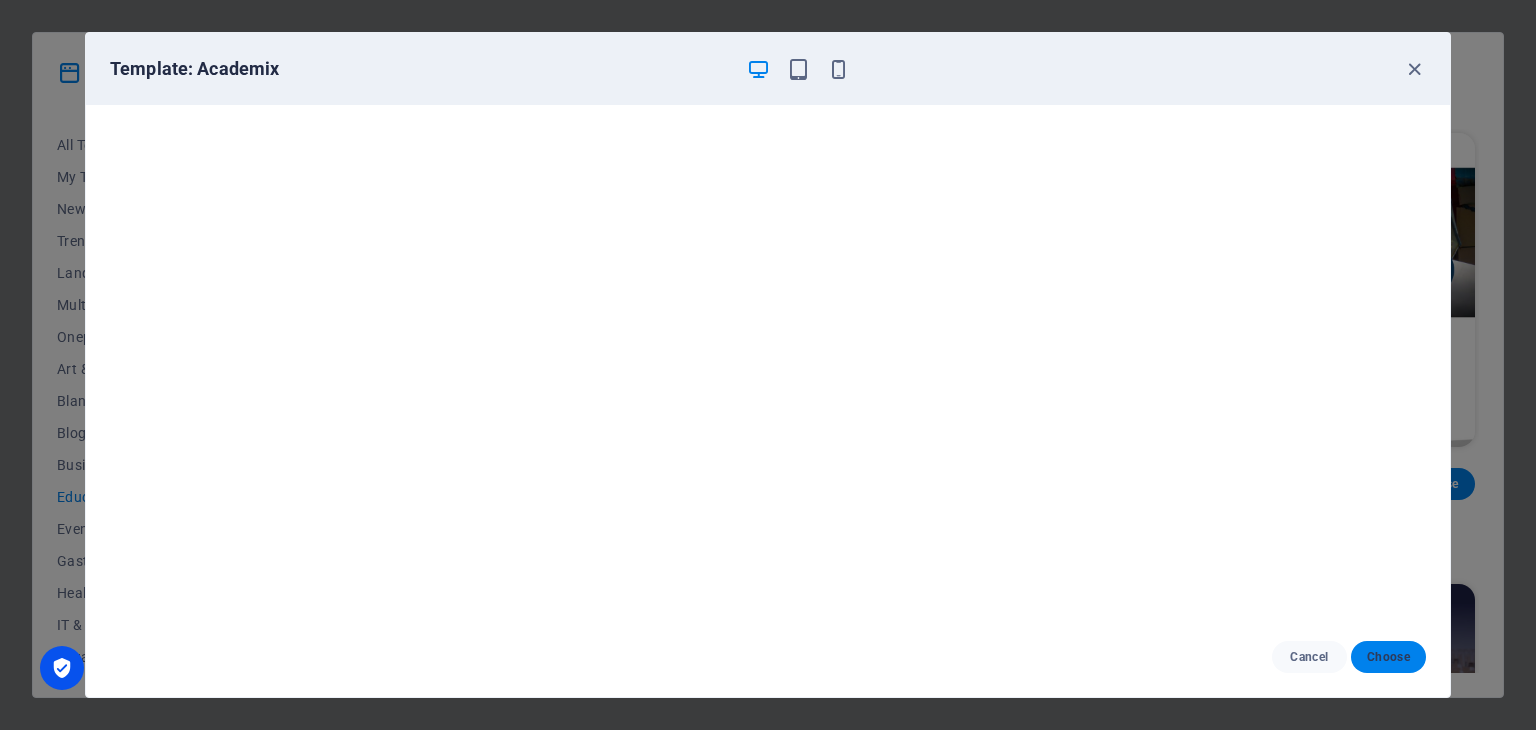 click on "Choose" at bounding box center (1388, 657) 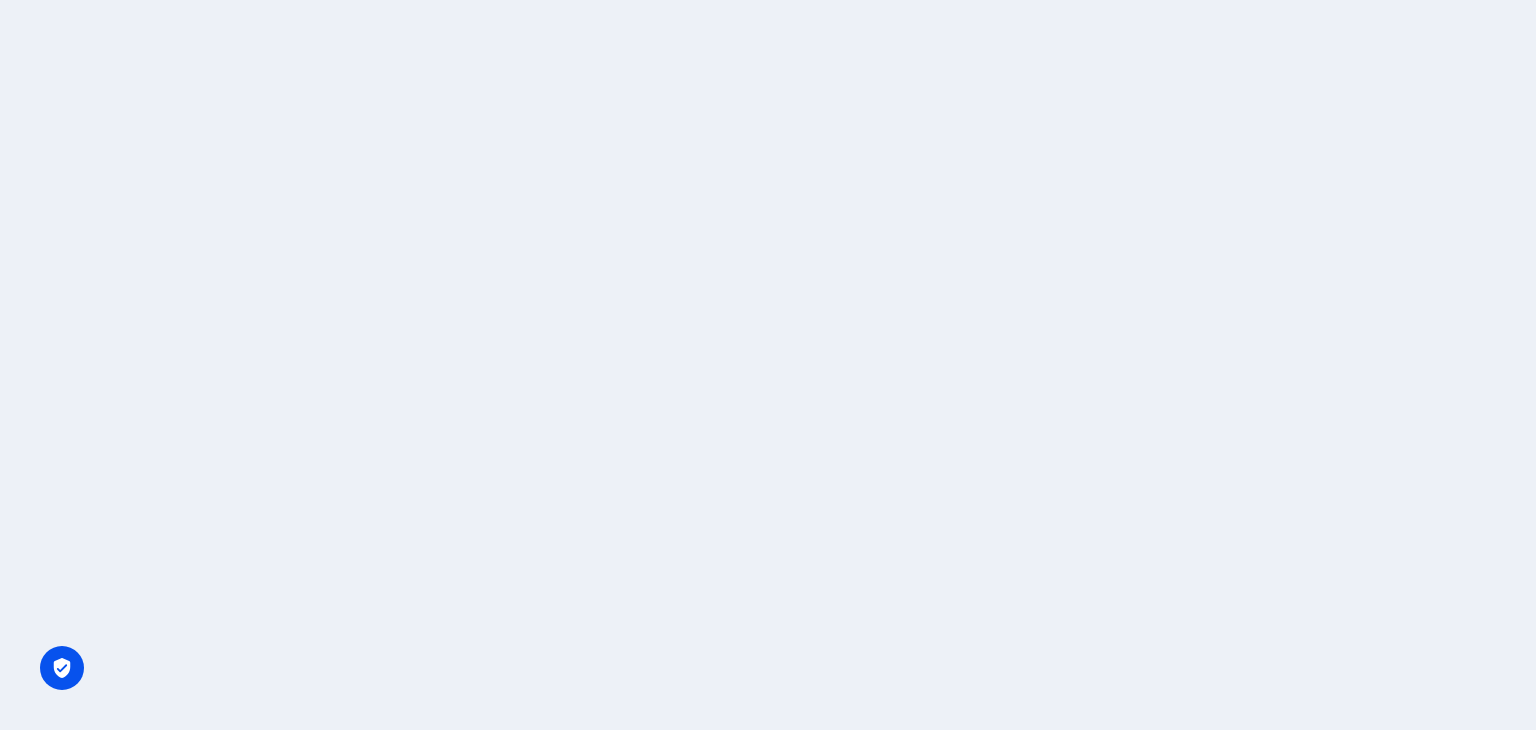 scroll, scrollTop: 0, scrollLeft: 0, axis: both 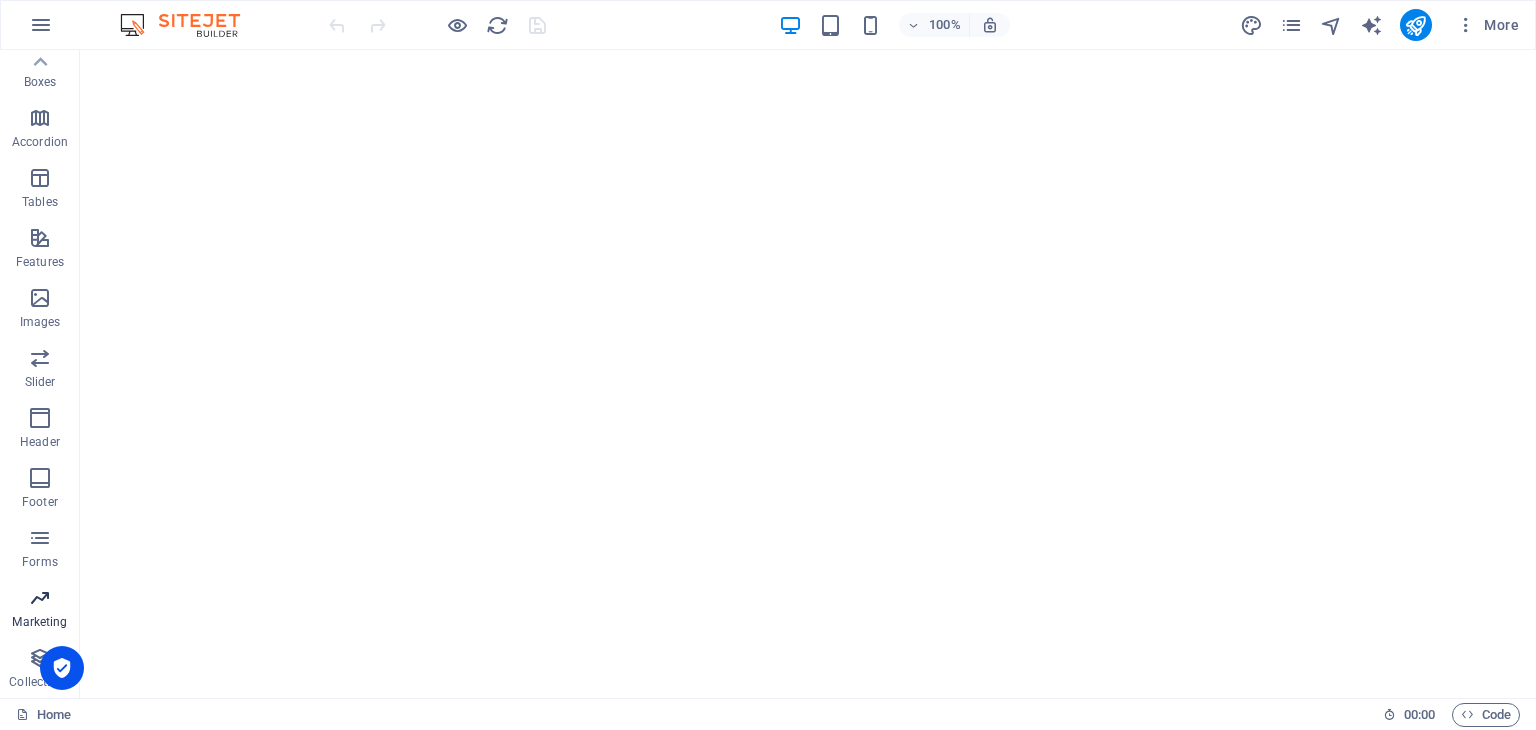 click at bounding box center (40, 598) 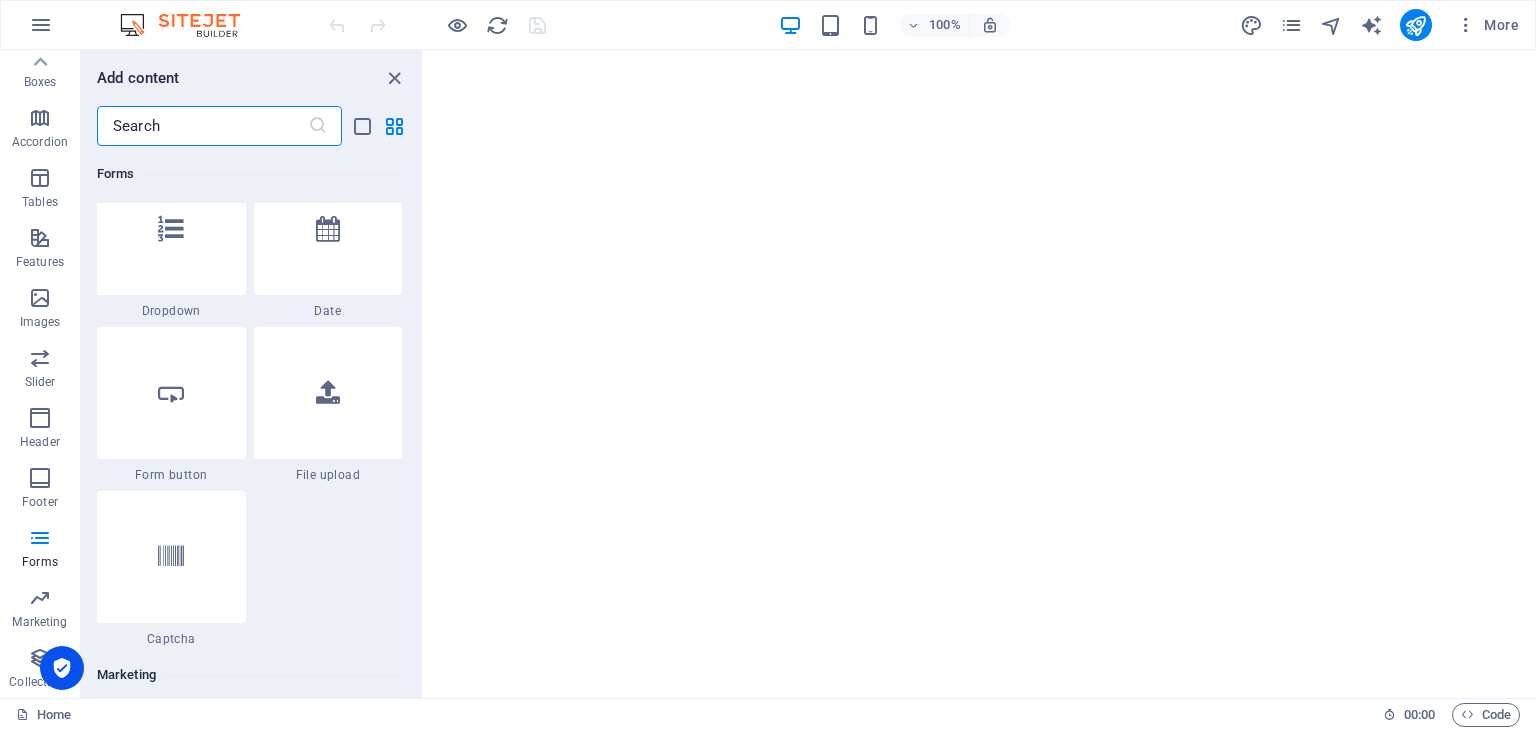 scroll, scrollTop: 15324, scrollLeft: 0, axis: vertical 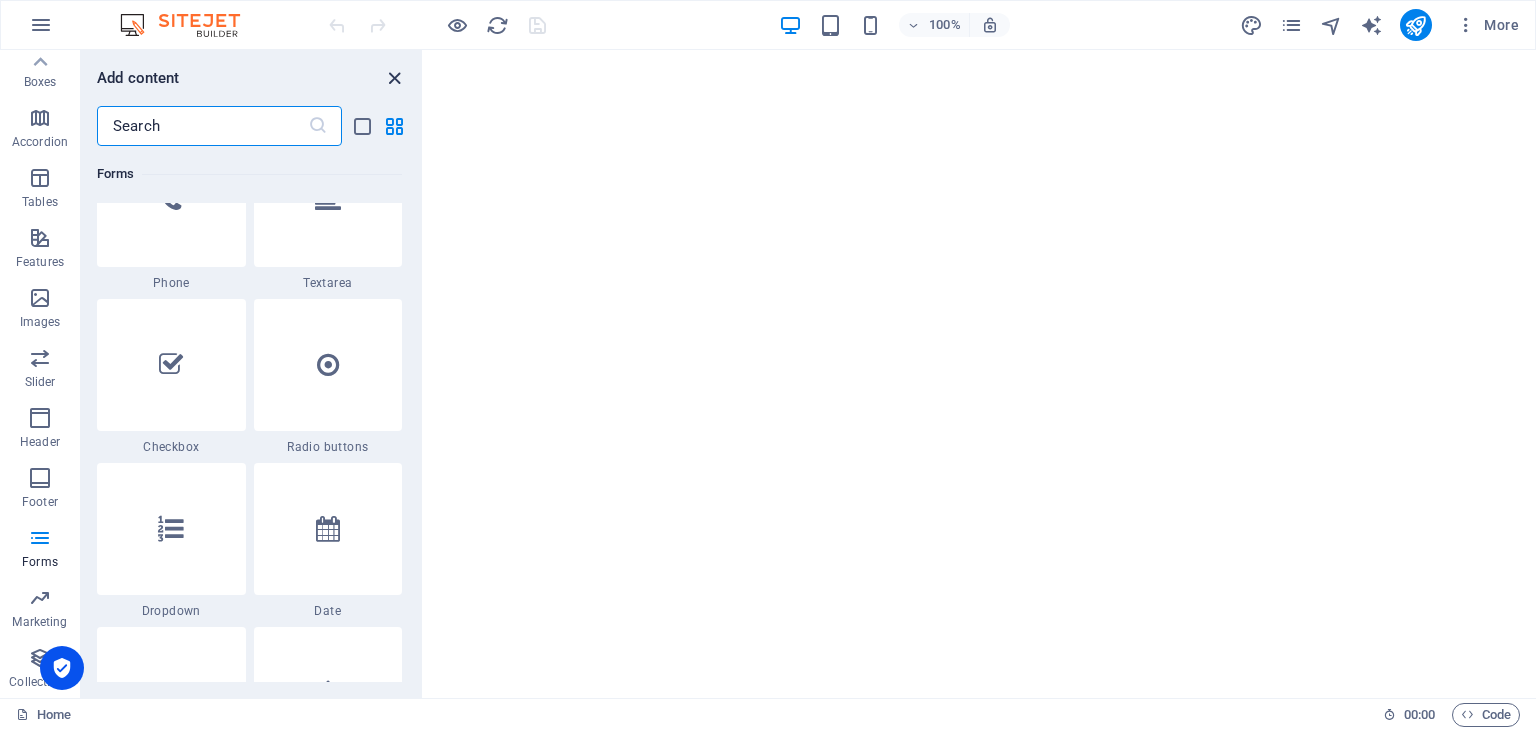 click at bounding box center (394, 78) 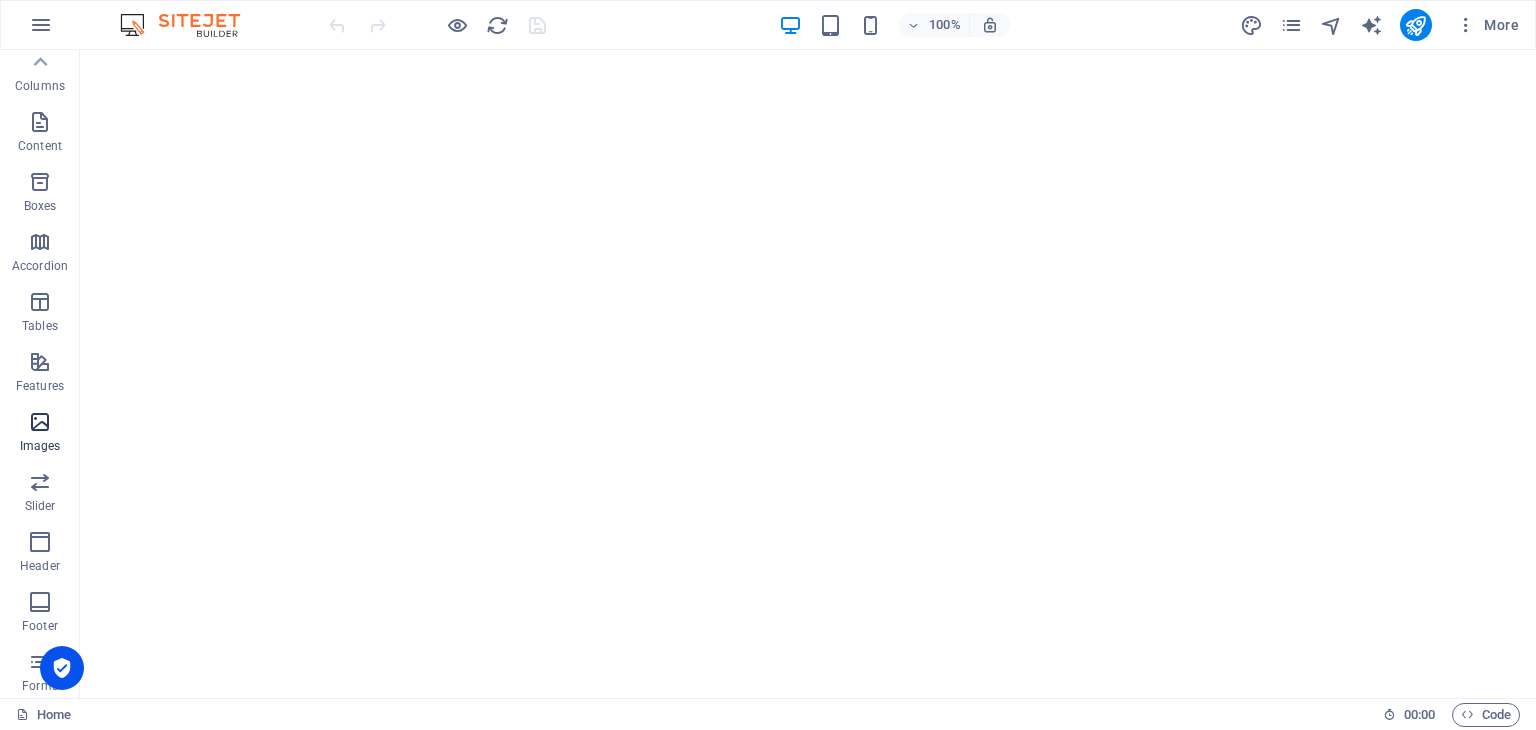 scroll, scrollTop: 0, scrollLeft: 0, axis: both 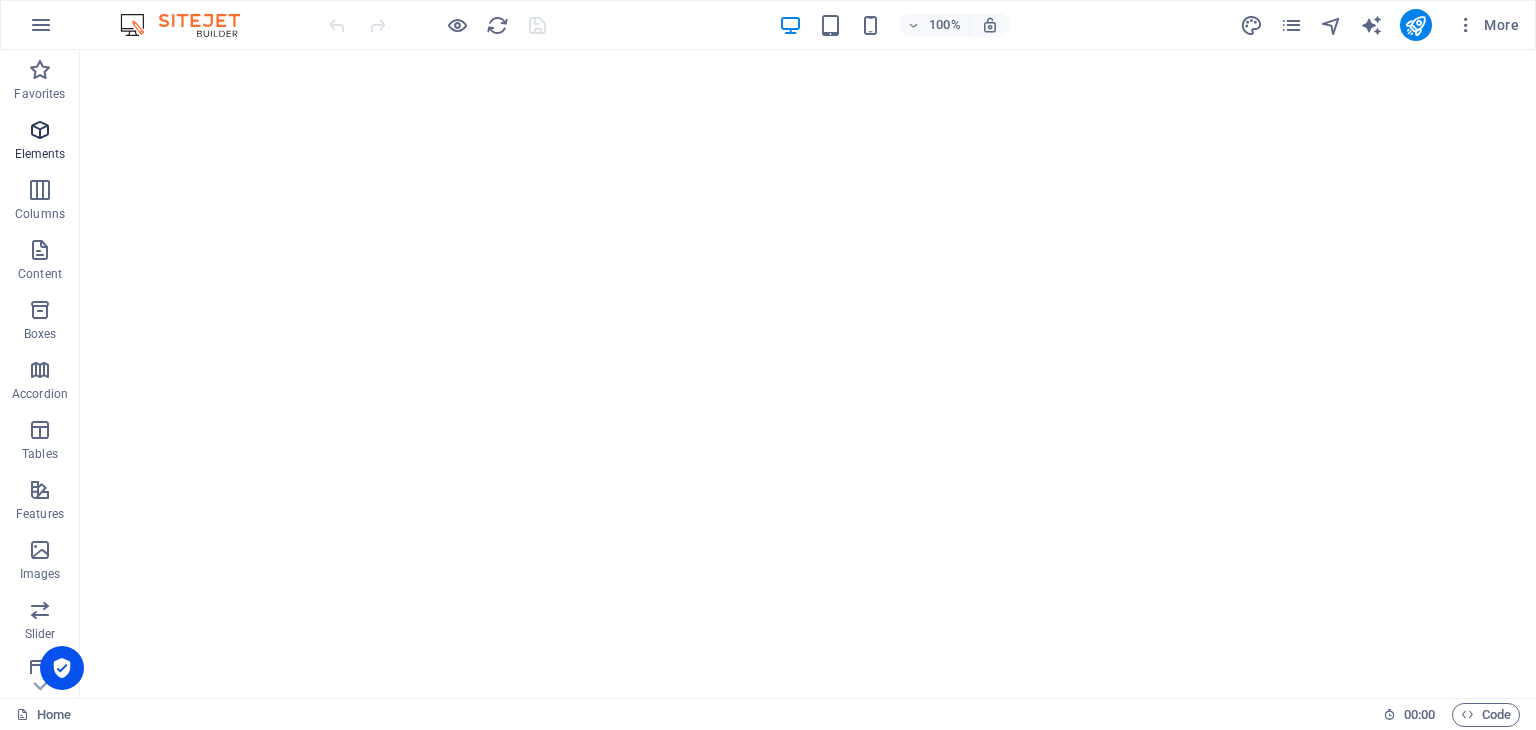 click on "Elements" at bounding box center (40, 142) 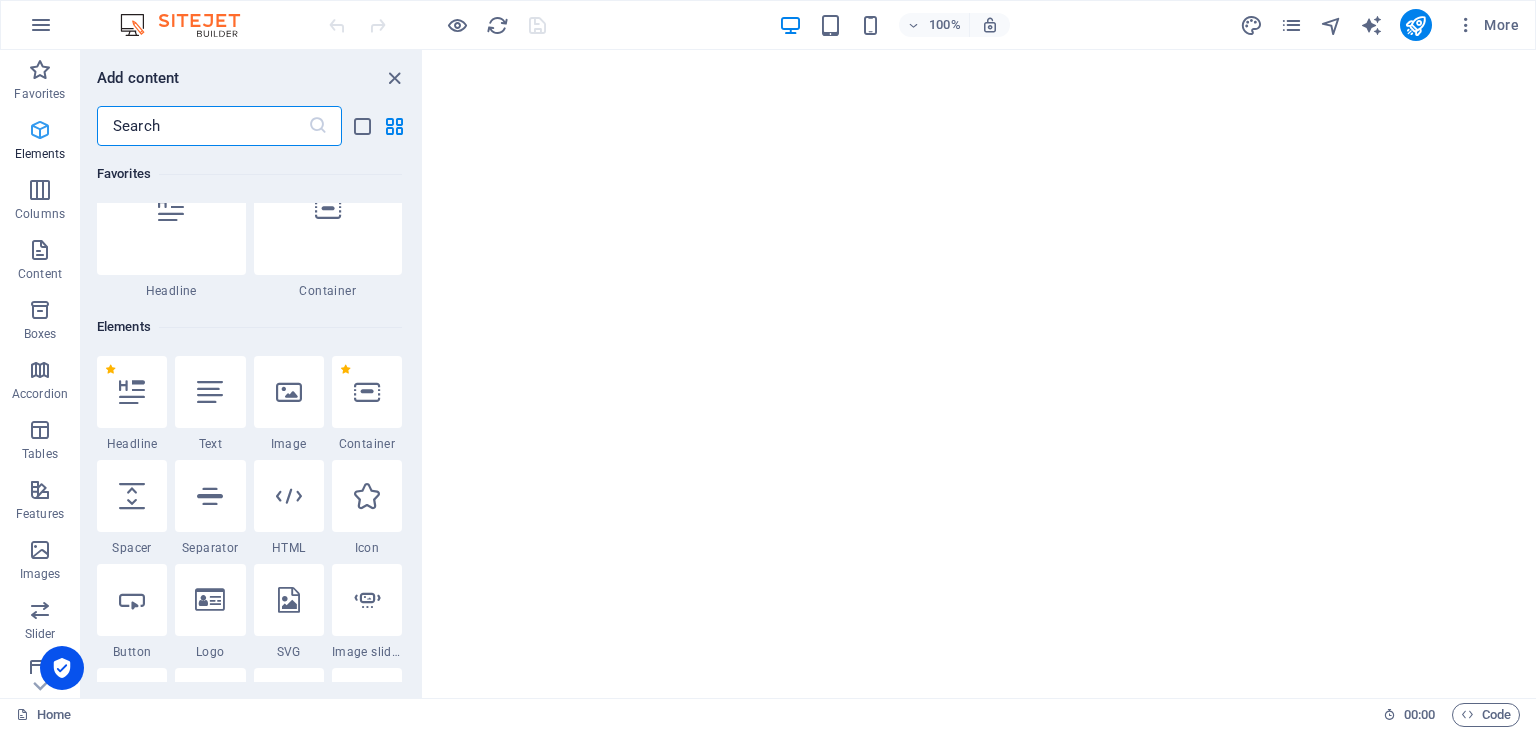 scroll, scrollTop: 212, scrollLeft: 0, axis: vertical 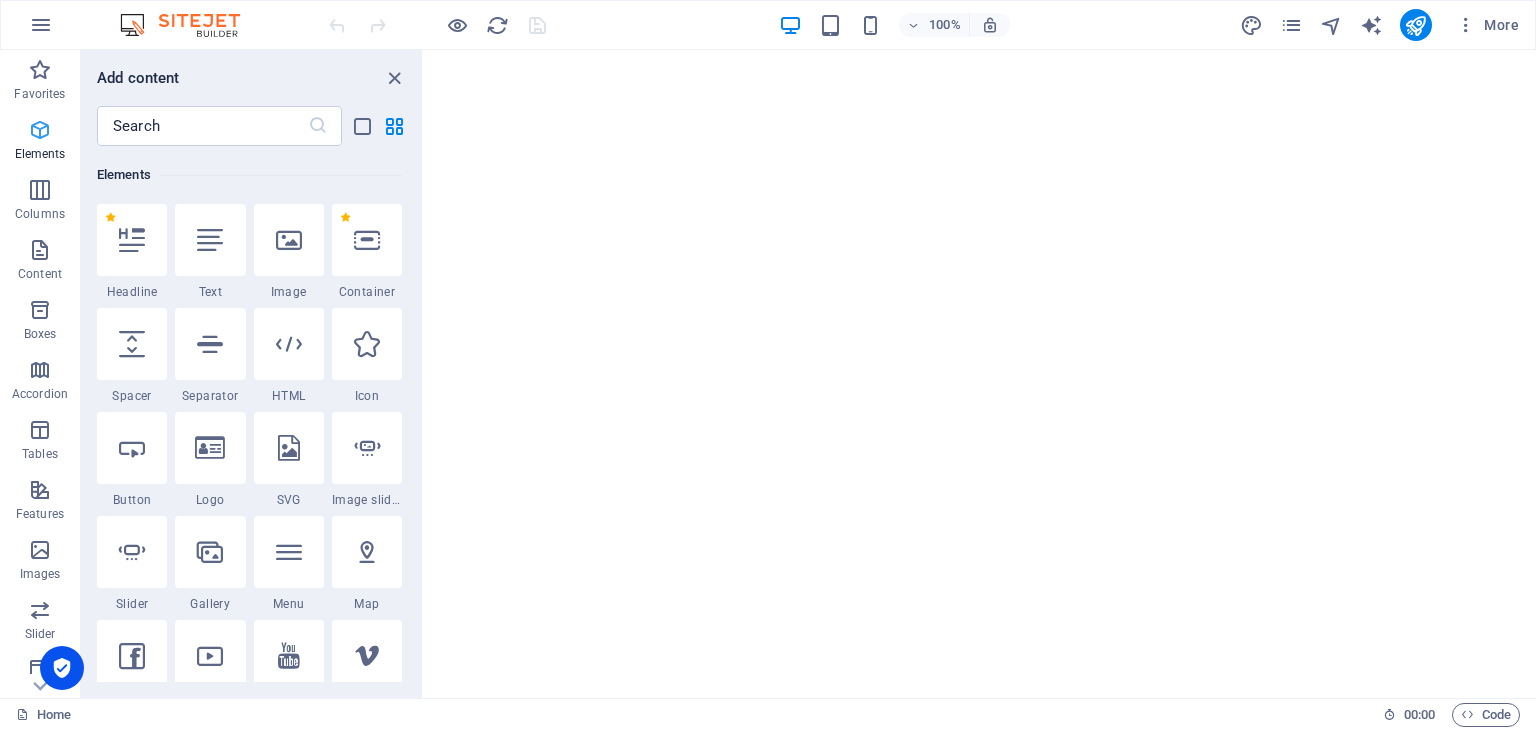 click on "Elements" at bounding box center [40, 142] 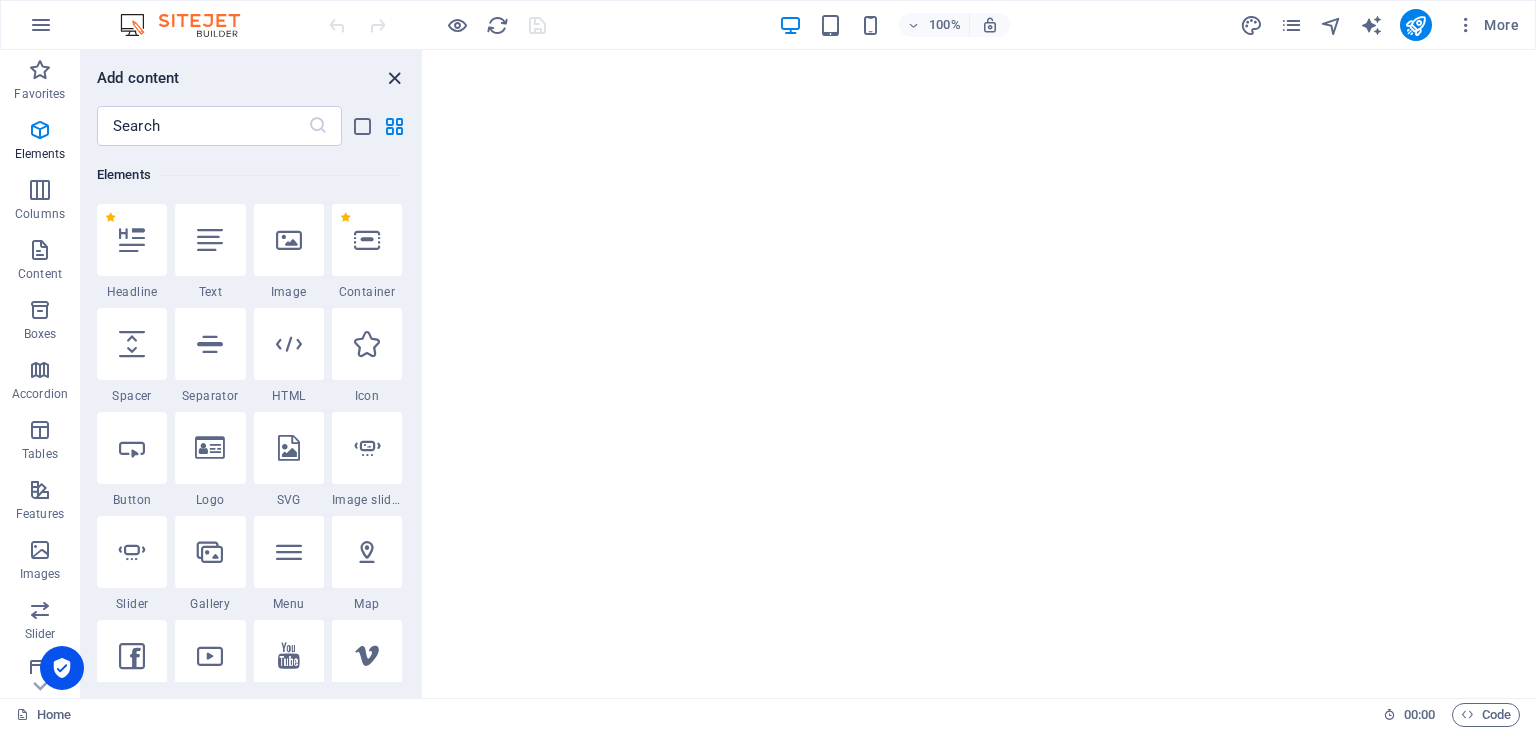 click at bounding box center [394, 78] 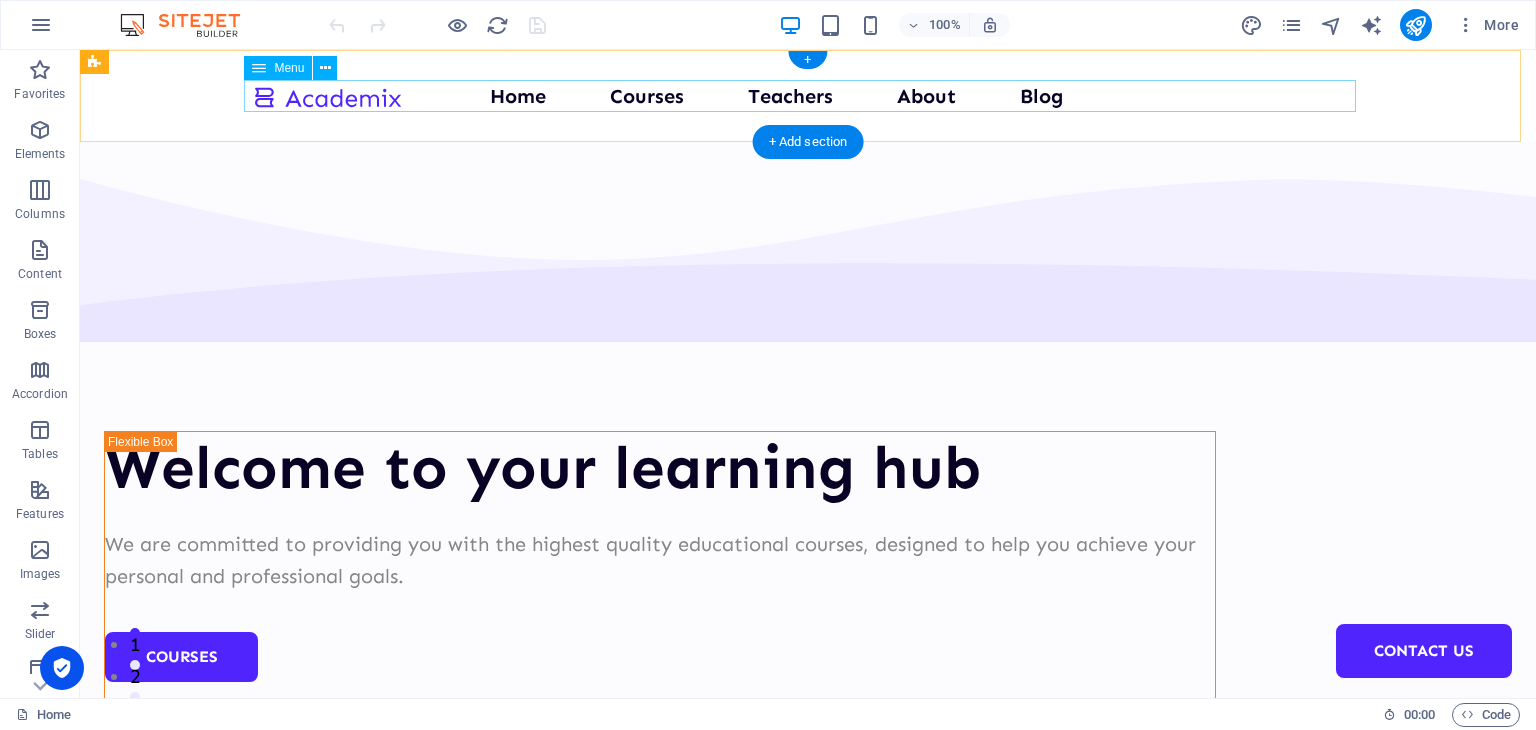 scroll, scrollTop: 0, scrollLeft: 0, axis: both 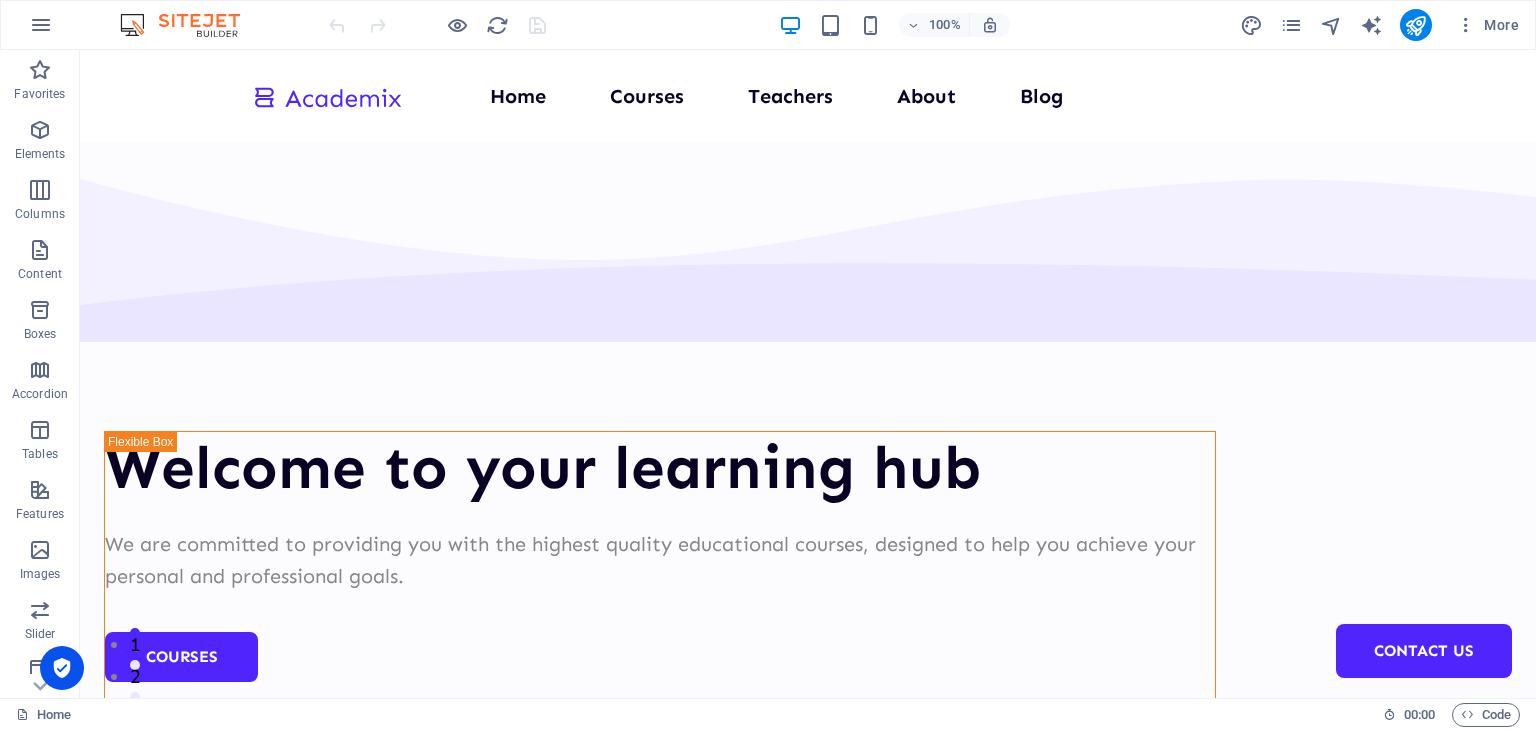 click on "100% More" at bounding box center [768, 25] 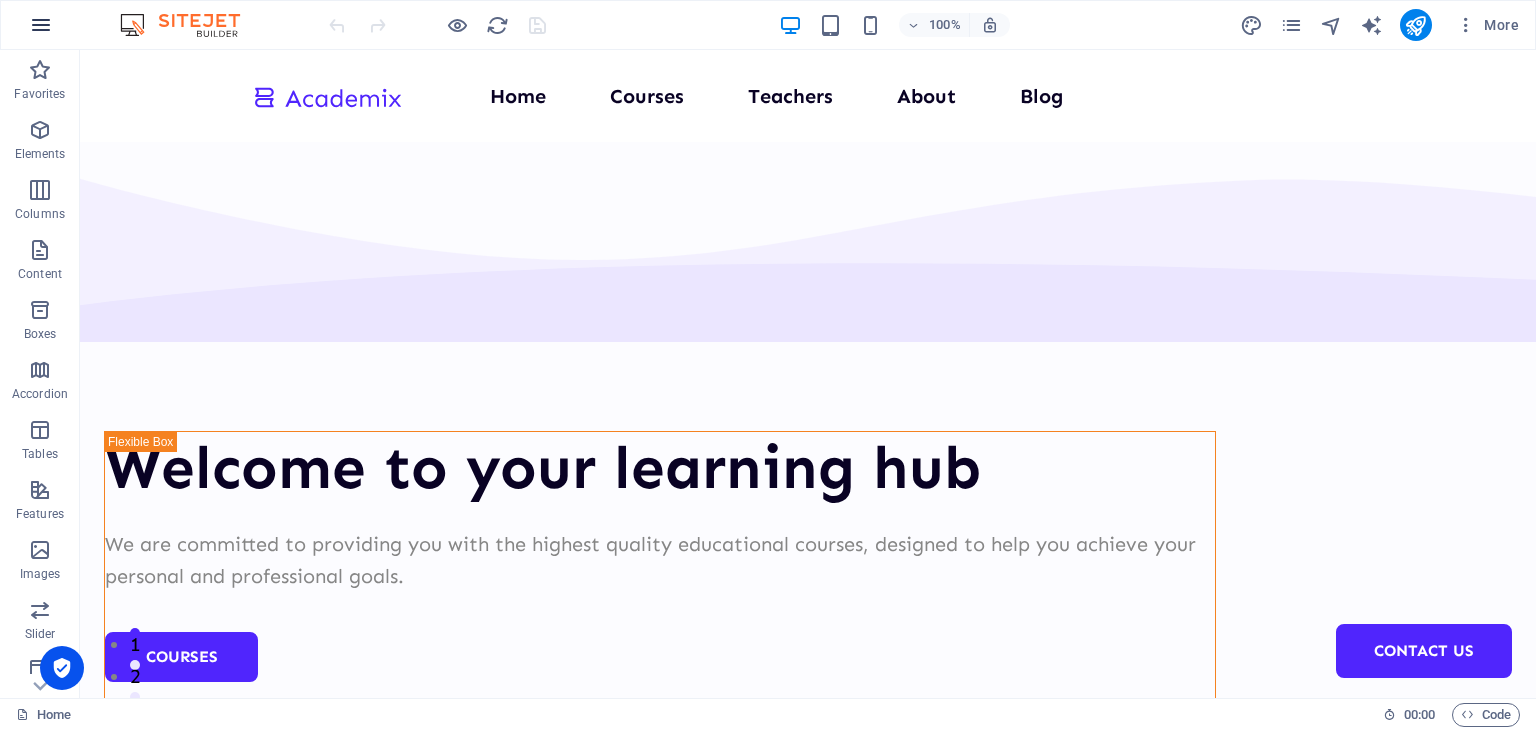click at bounding box center (41, 25) 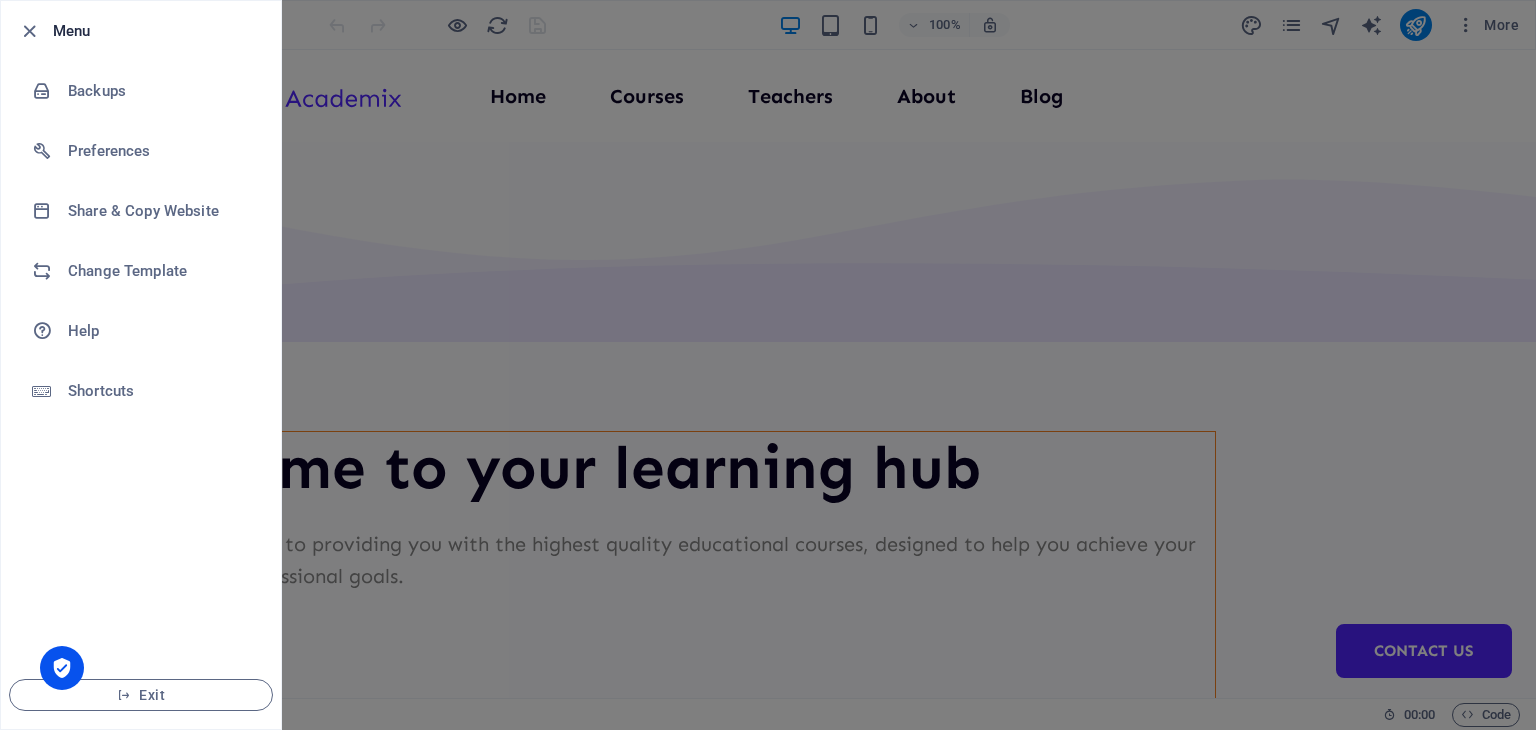 click at bounding box center (768, 365) 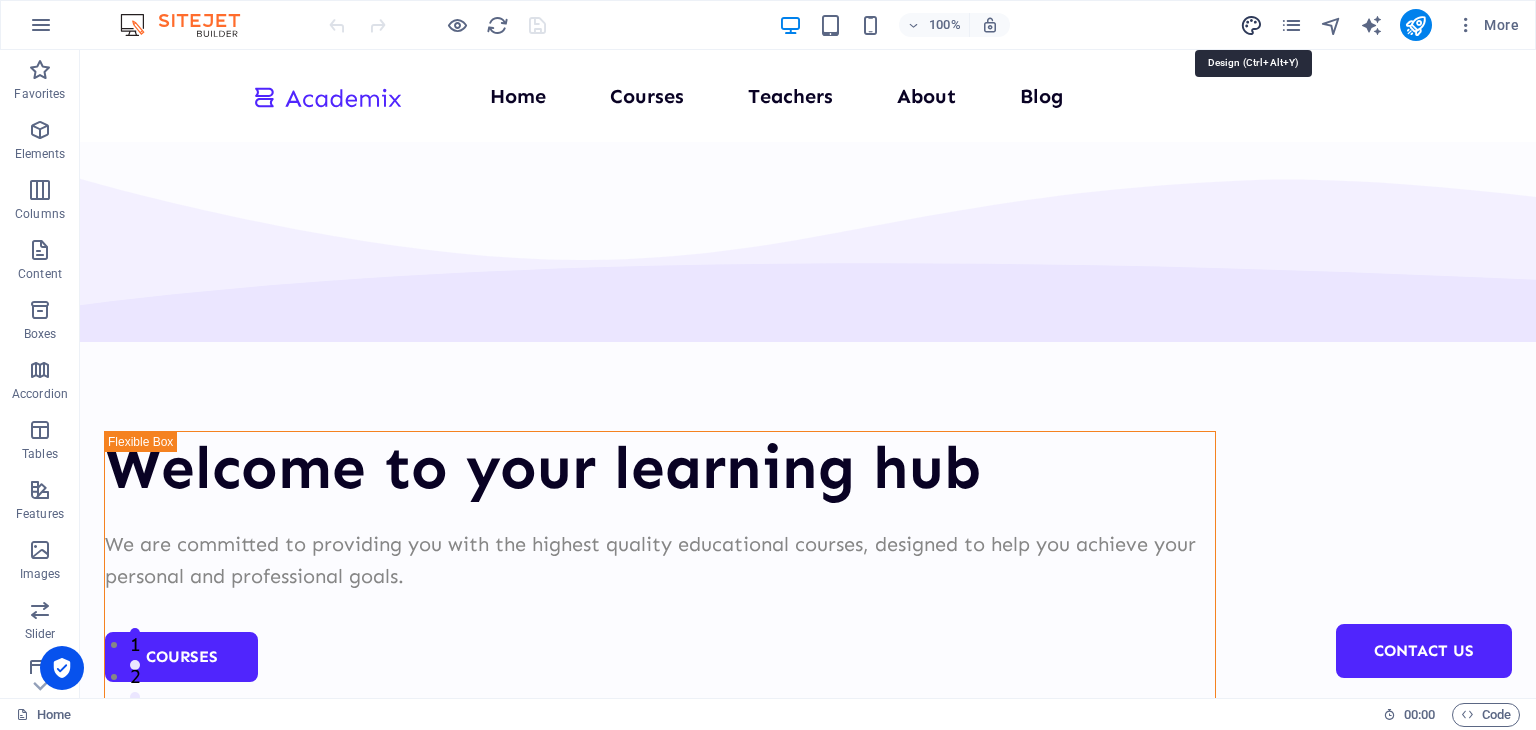 click at bounding box center [1251, 25] 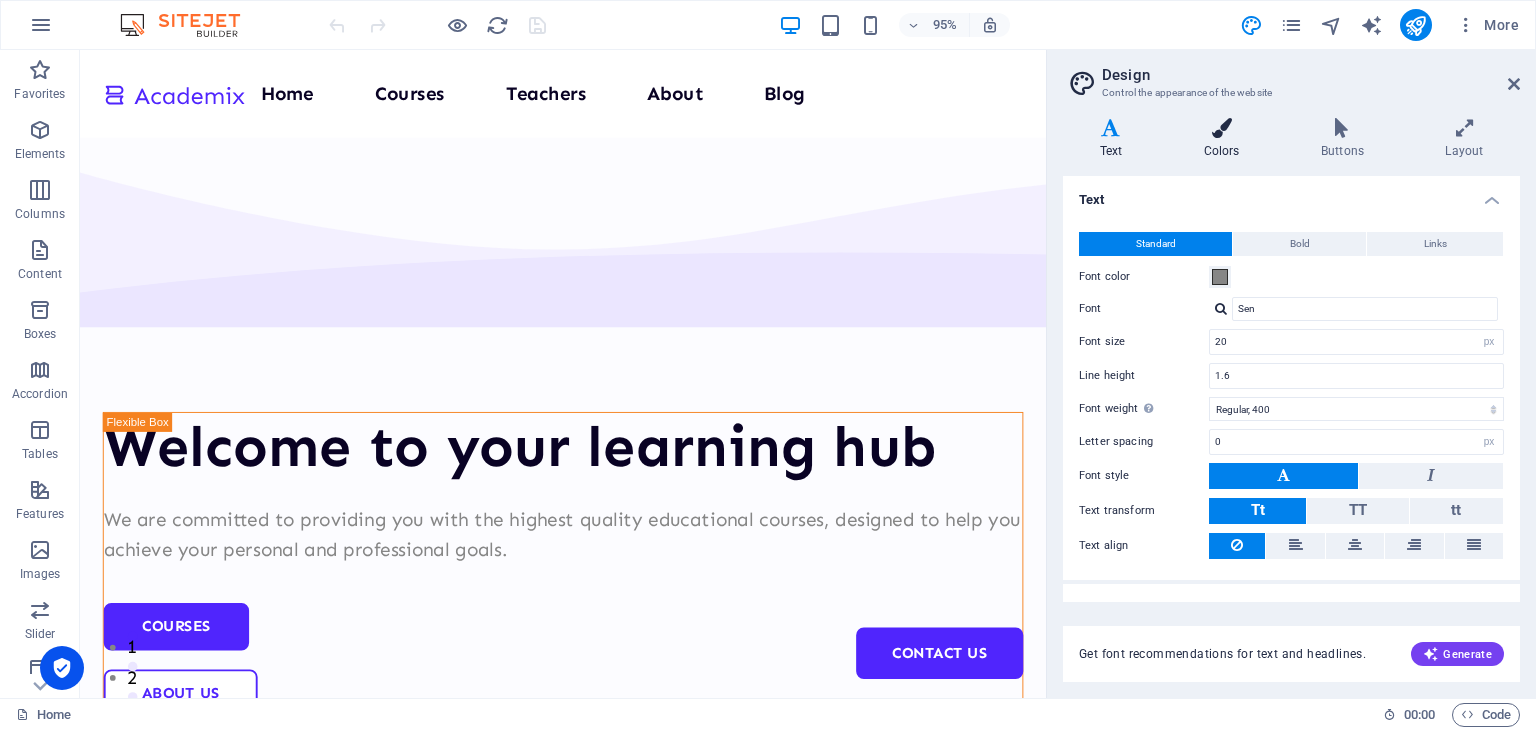 click at bounding box center [1221, 128] 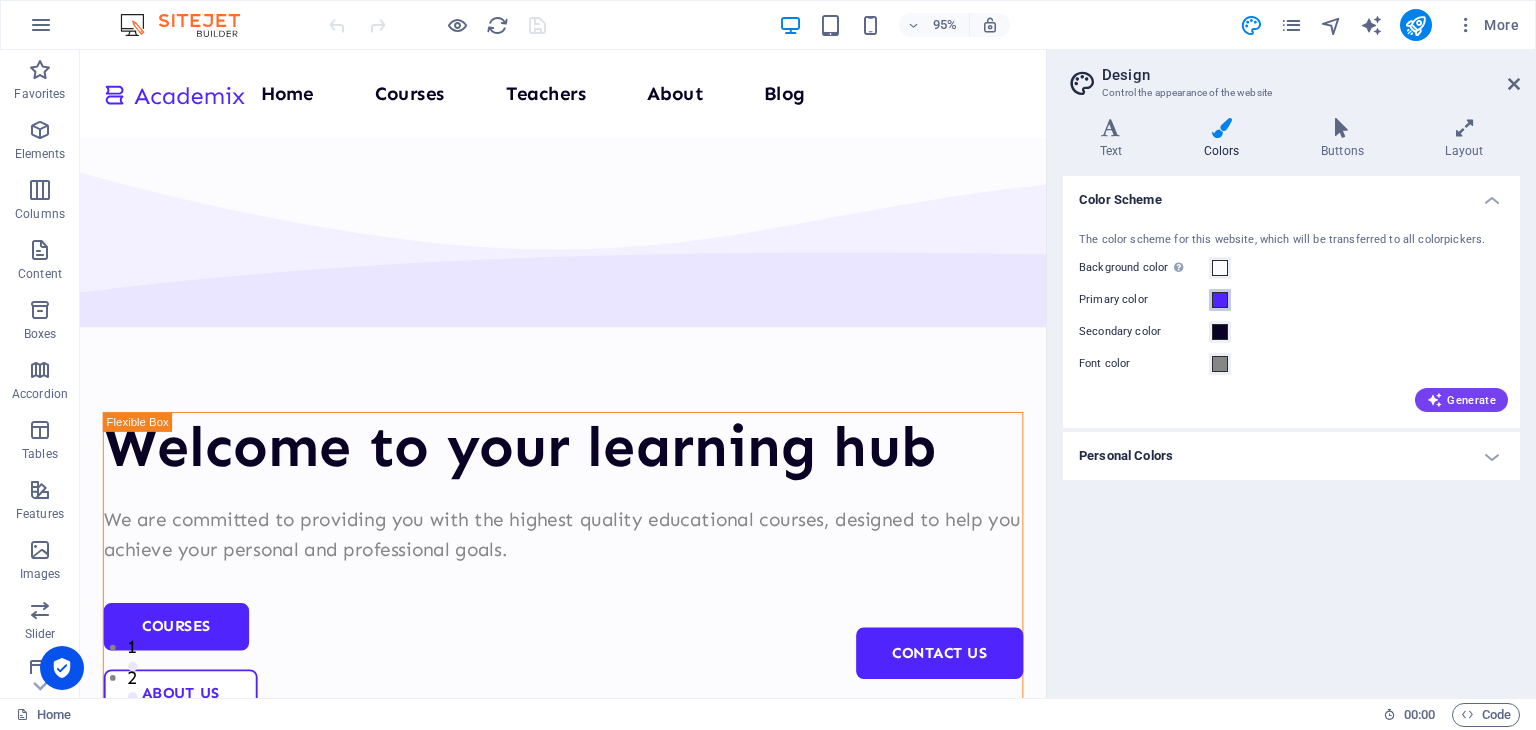 click at bounding box center (1220, 300) 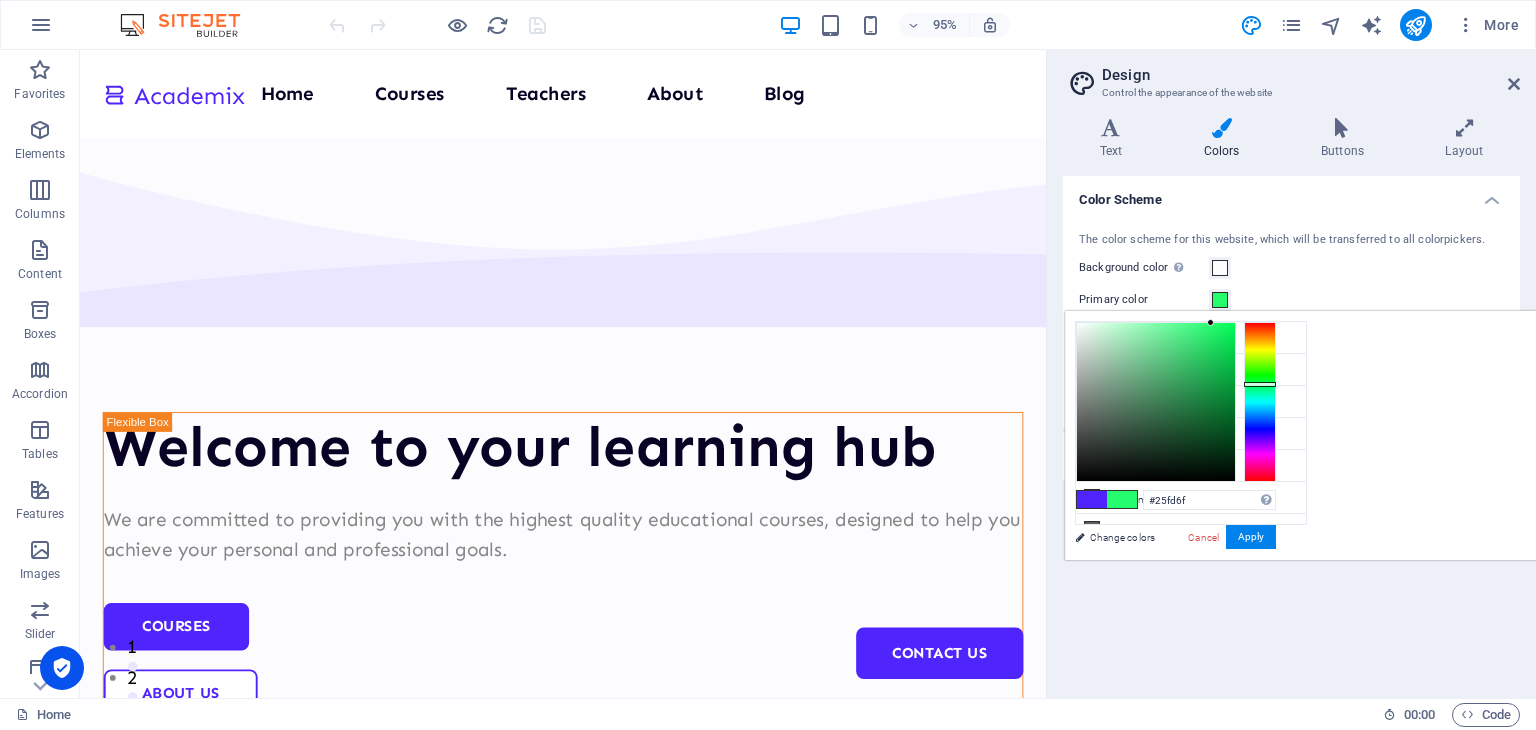 click at bounding box center (1260, 402) 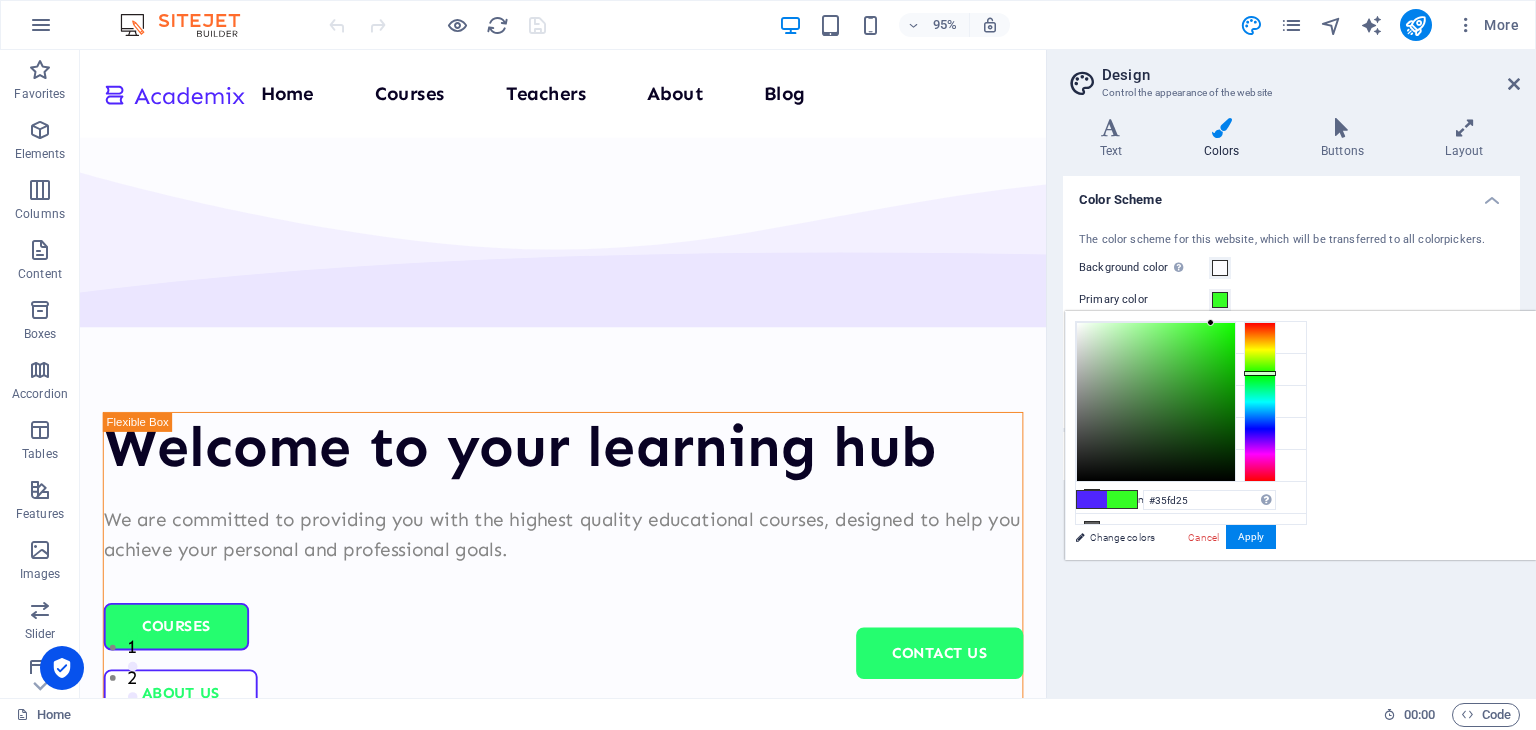 click at bounding box center [1260, 402] 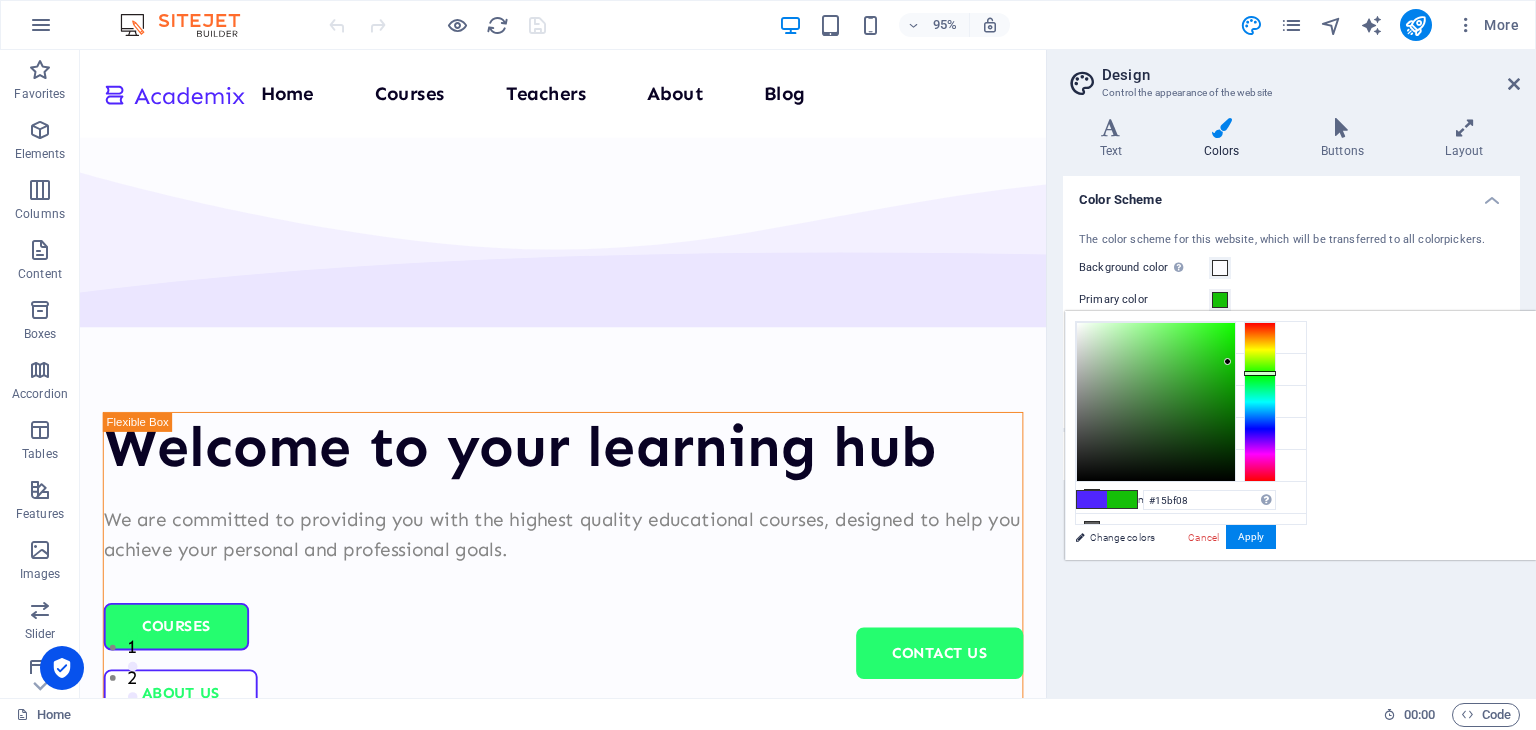 click at bounding box center [1156, 402] 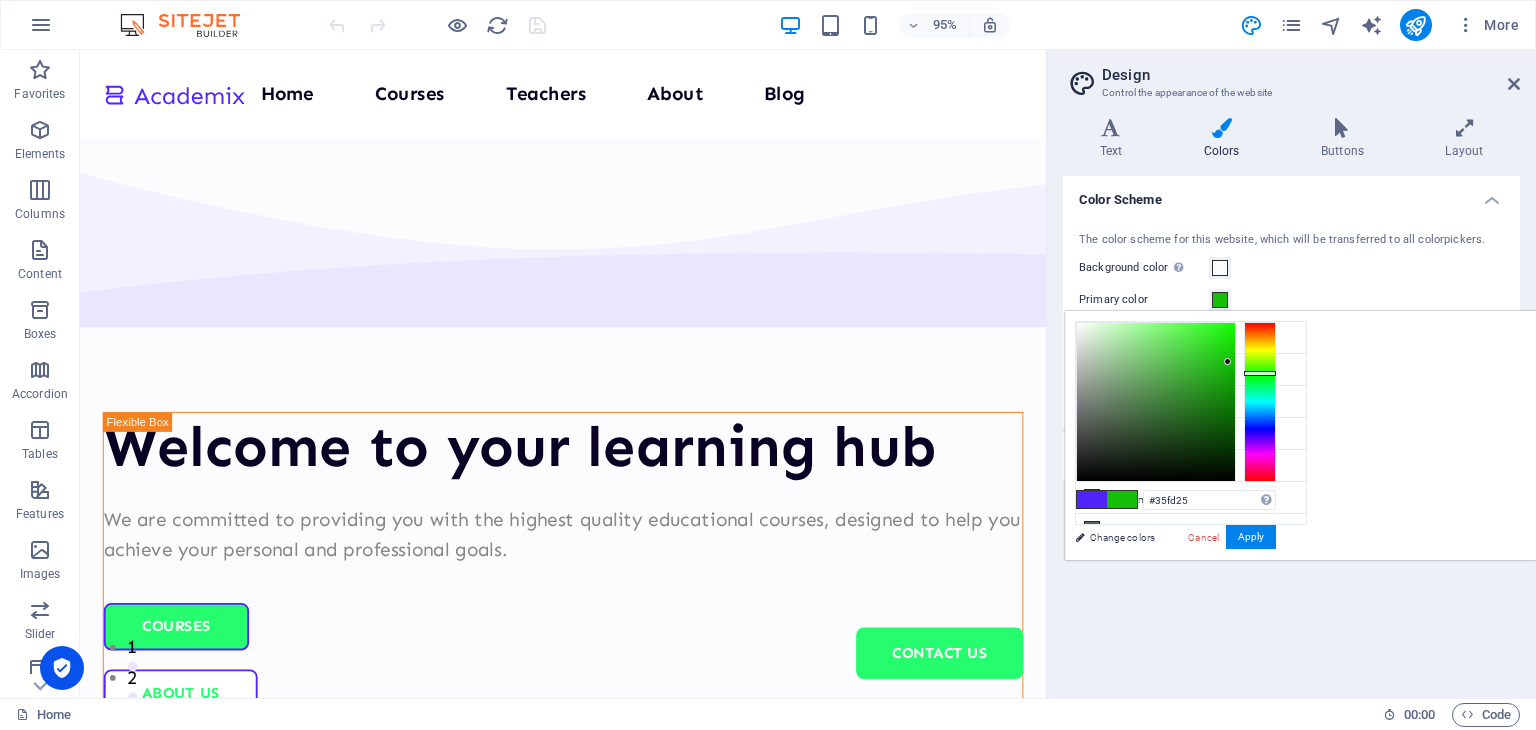 type on "#15bf08" 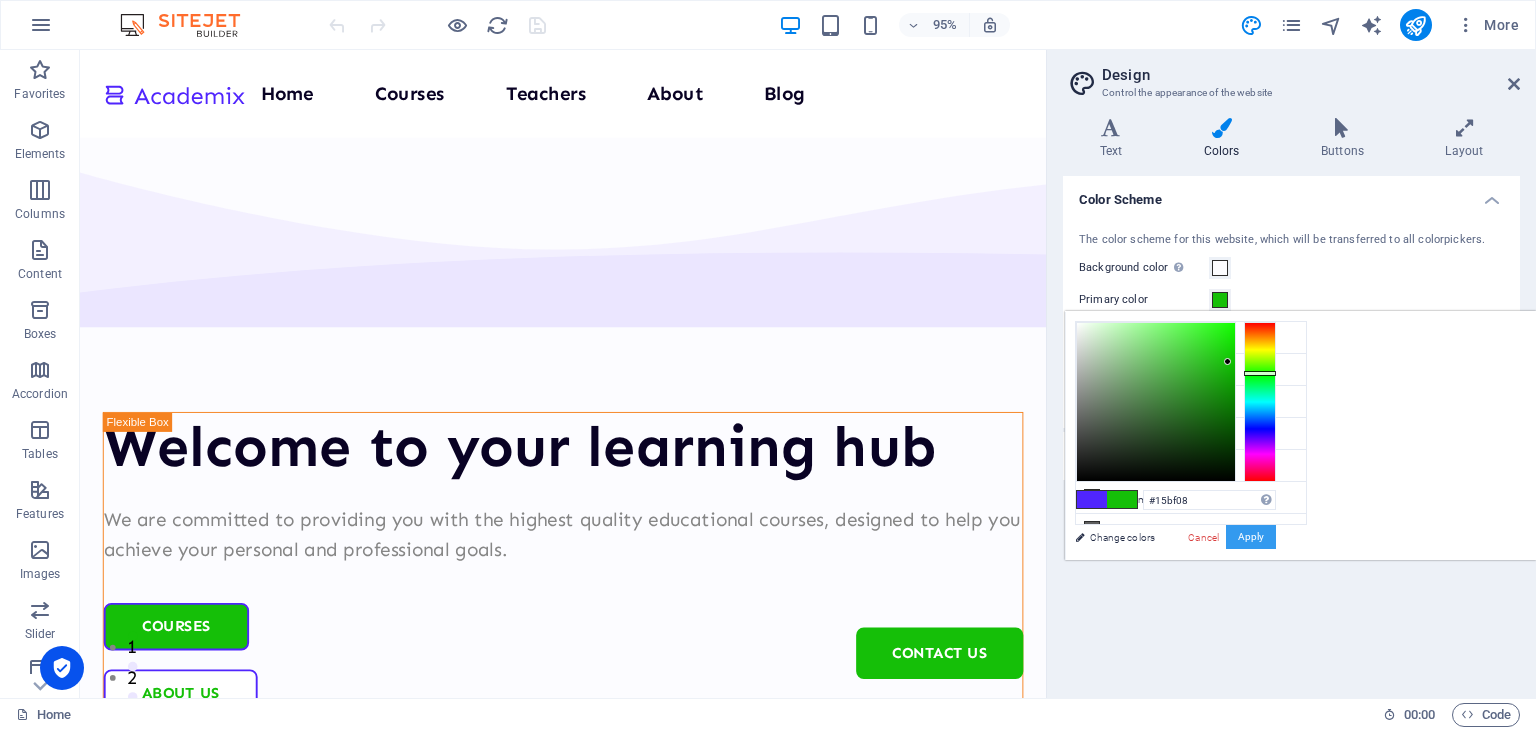 click on "Apply" at bounding box center [1251, 537] 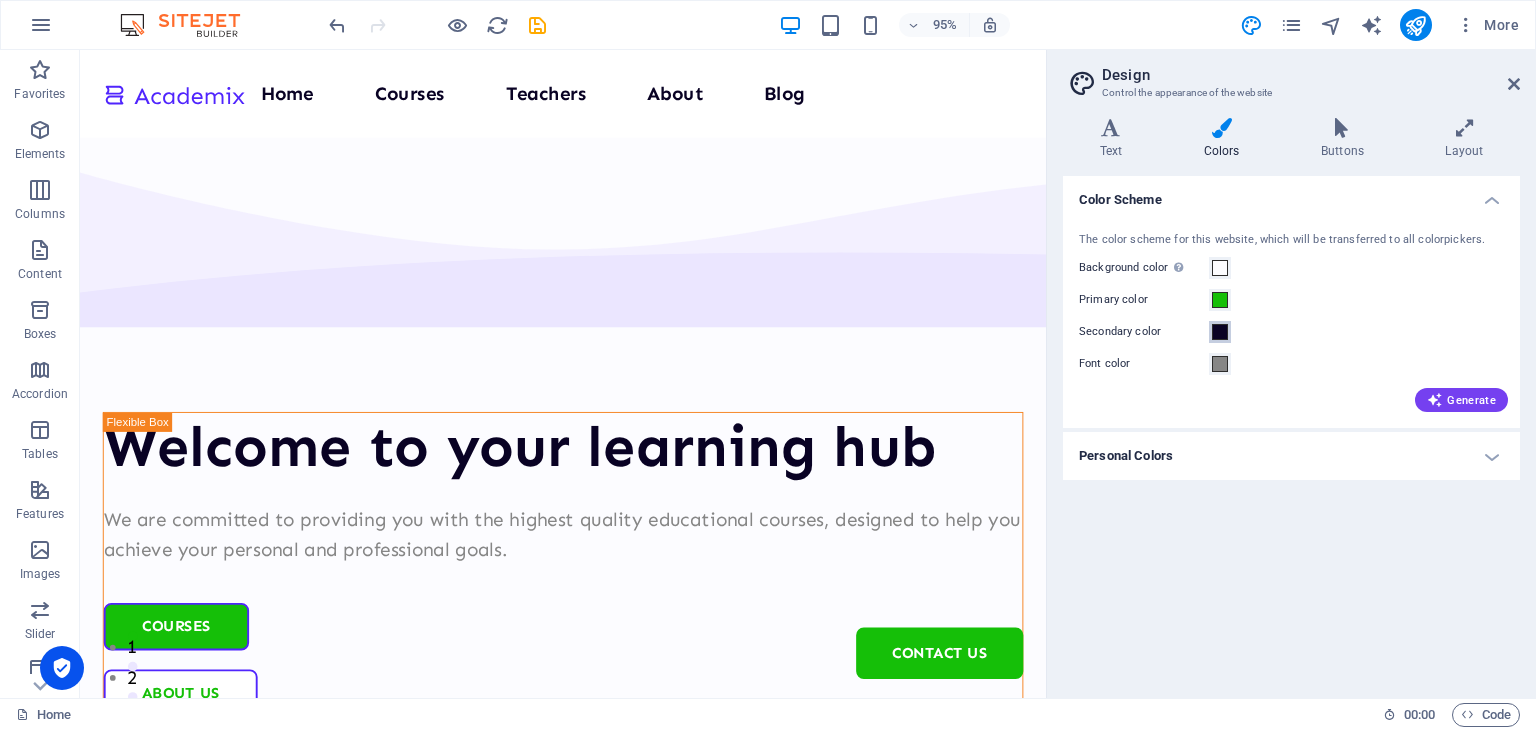 click at bounding box center [1220, 332] 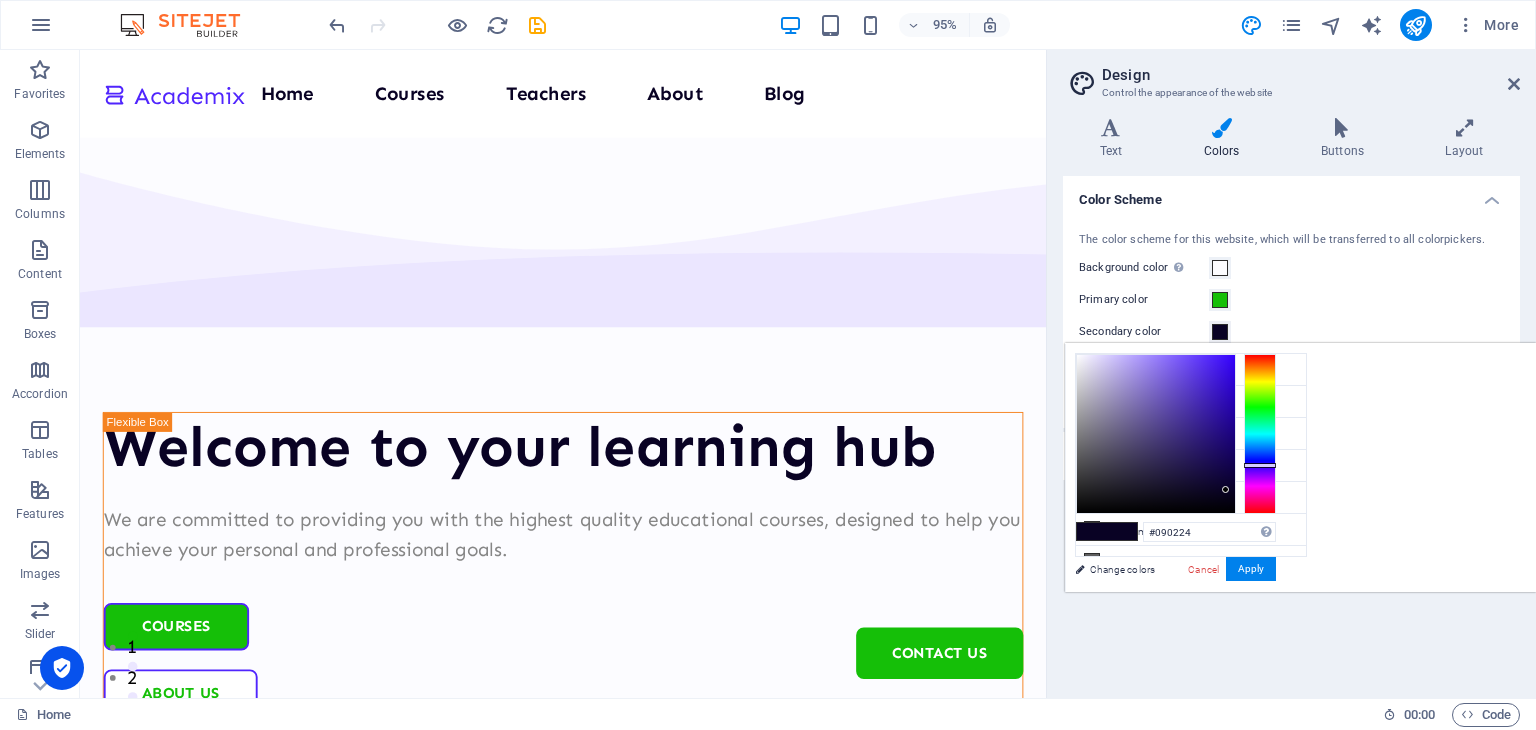type on "#02240c" 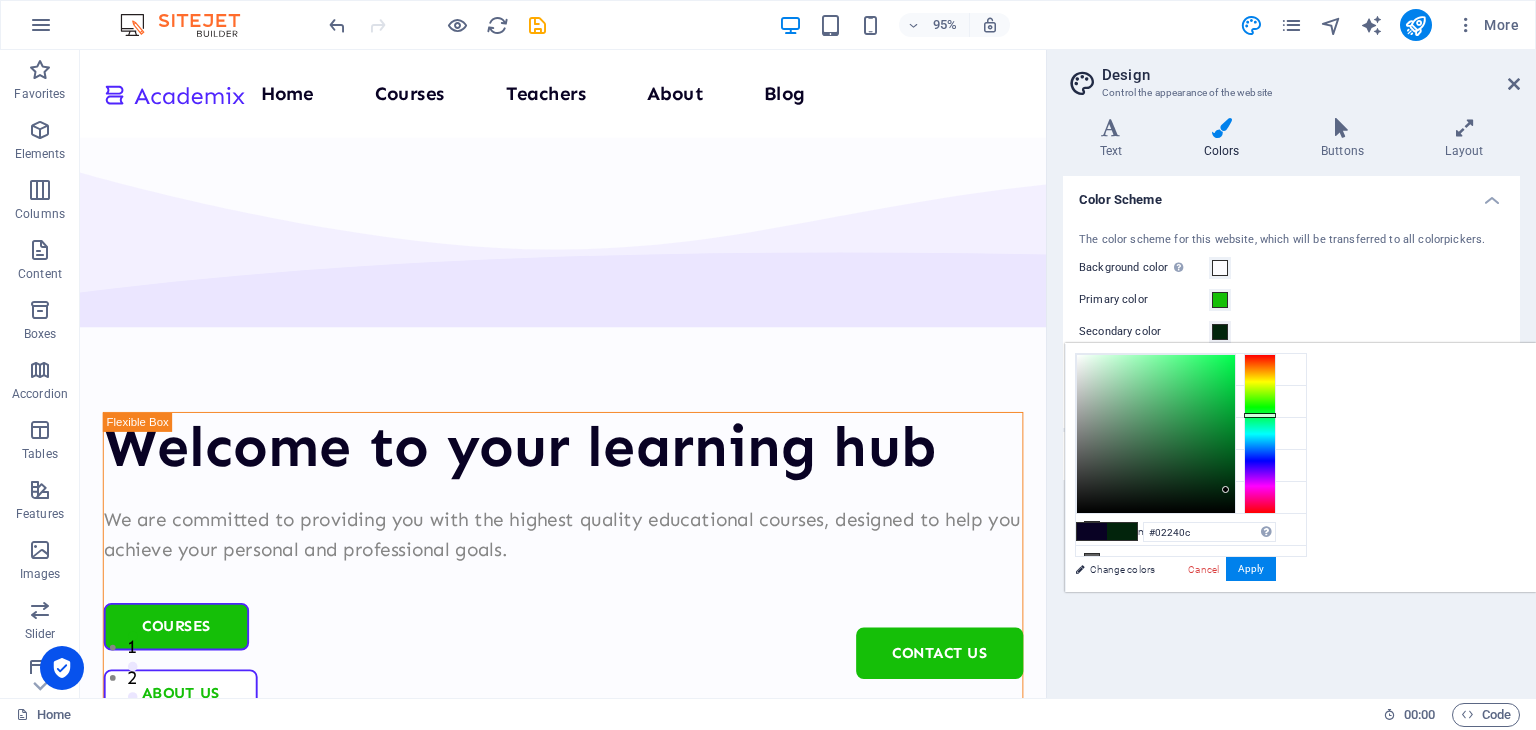 click at bounding box center [1260, 434] 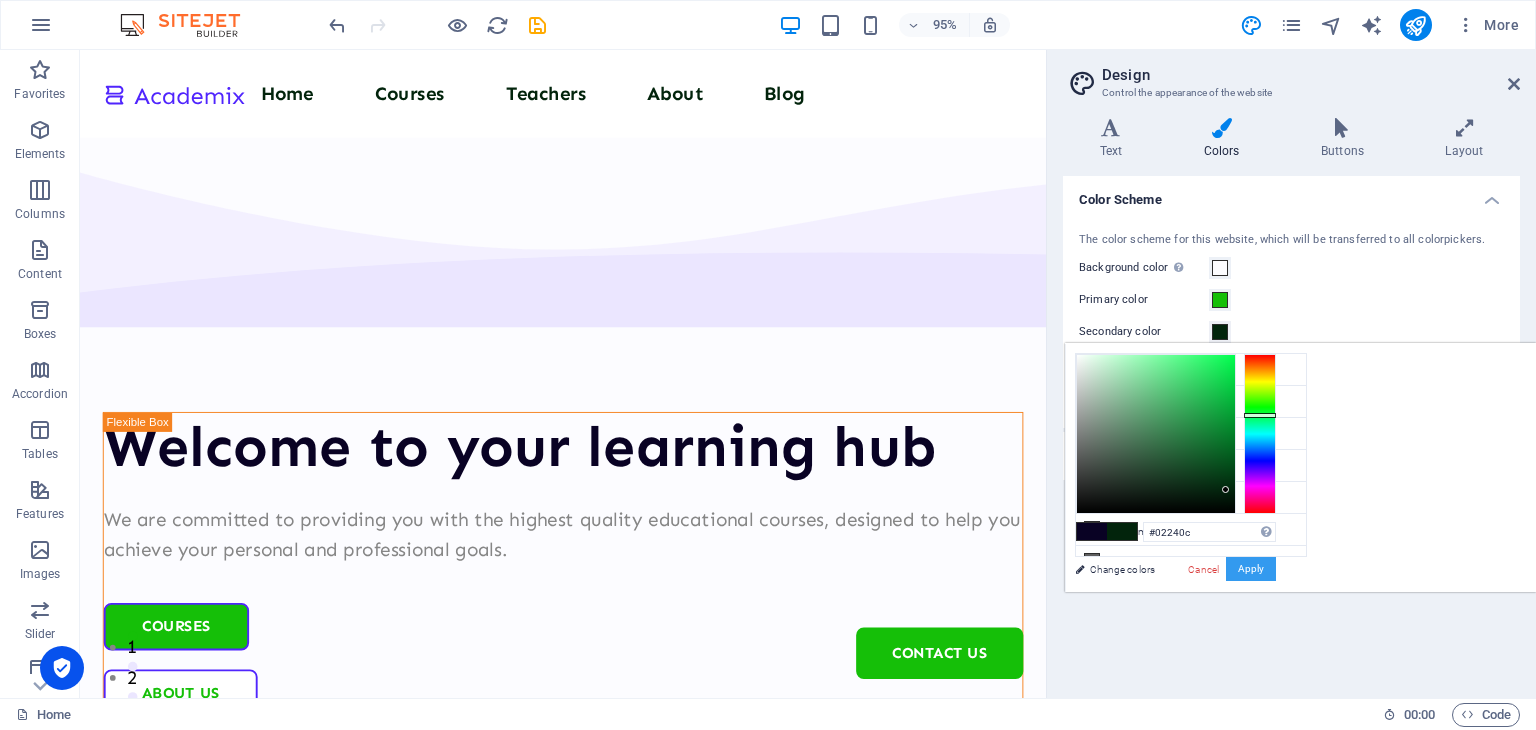 click on "Apply" at bounding box center [1251, 569] 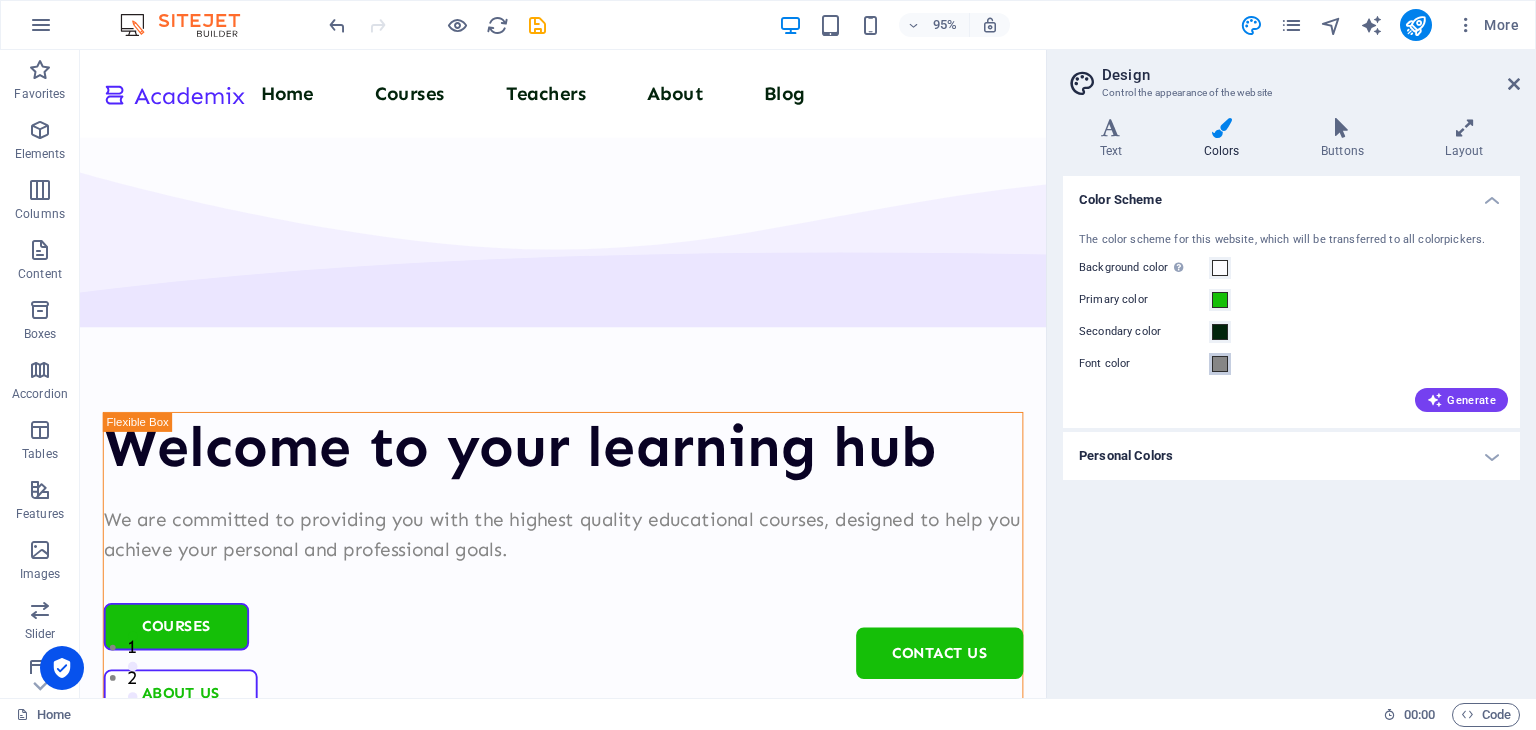 click at bounding box center (1220, 364) 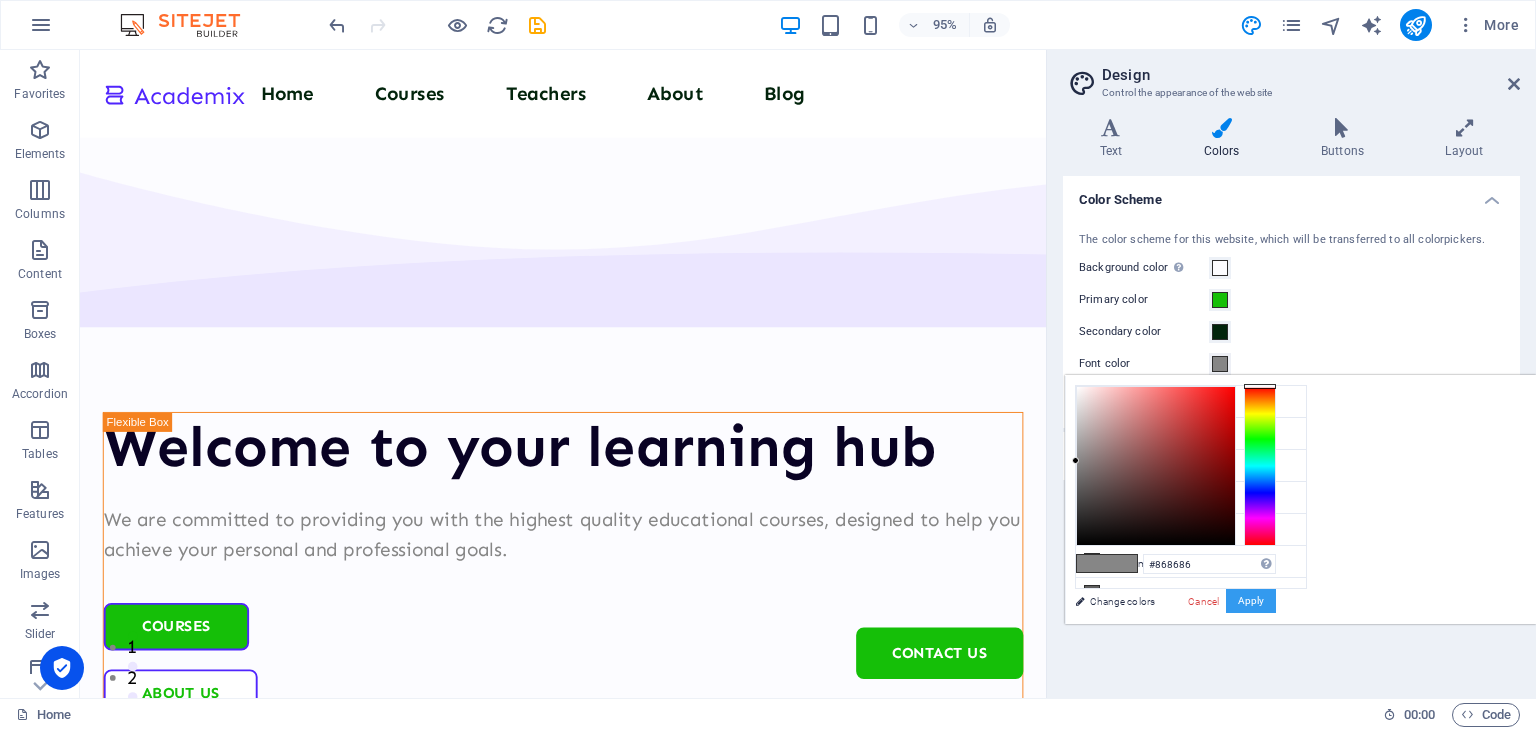 click on "Apply" at bounding box center [1251, 601] 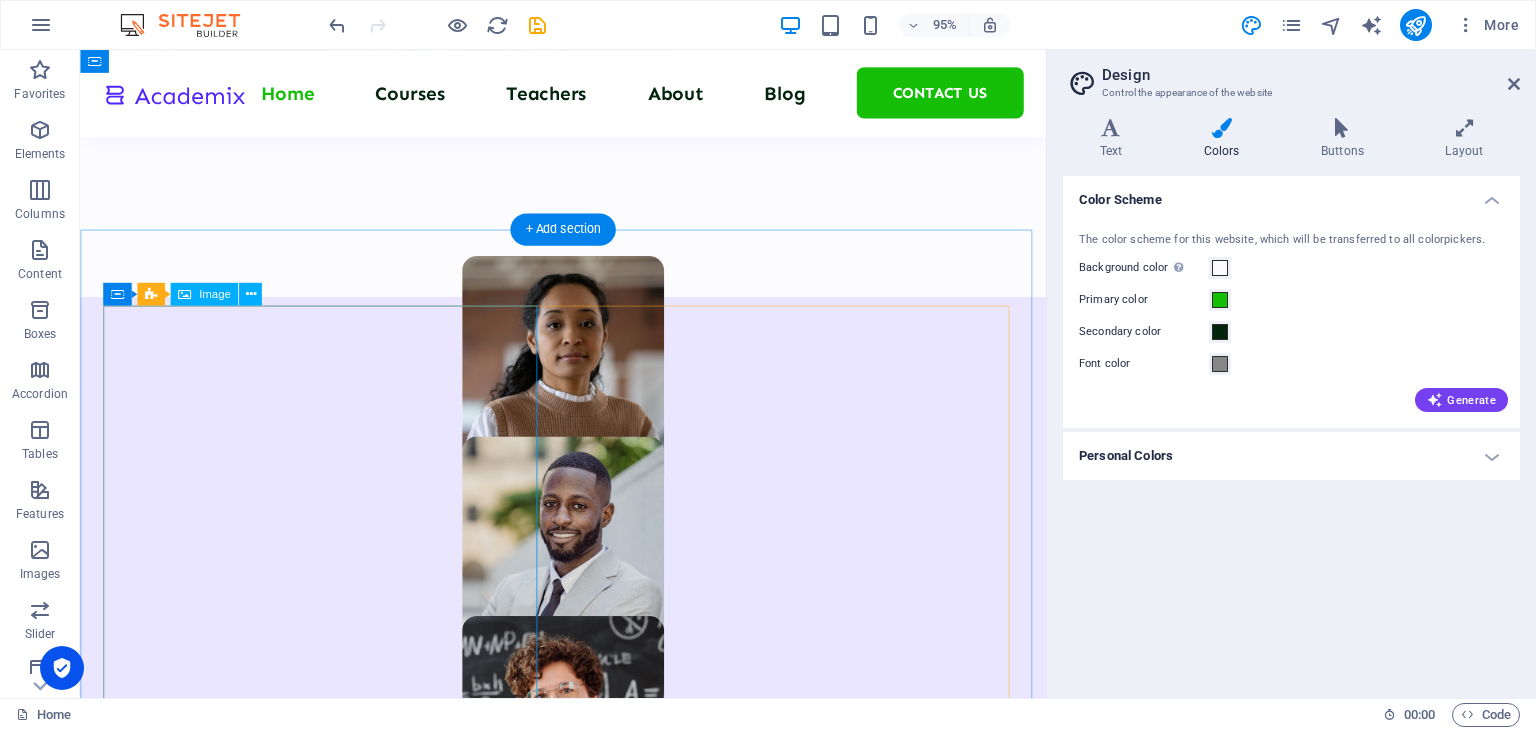 scroll, scrollTop: 1100, scrollLeft: 0, axis: vertical 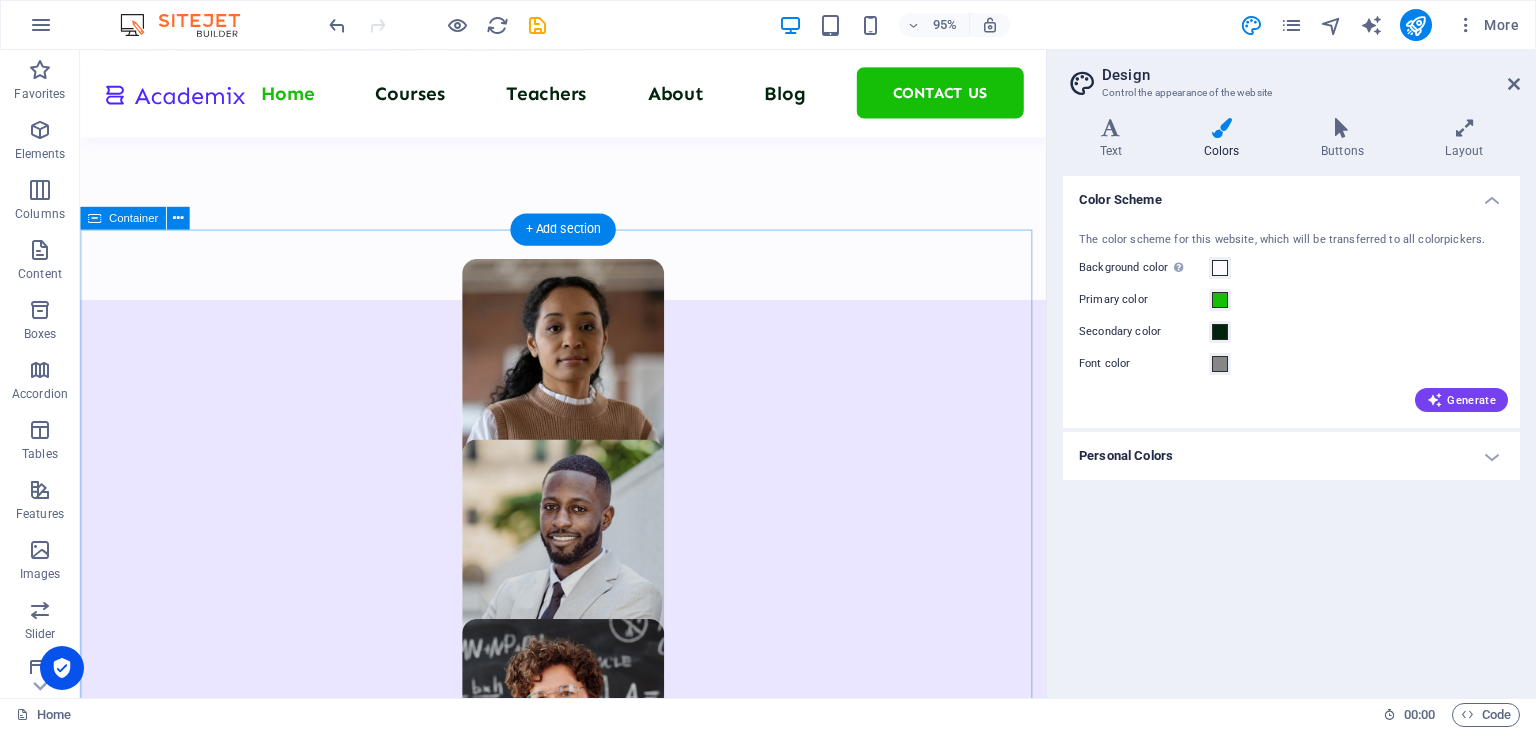 click on "About Education Highly skilled teachers Lorem ipsum dolor sit amet consectetur. Modern course content Lorem ipsum dolor sit amet consectetur. Great community Lorem ipsum dolor sit amet consectetur. All about us" at bounding box center (588, 2477) 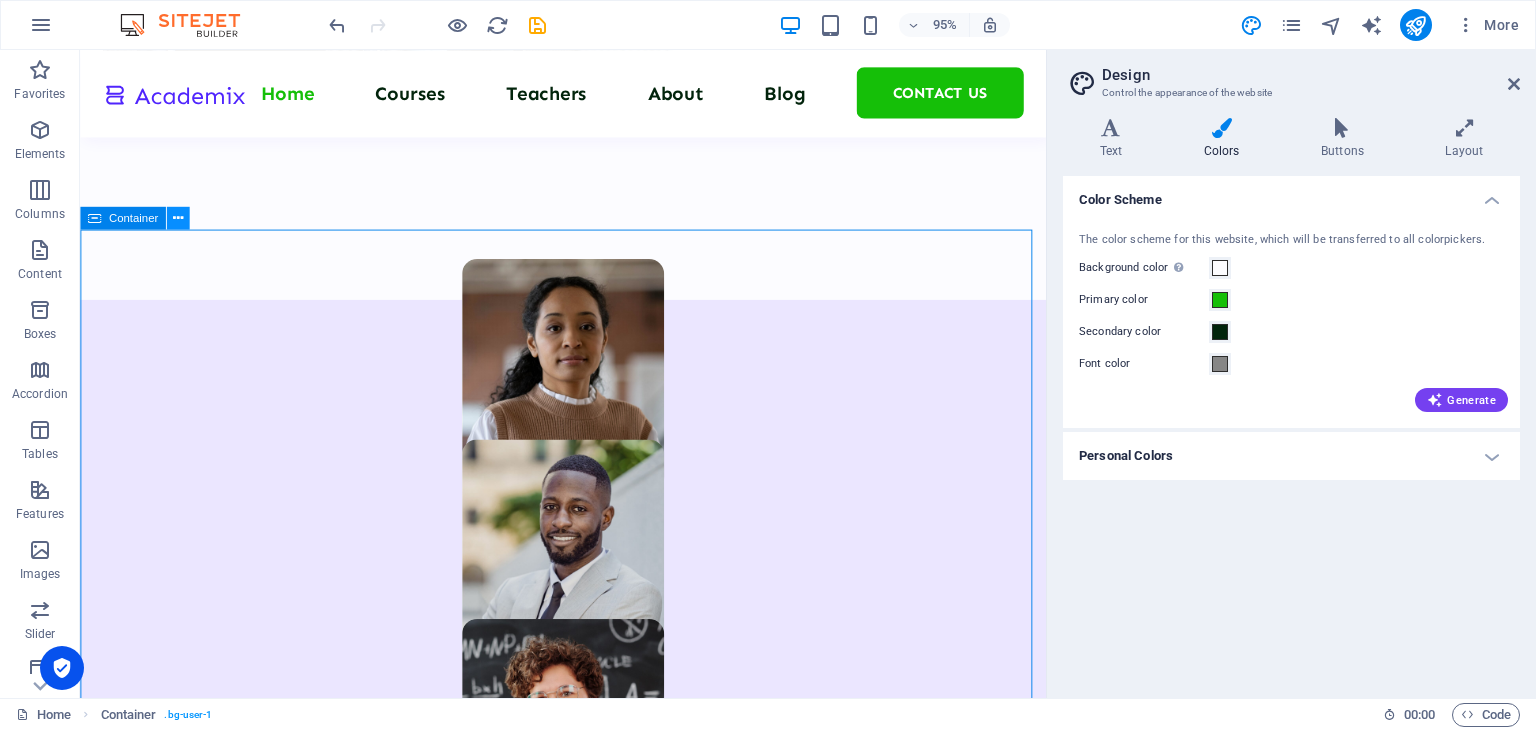 click at bounding box center [178, 218] 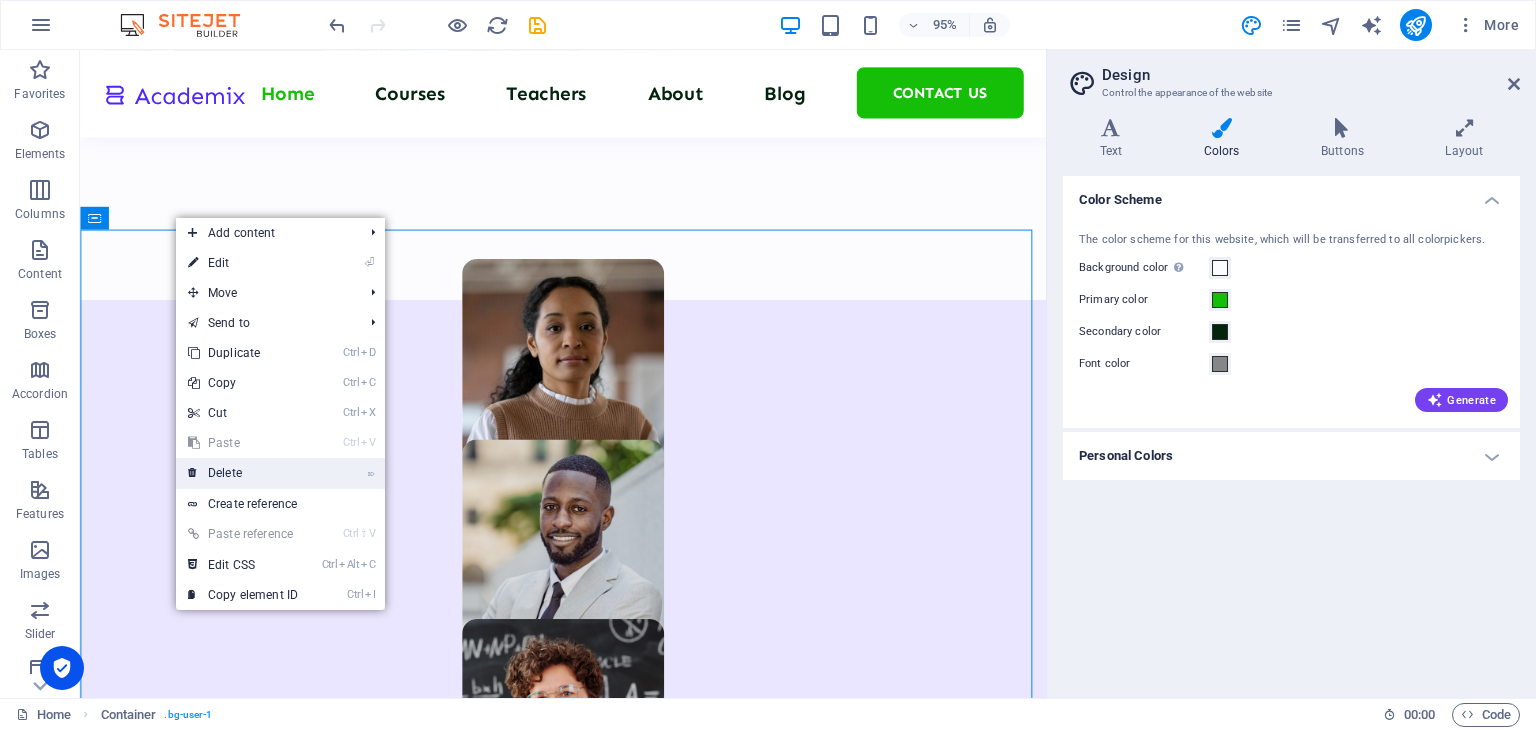 click on "⌦  Delete" at bounding box center (243, 473) 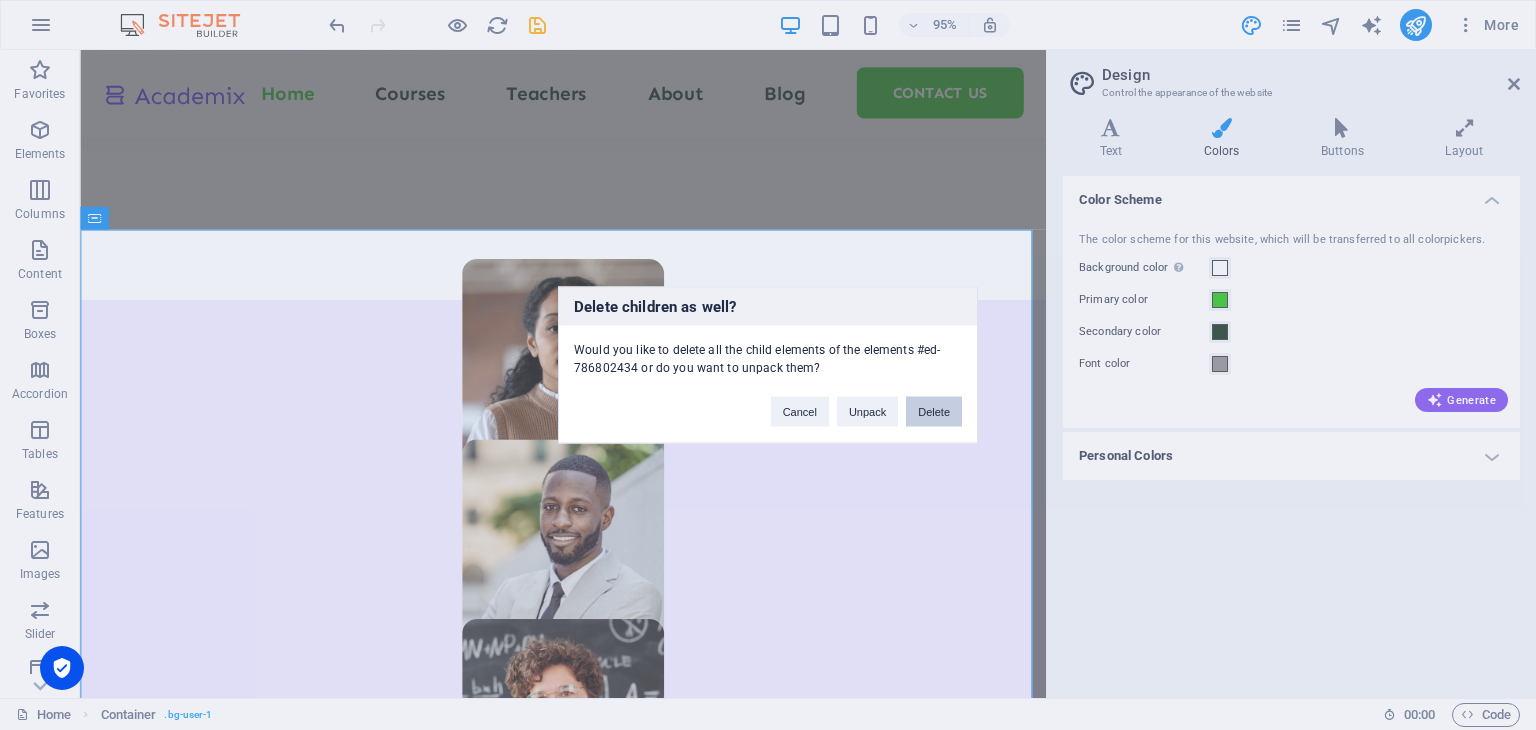 click on "Delete" at bounding box center (934, 412) 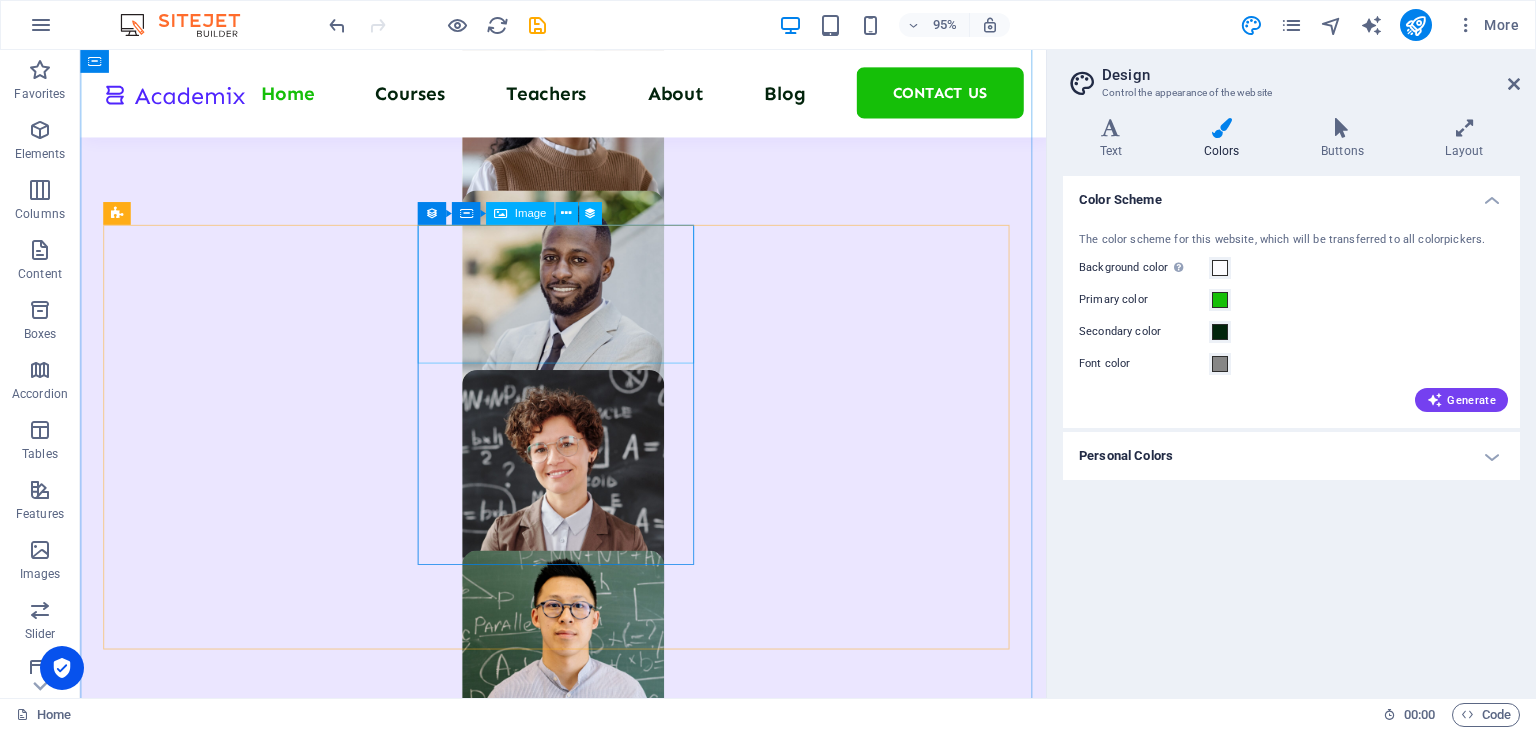 scroll, scrollTop: 1300, scrollLeft: 0, axis: vertical 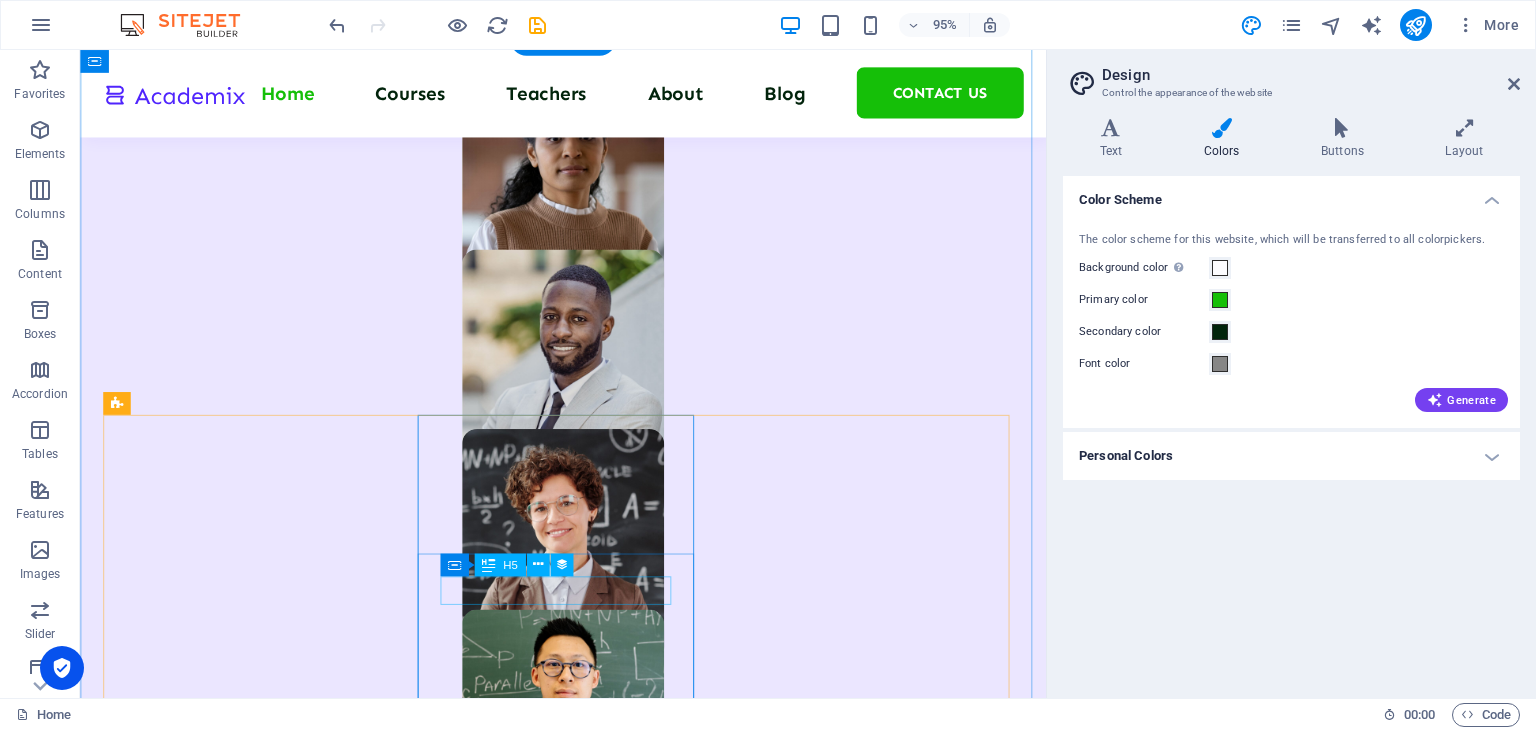 click on "Programming 101" at bounding box center (588, 3525) 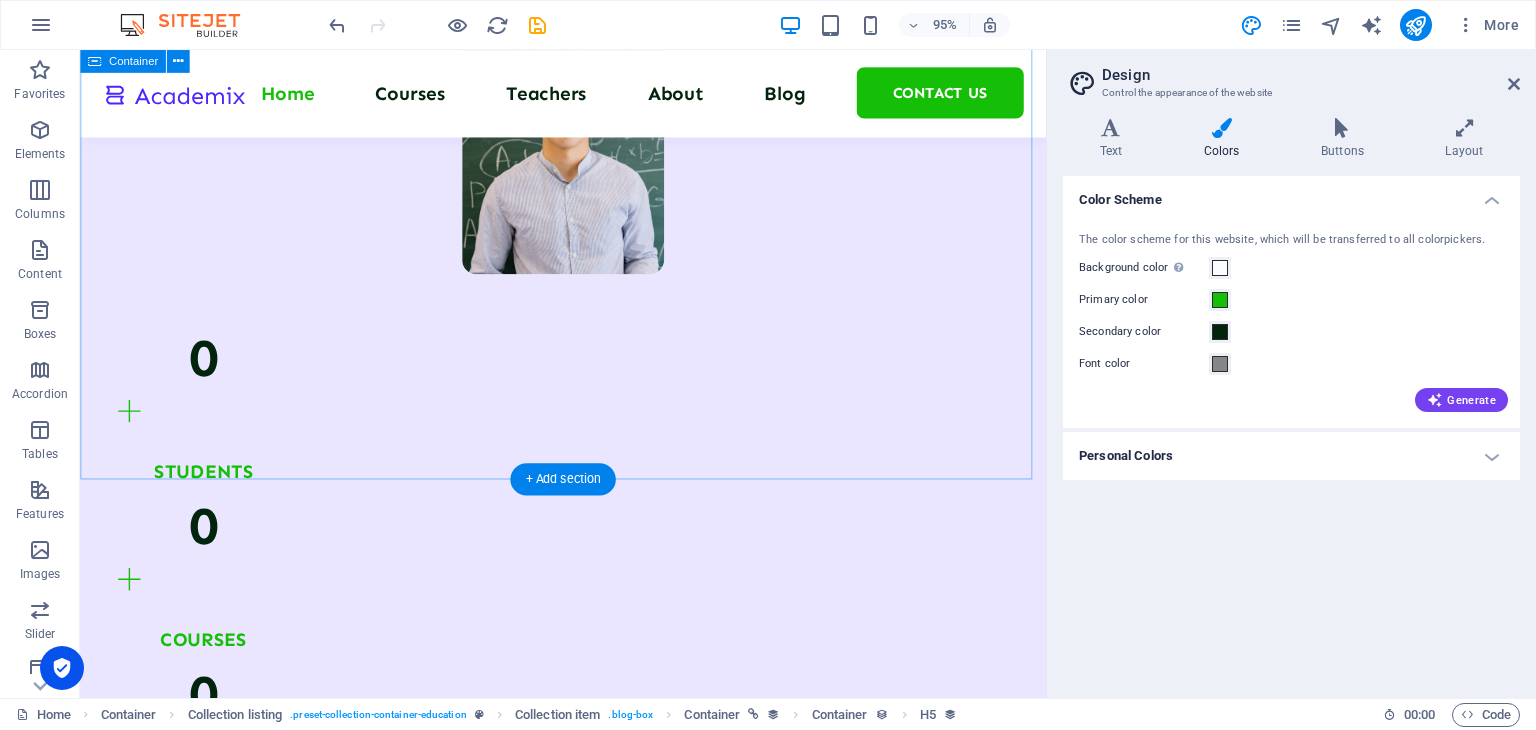 scroll, scrollTop: 1900, scrollLeft: 0, axis: vertical 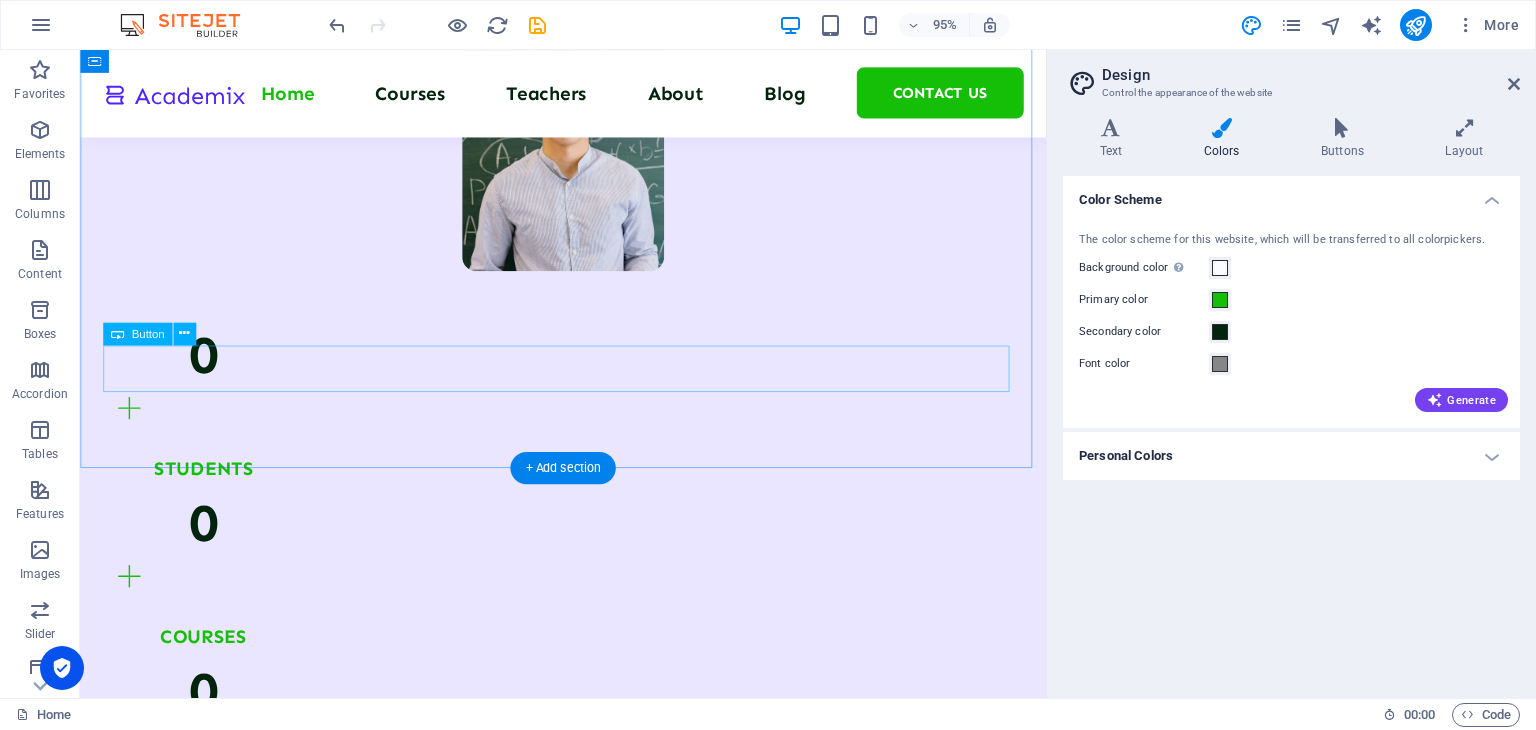 click on "All Courses" at bounding box center [588, 4042] 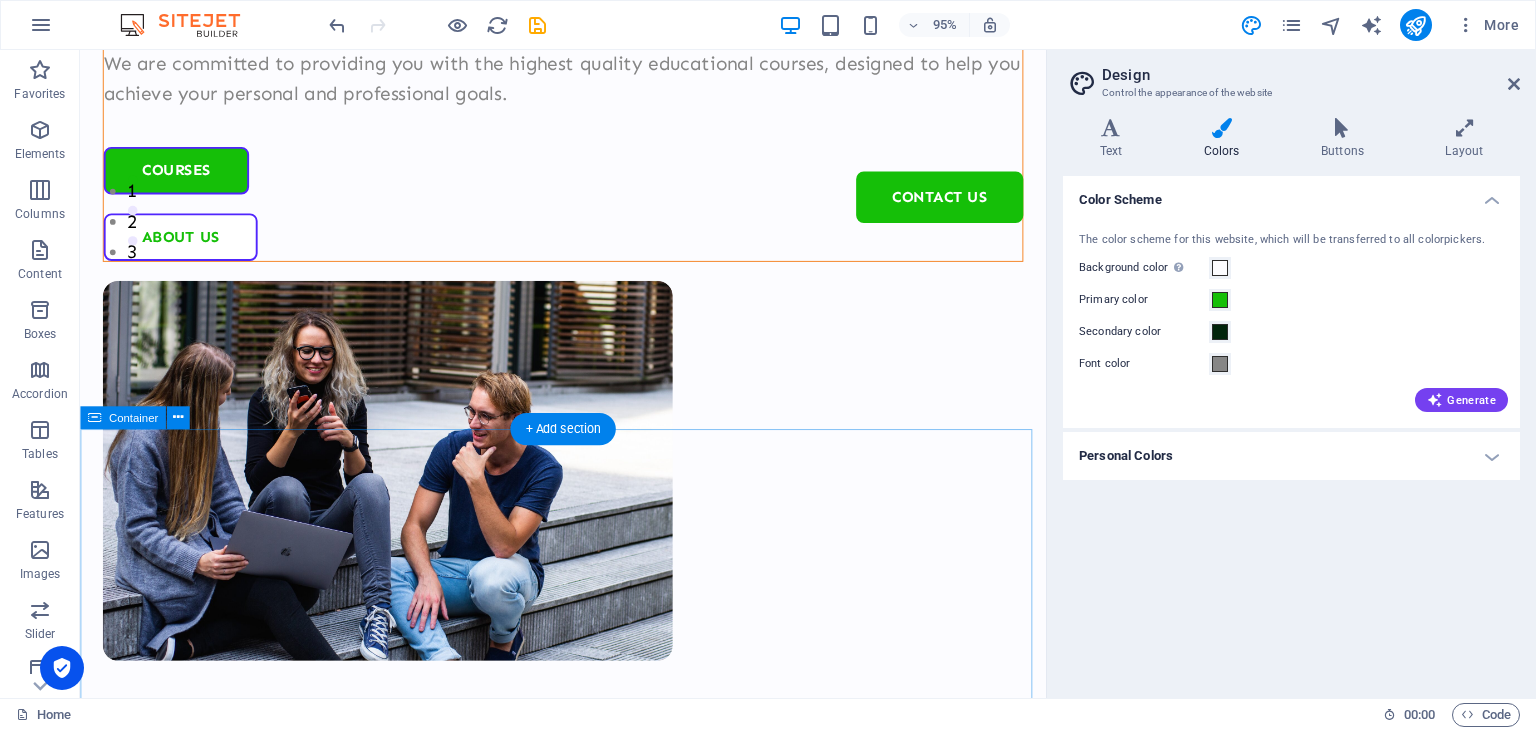 scroll, scrollTop: 0, scrollLeft: 0, axis: both 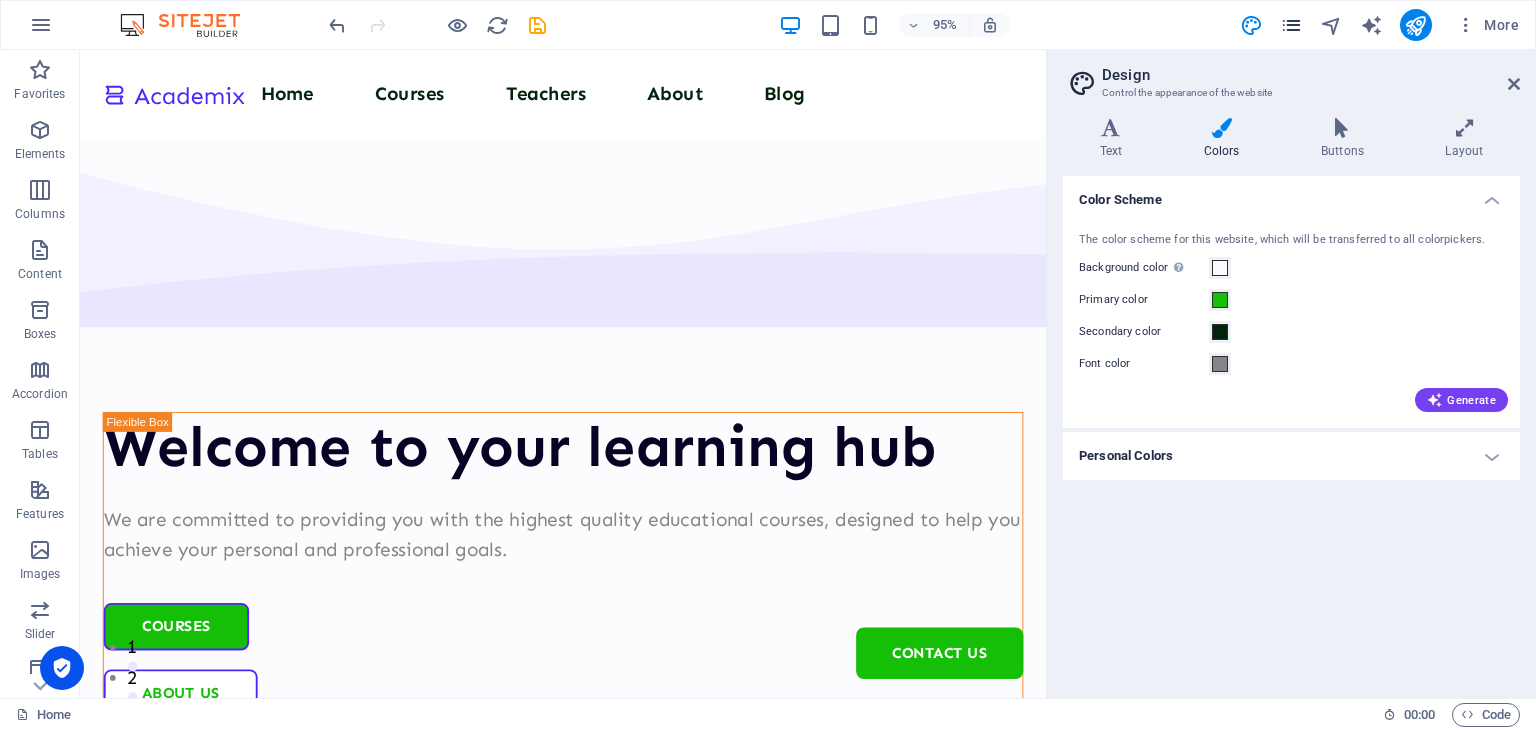 click at bounding box center (1291, 25) 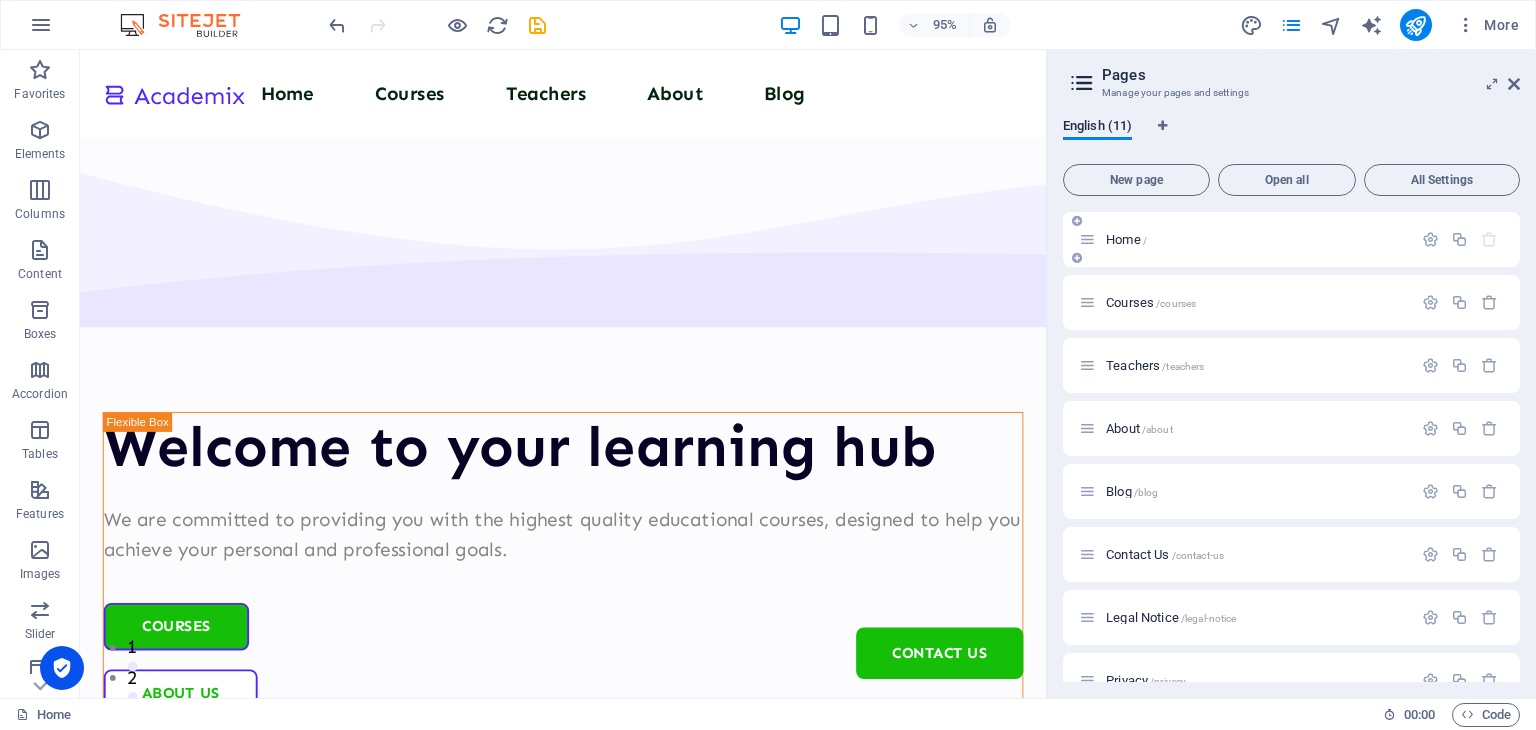 click on "Home /" at bounding box center (1245, 239) 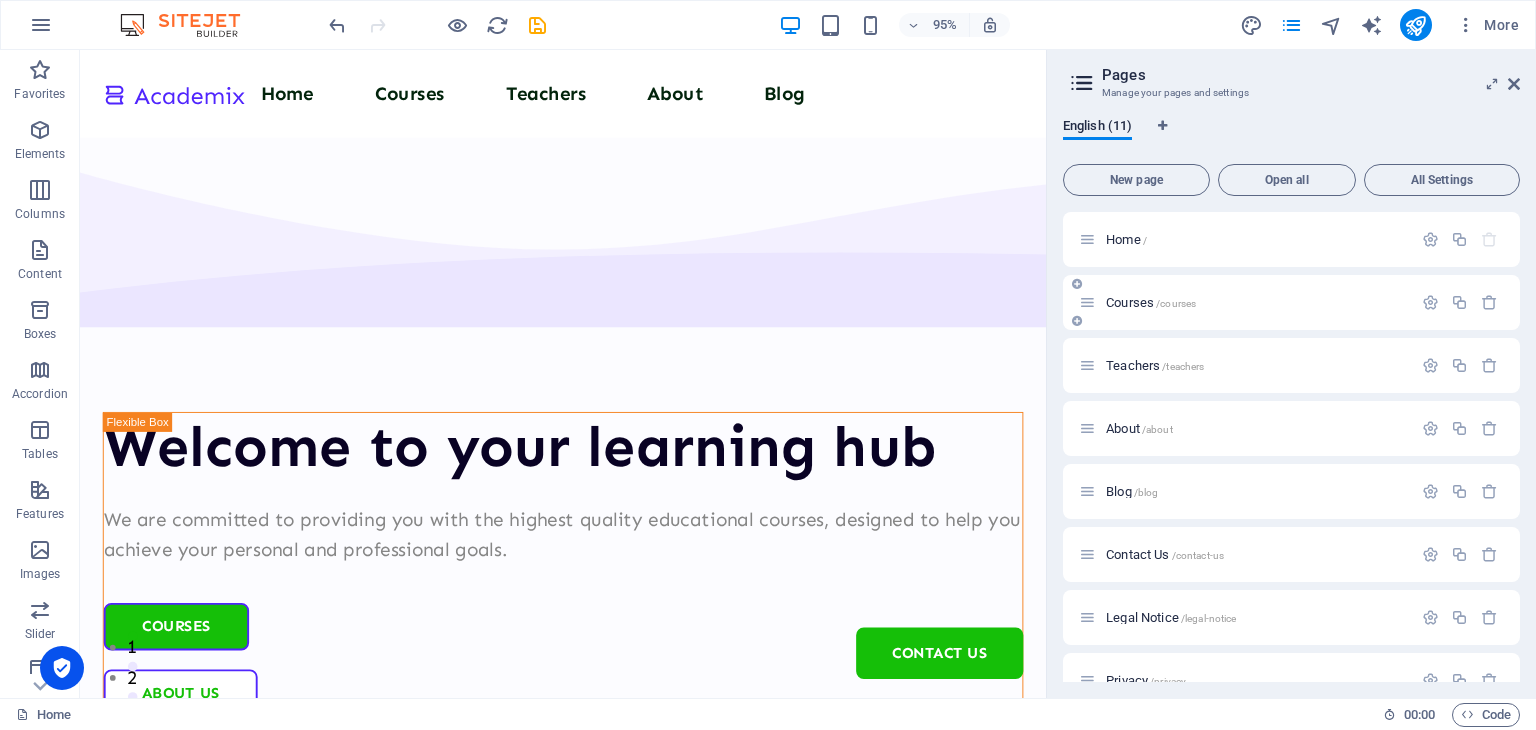 click on "Courses /courses" at bounding box center (1291, 302) 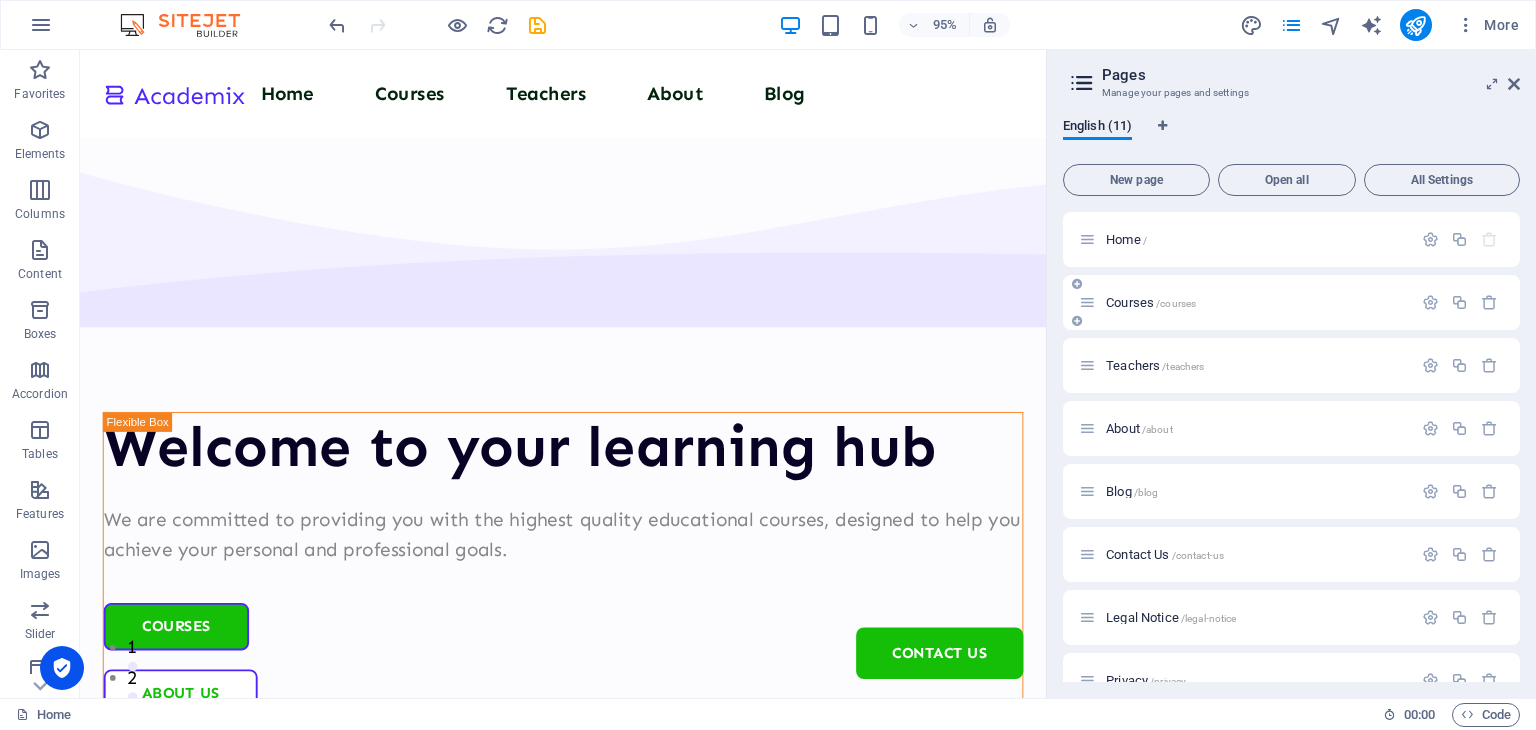click on "Courses /courses" at bounding box center (1151, 302) 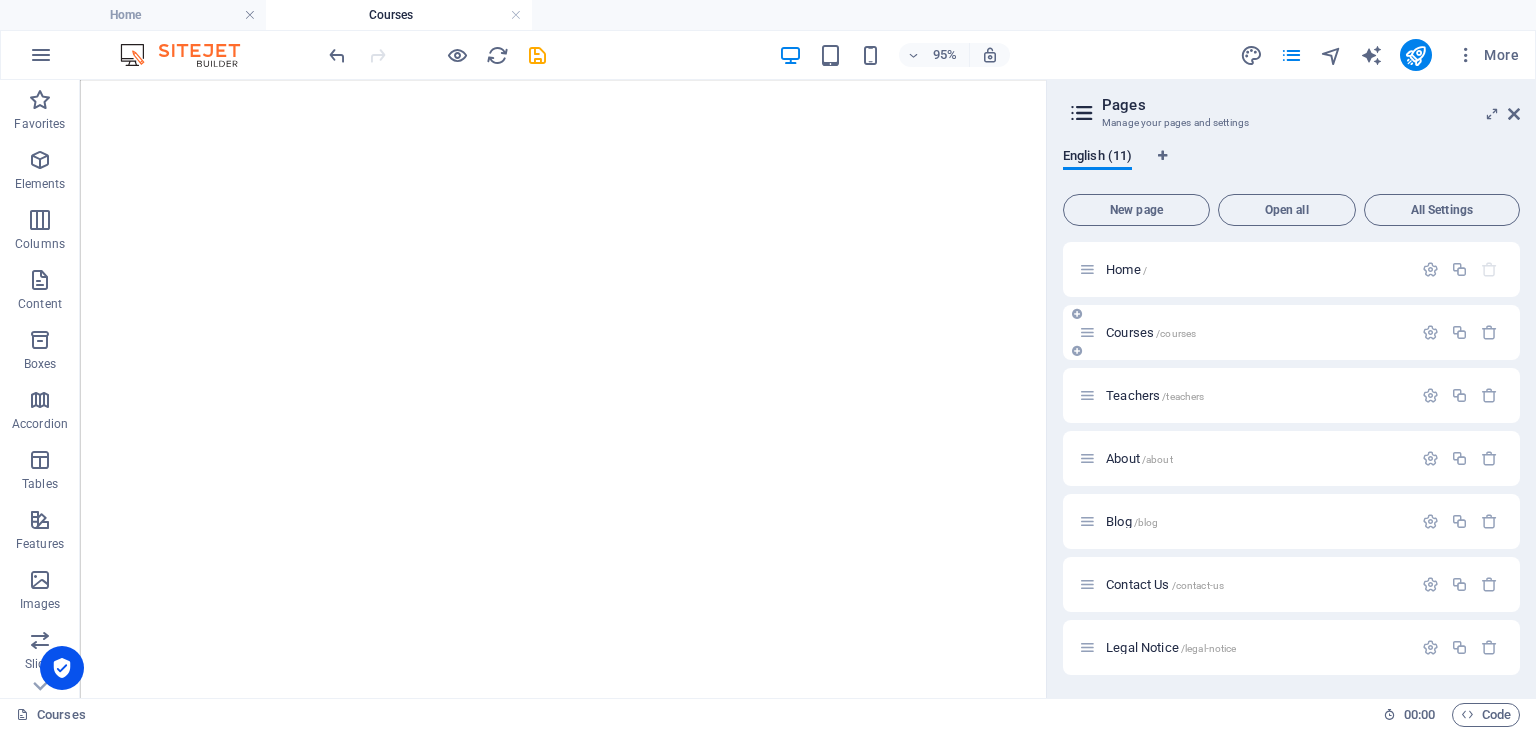 click on "Courses /courses" at bounding box center (1151, 332) 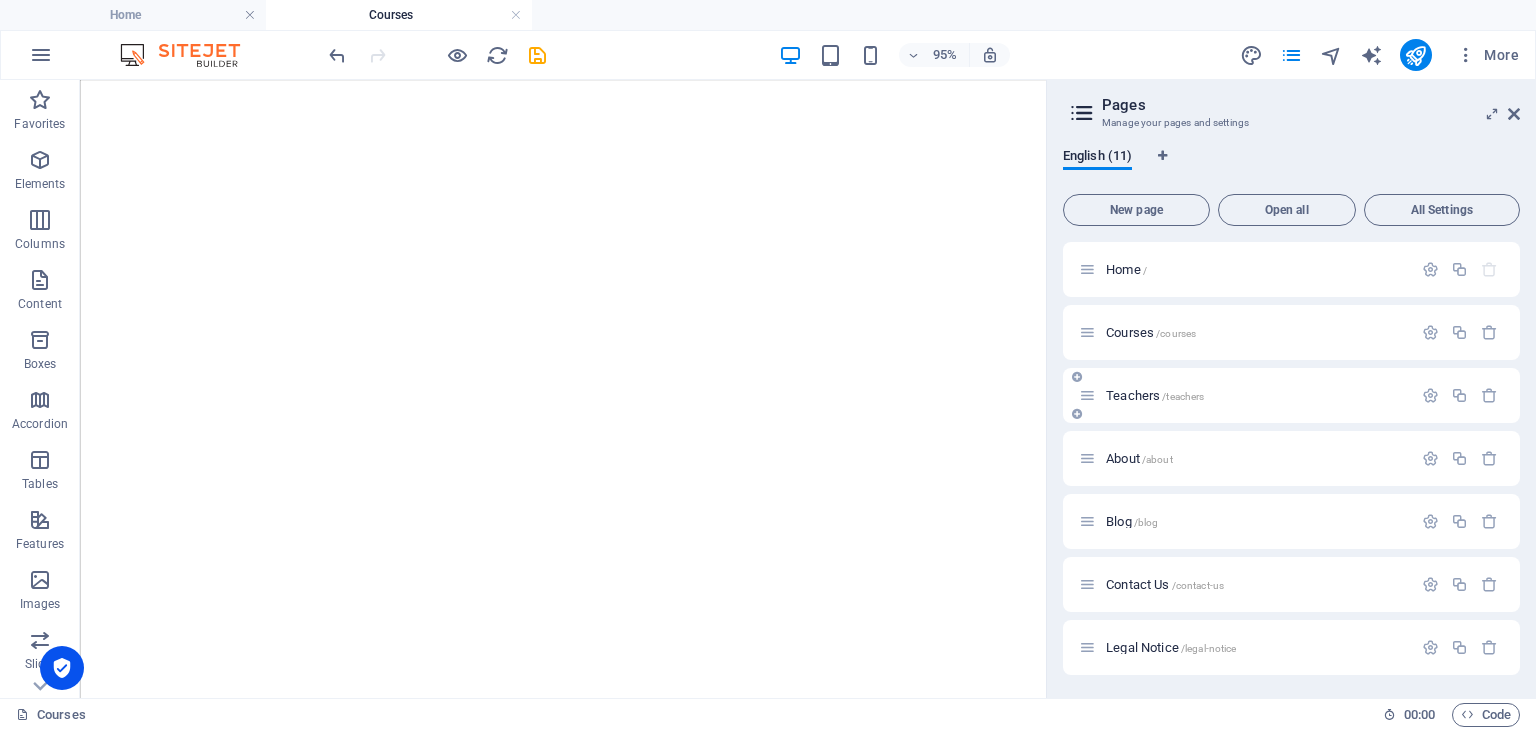 click on "Teachers /teachers" at bounding box center [1155, 395] 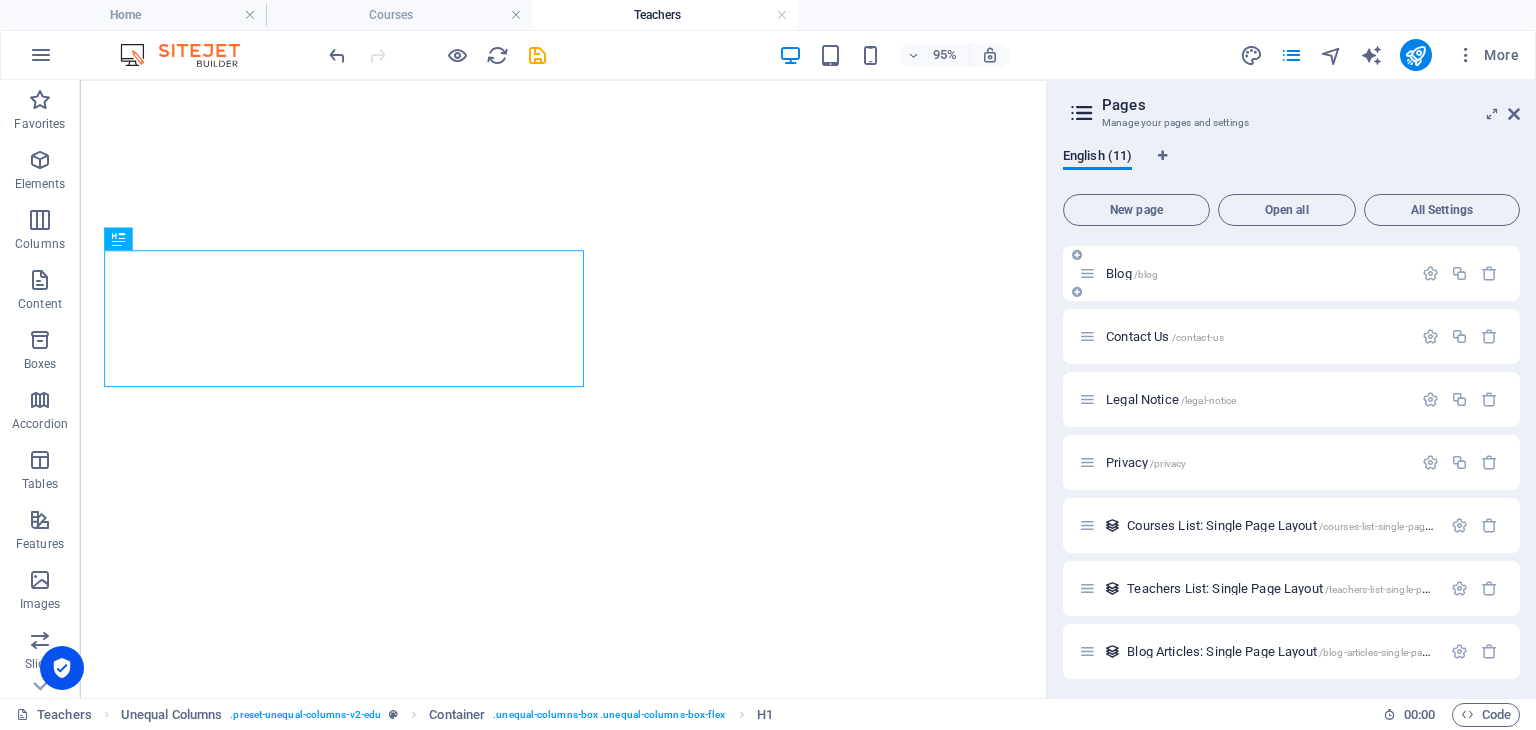 scroll, scrollTop: 252, scrollLeft: 0, axis: vertical 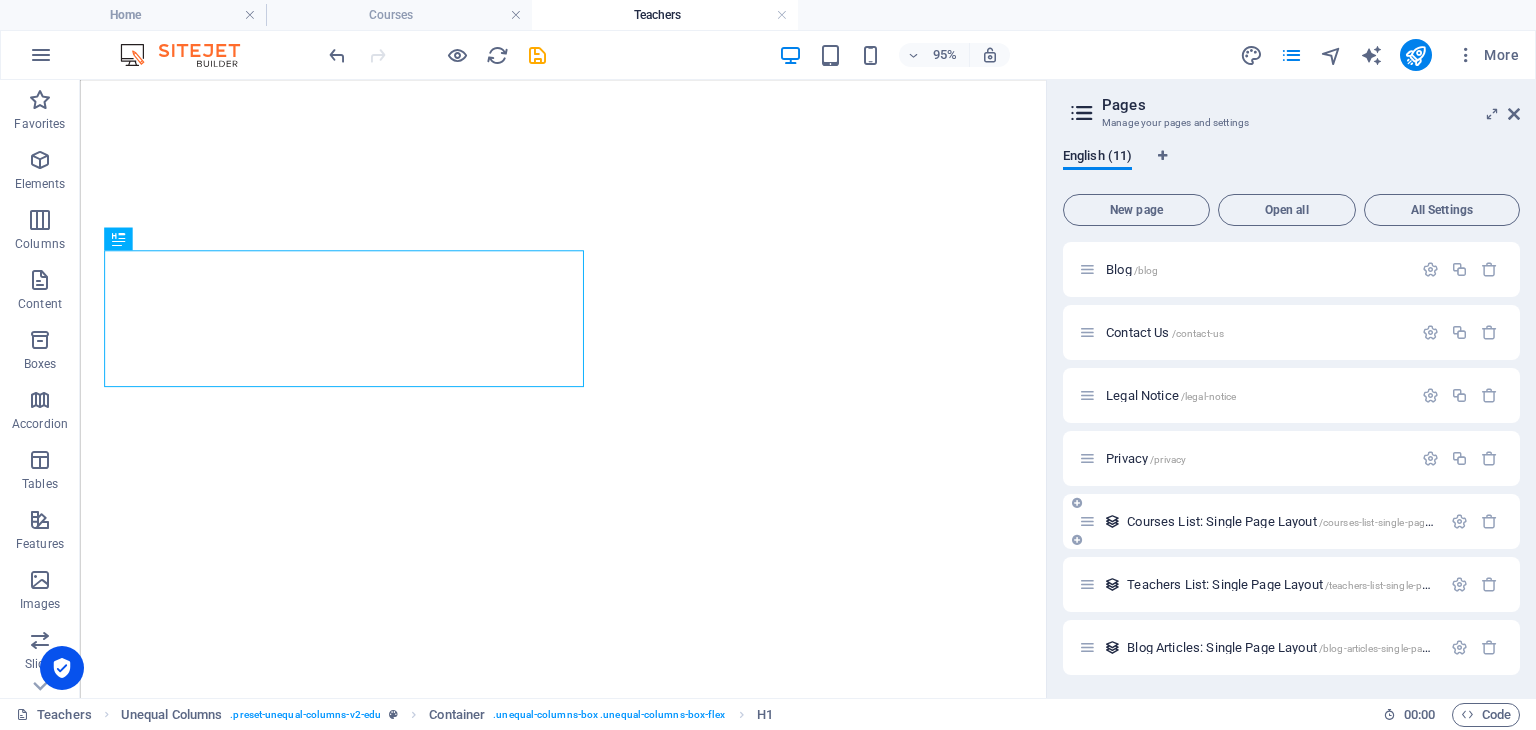 click on "Courses List: Single Page Layout /courses-list-single-page-layout" at bounding box center (1294, 521) 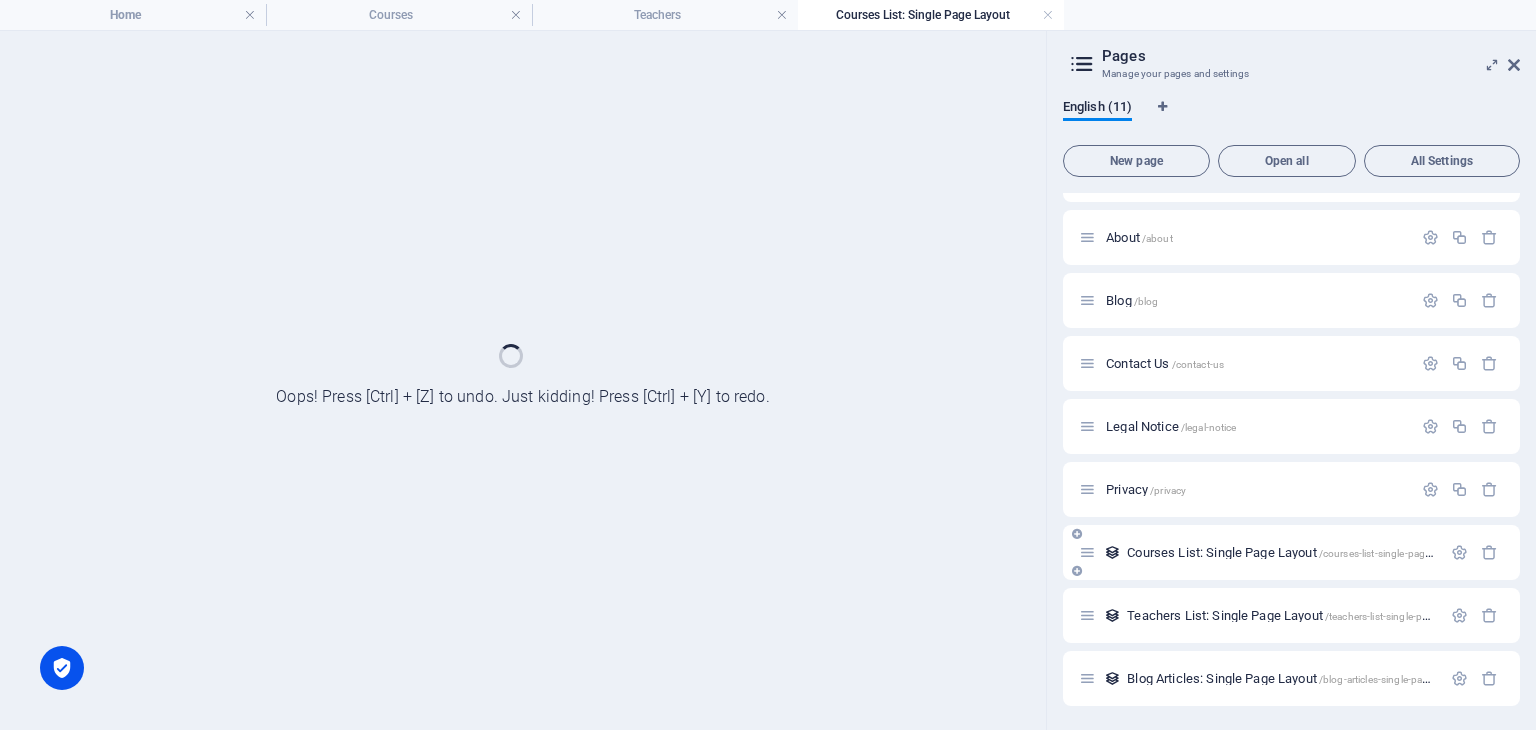 scroll, scrollTop: 172, scrollLeft: 0, axis: vertical 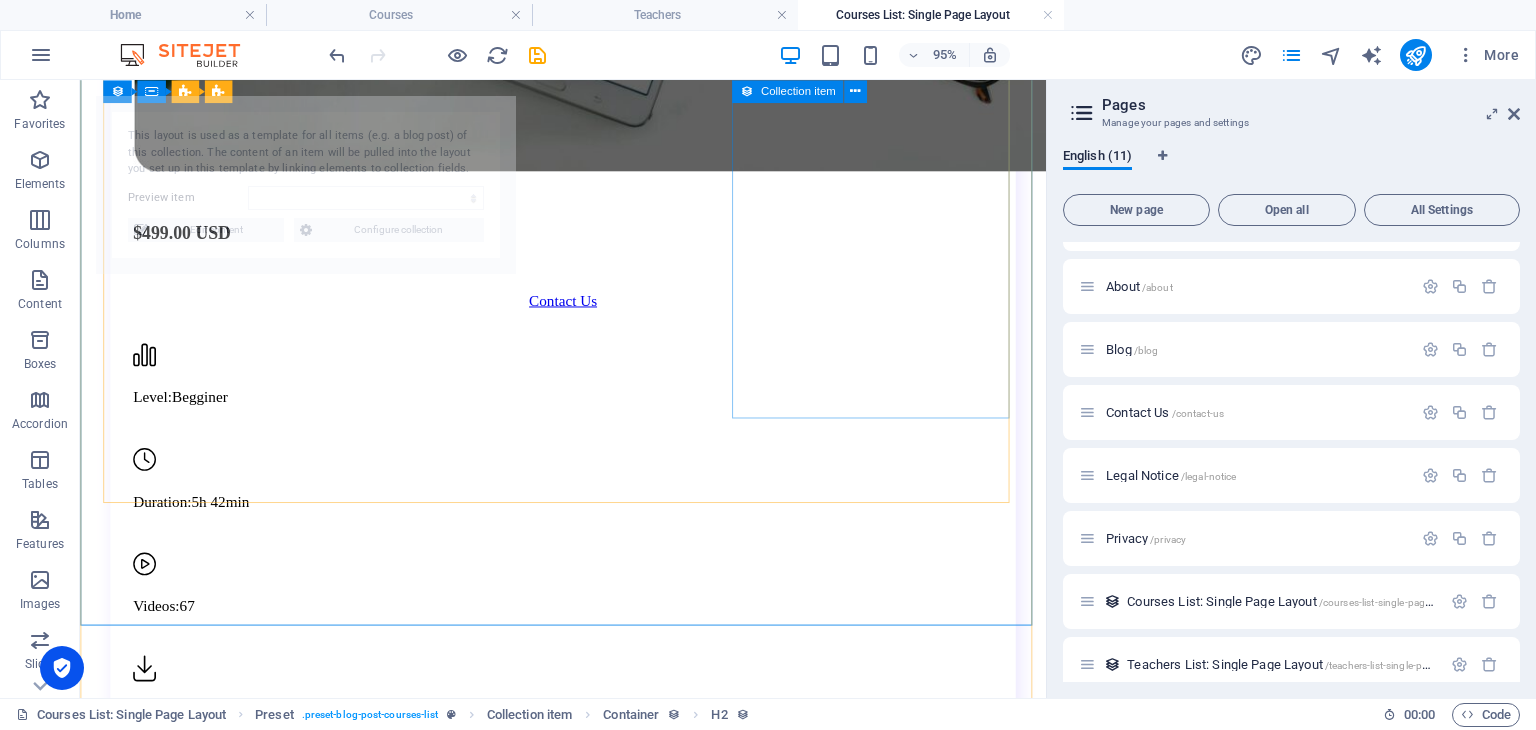 select on "6872dfc2927a989b4706f18e" 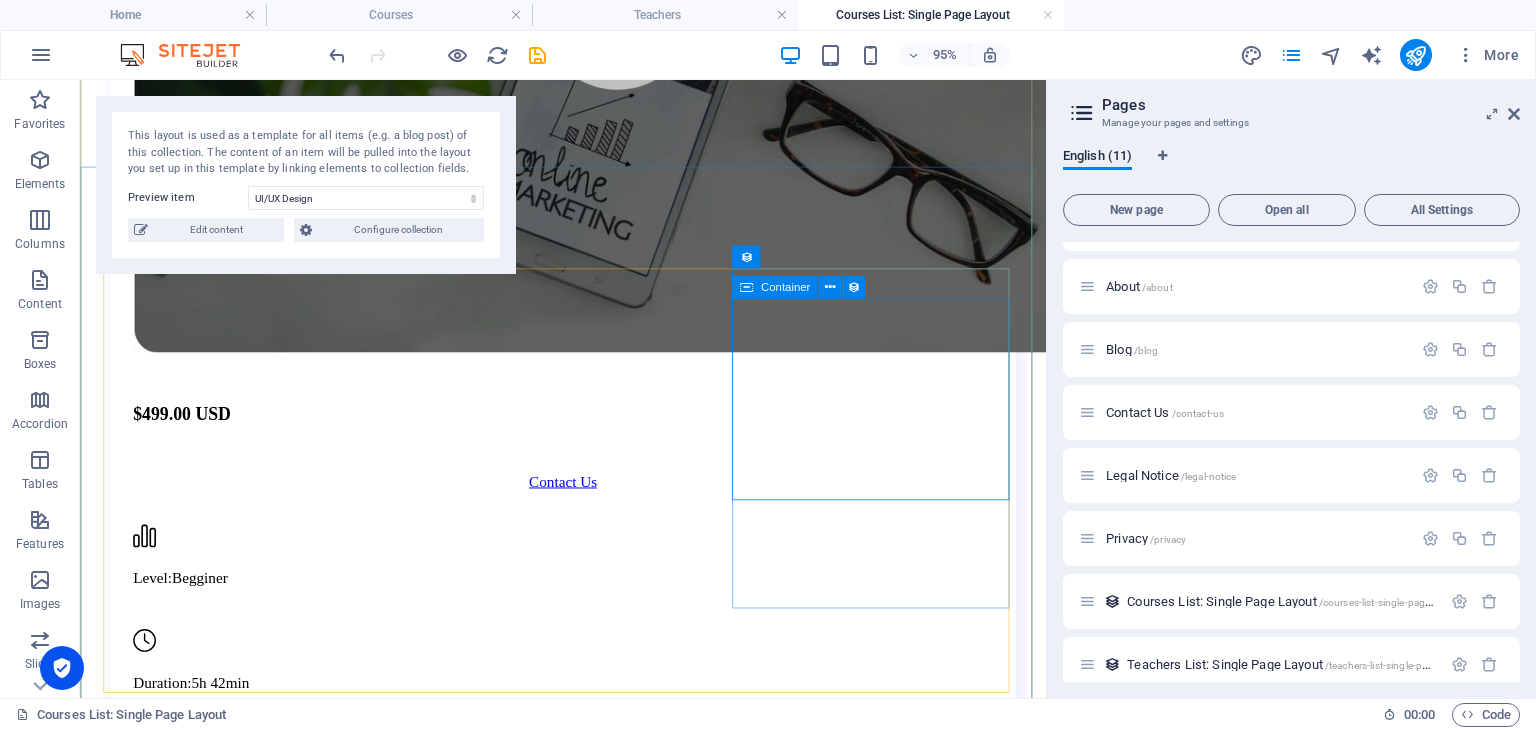 scroll, scrollTop: 1412, scrollLeft: 0, axis: vertical 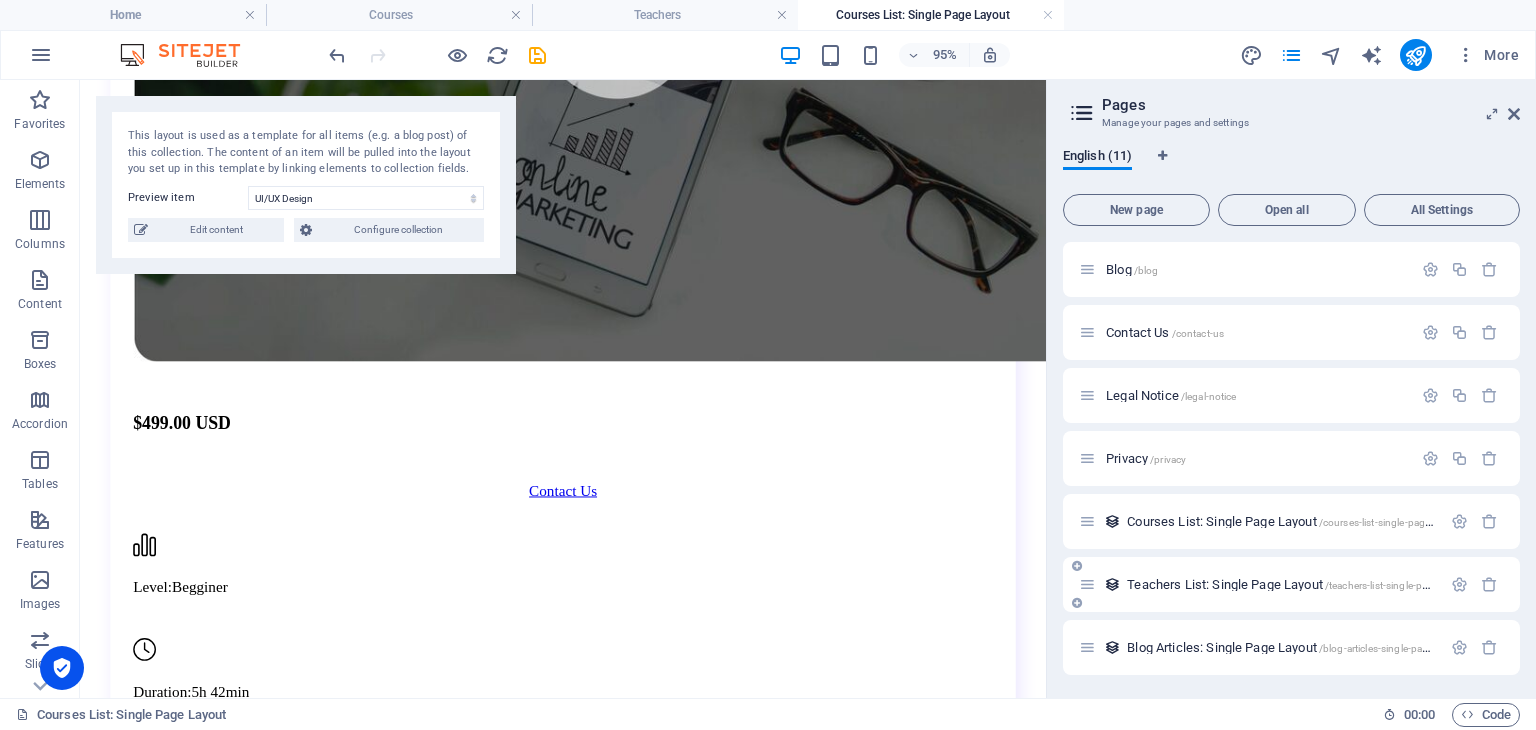 click on "Teachers List: Single Page Layout /teachers-list-single-page-layout" at bounding box center [1298, 584] 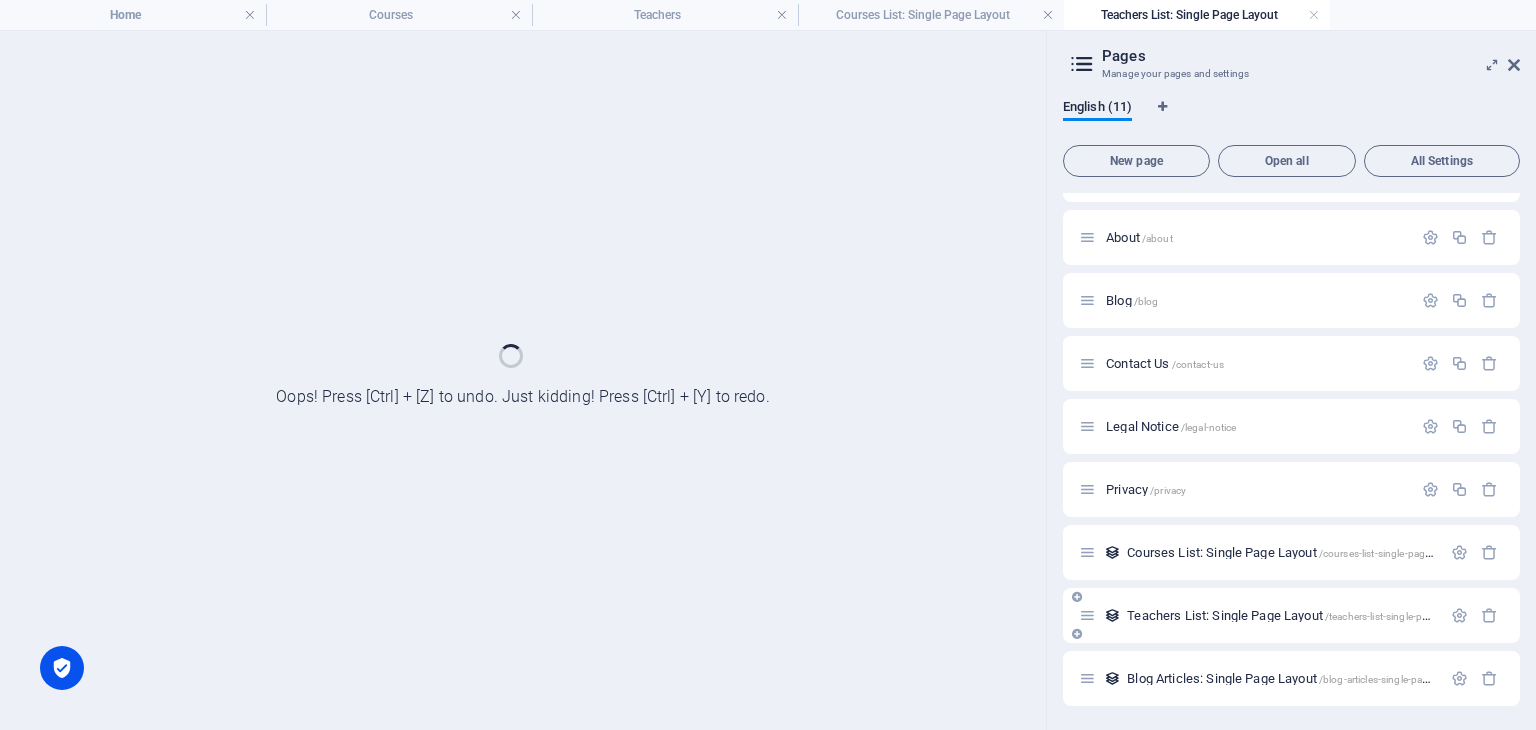 scroll, scrollTop: 172, scrollLeft: 0, axis: vertical 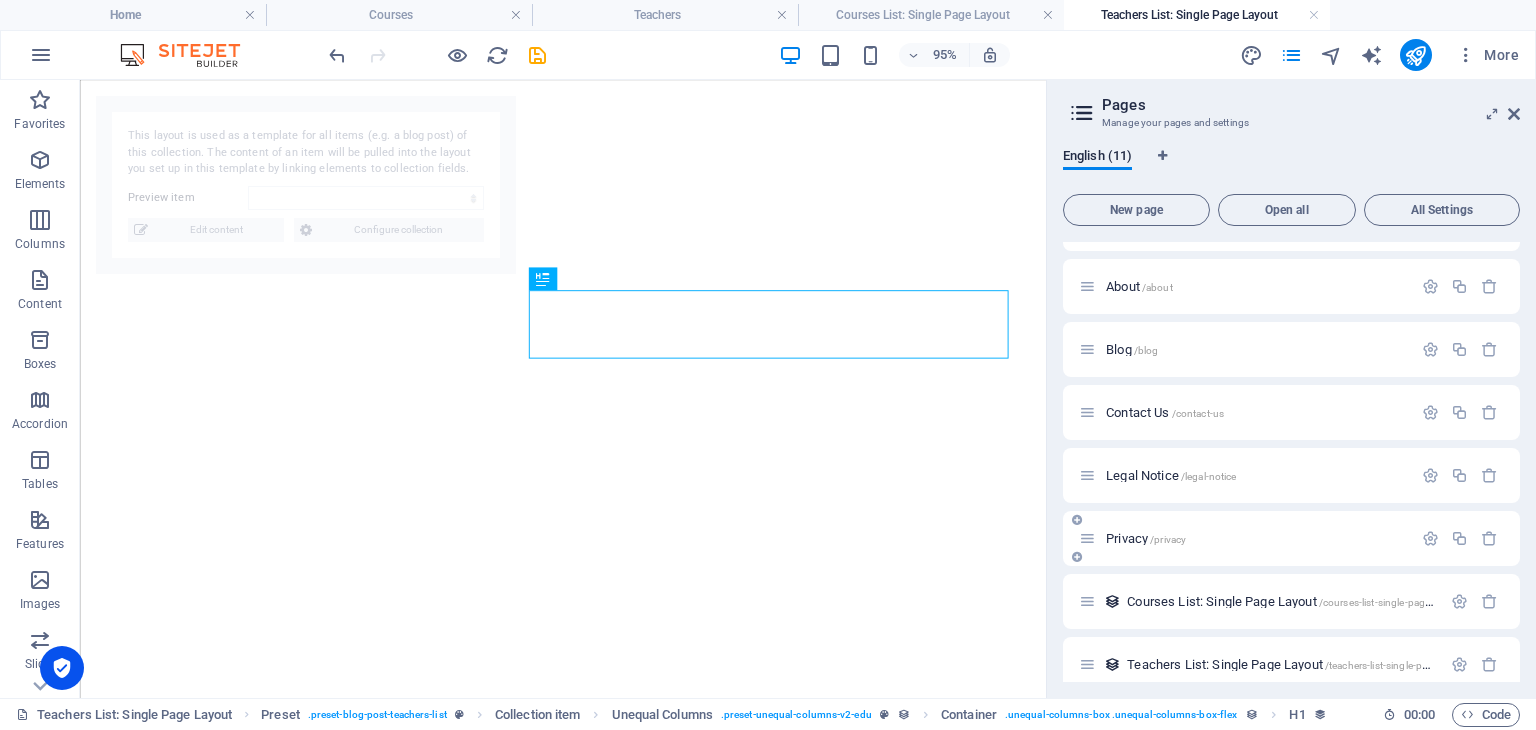 select on "6872dfc2927a989b4706f19c" 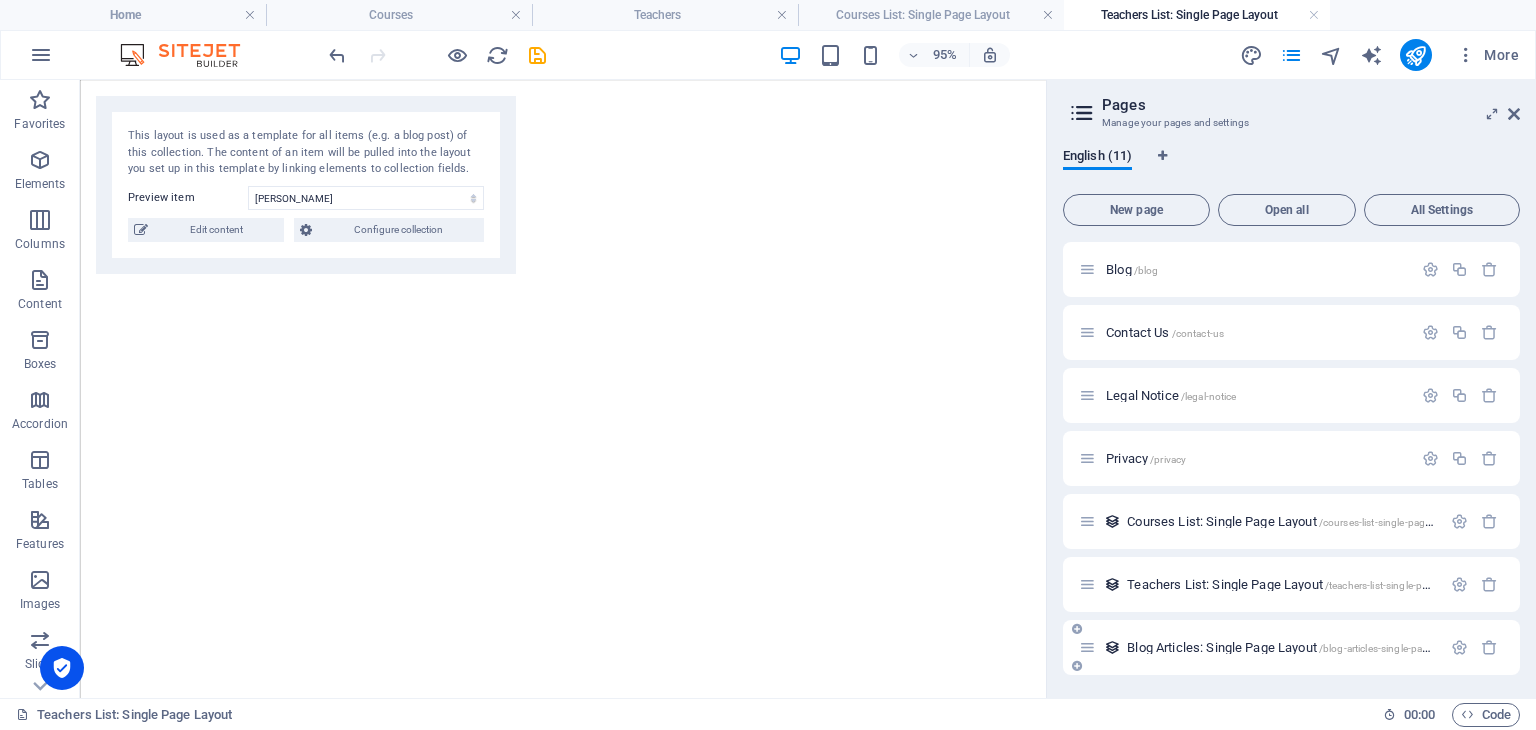 click on "Blog Articles: Single Page Layout /blog-articles-single-page-layout" at bounding box center [1295, 647] 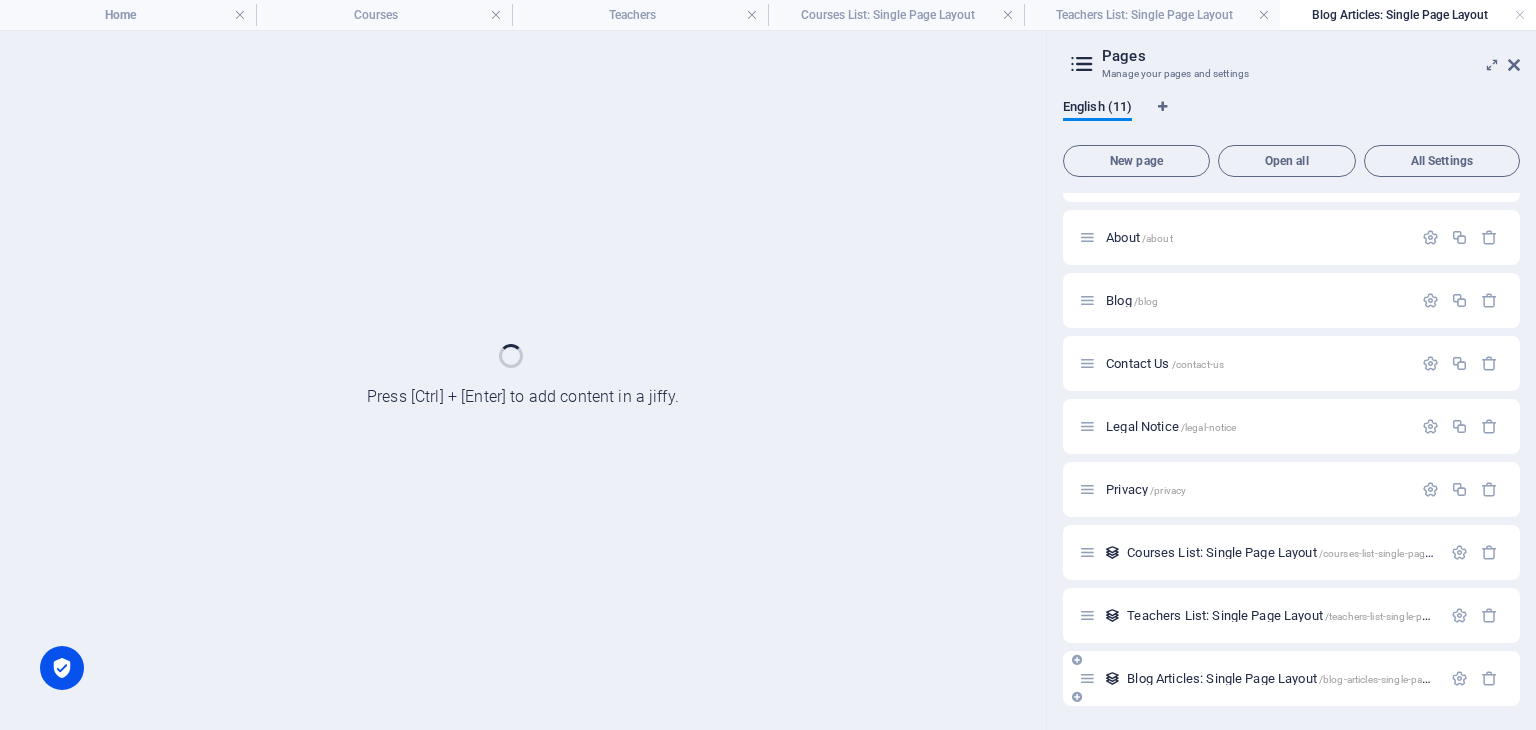 scroll, scrollTop: 172, scrollLeft: 0, axis: vertical 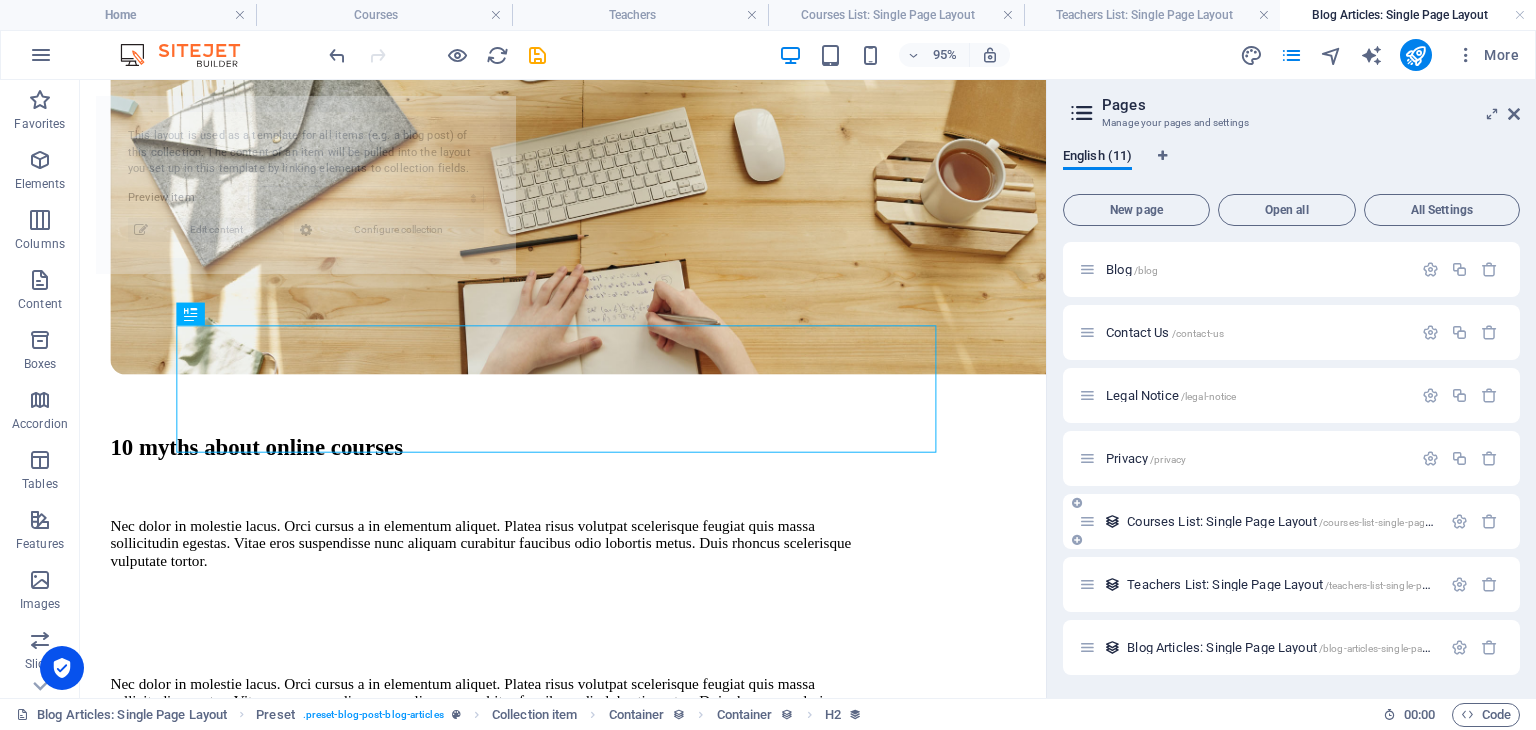 select on "6872dfc2927a989b4706f17b" 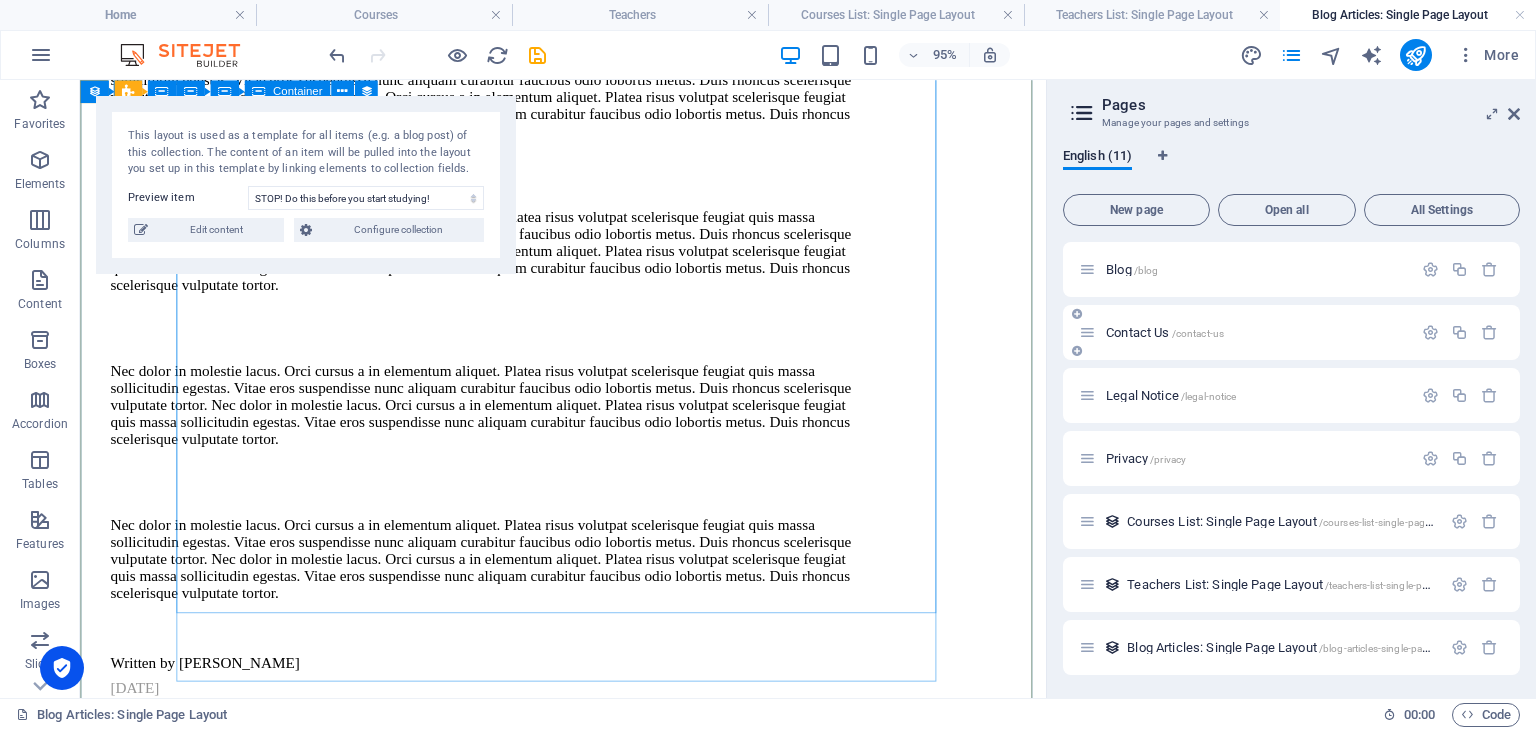 scroll, scrollTop: 1100, scrollLeft: 0, axis: vertical 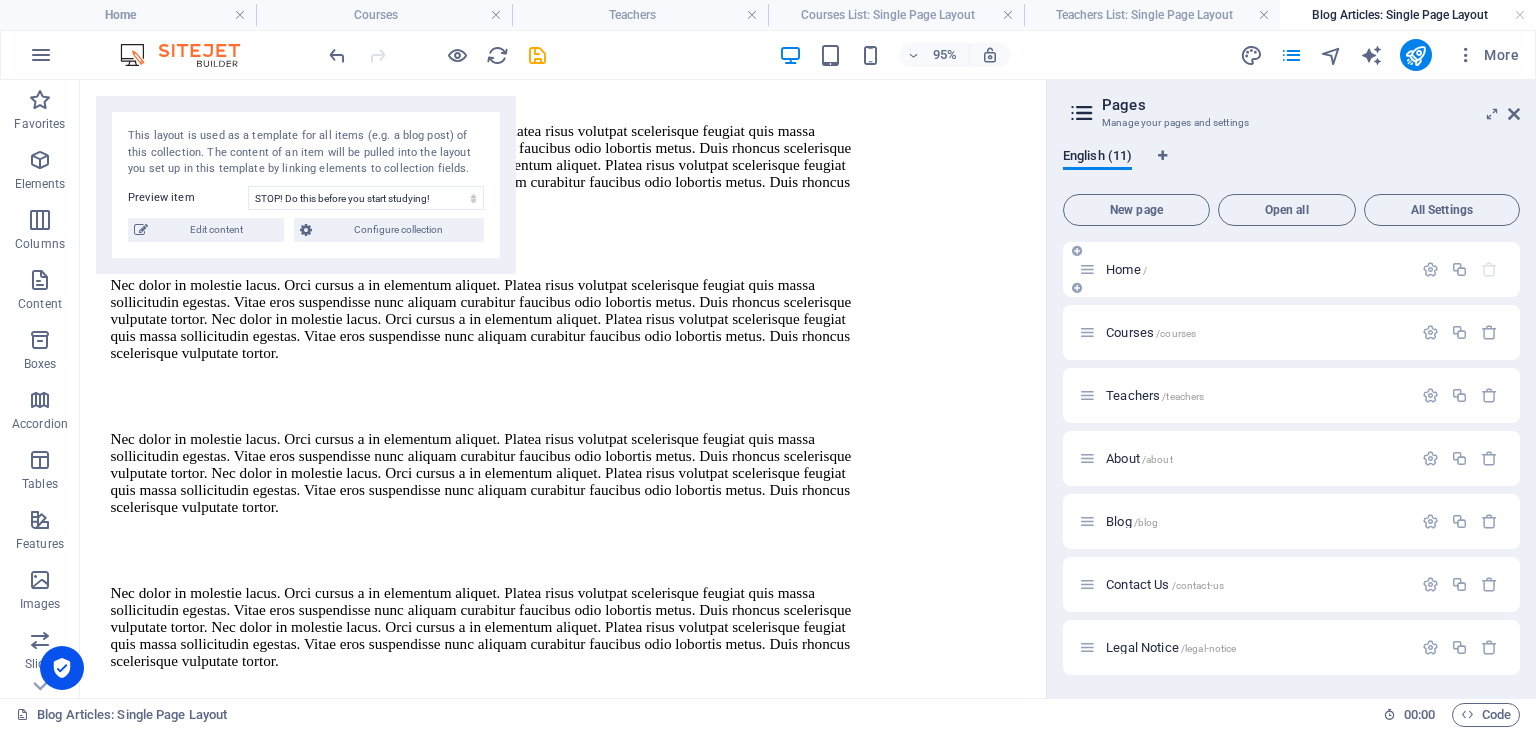 click on "Home /" at bounding box center [1291, 269] 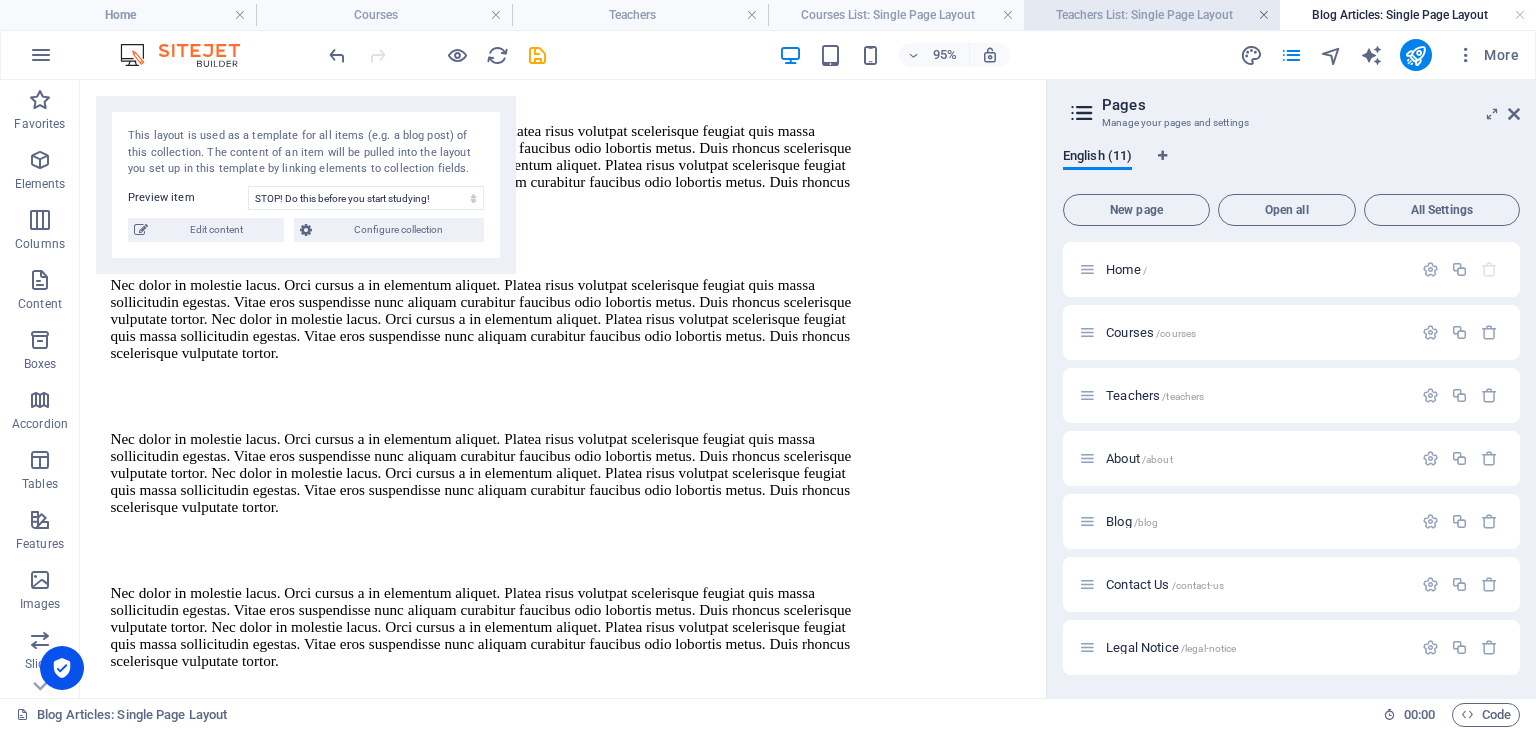 click at bounding box center (1264, 15) 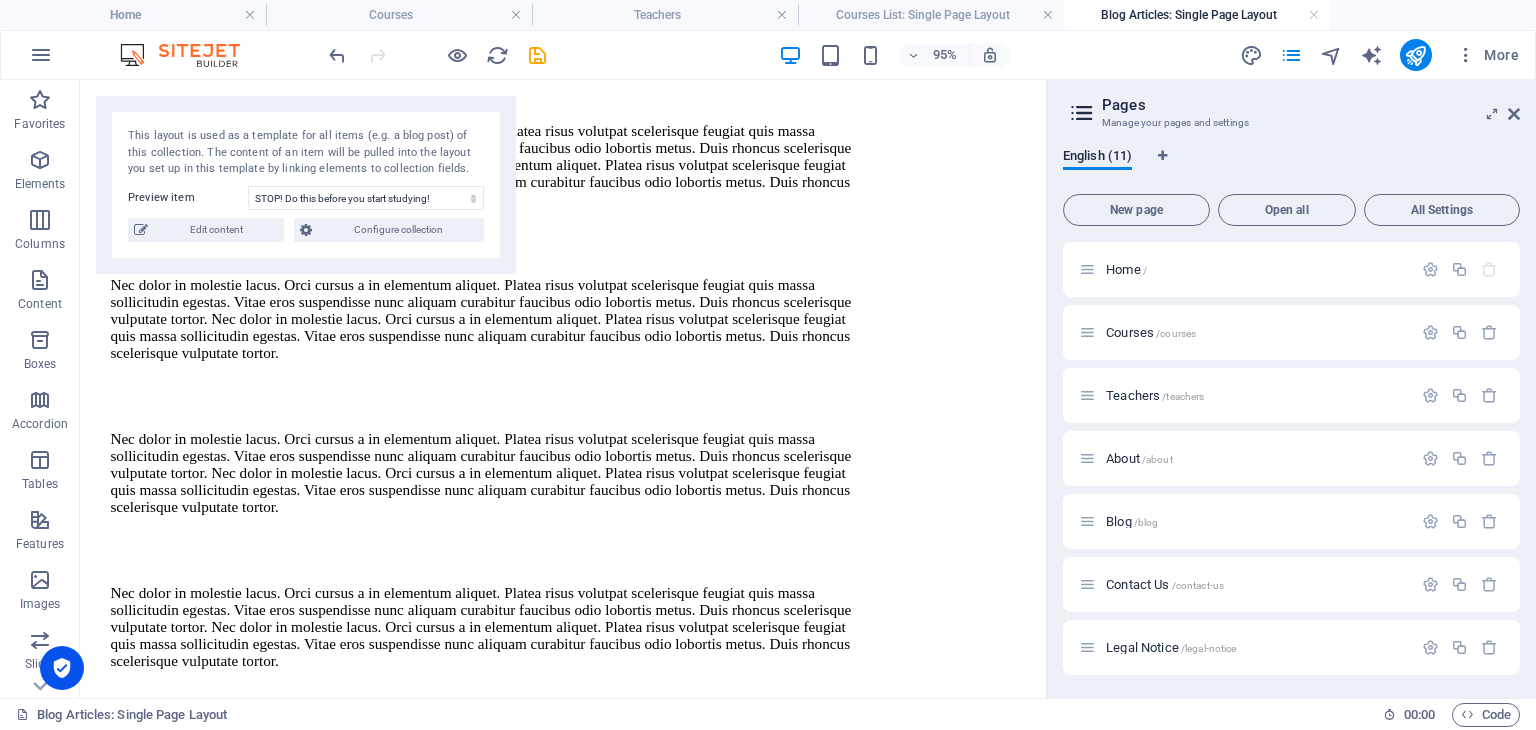 scroll, scrollTop: 0, scrollLeft: 0, axis: both 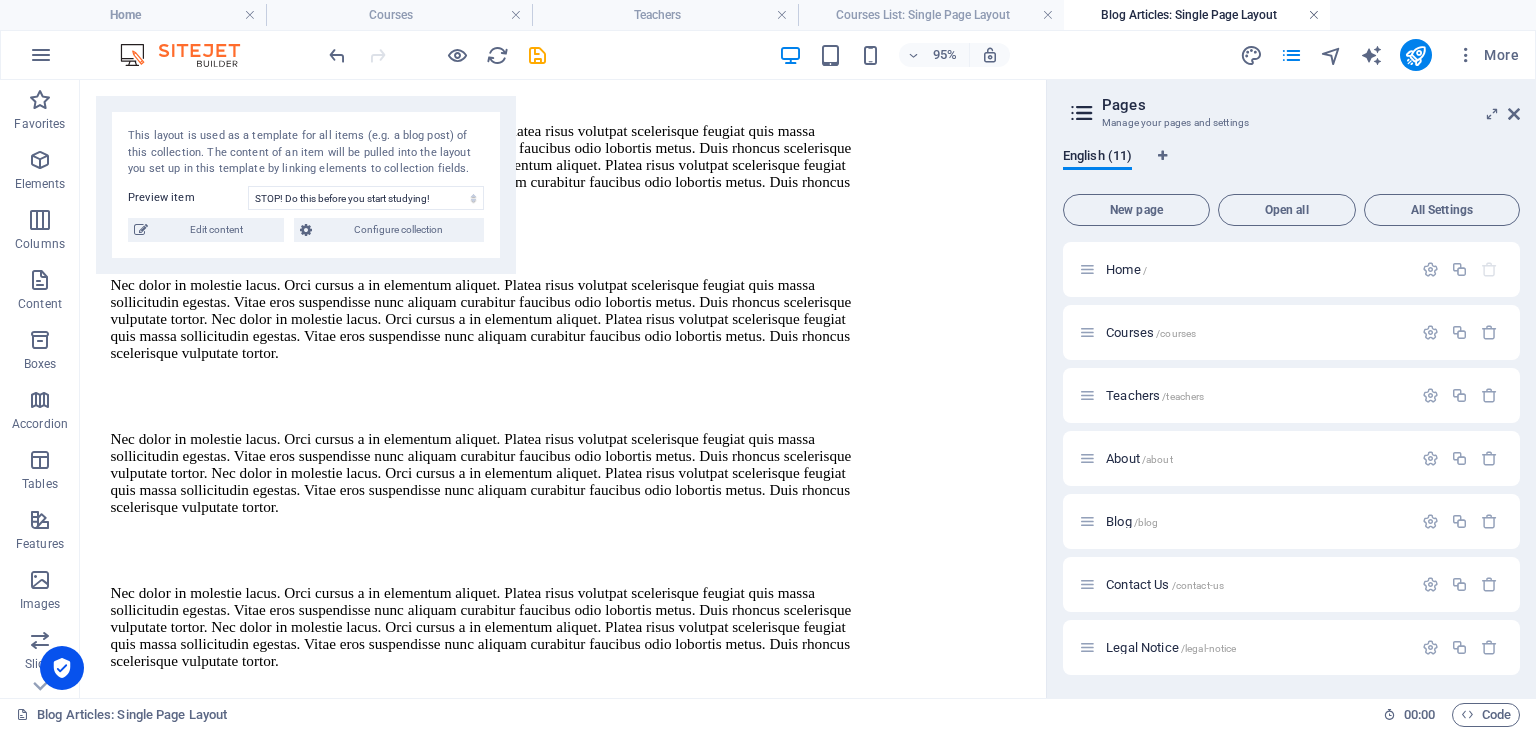 click at bounding box center (1314, 15) 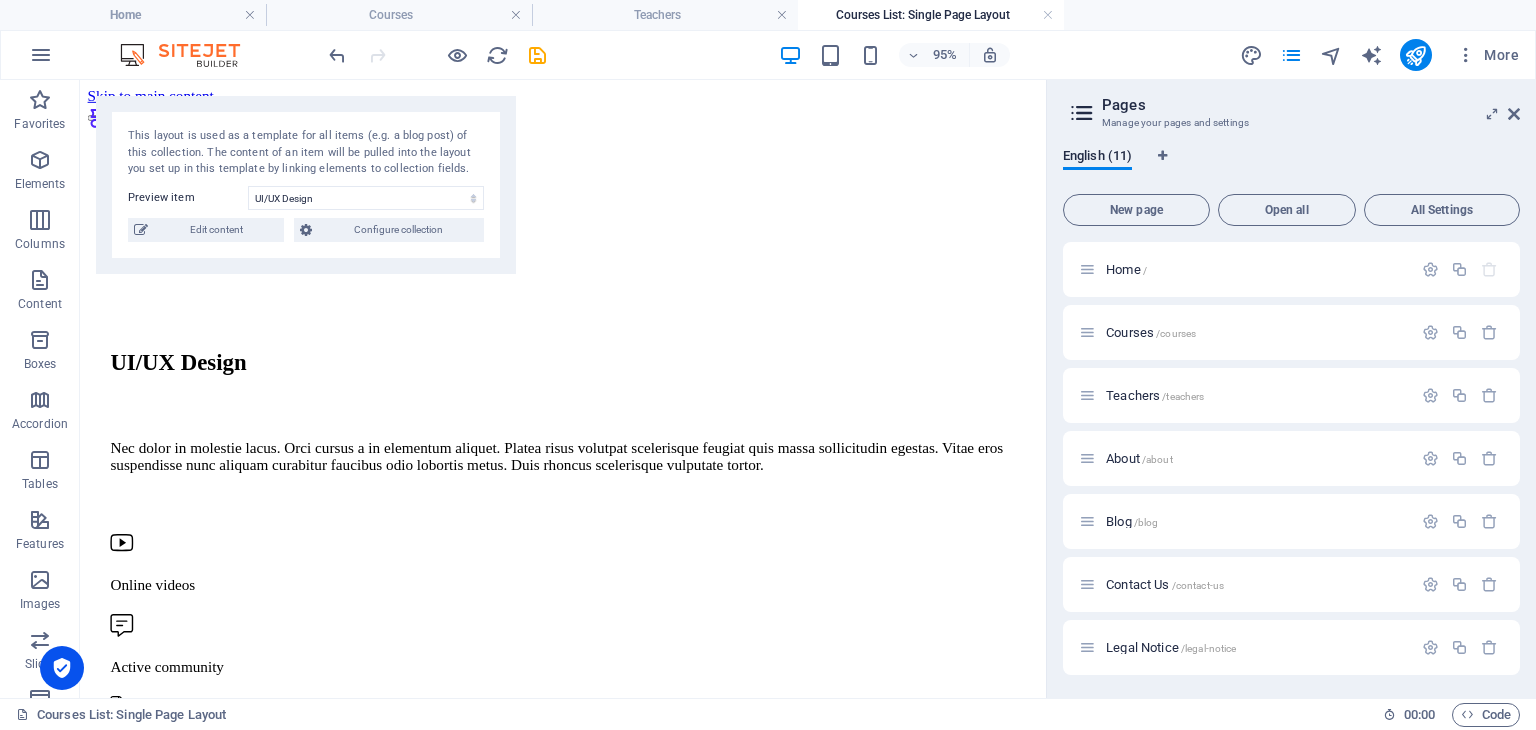 scroll, scrollTop: 1412, scrollLeft: 0, axis: vertical 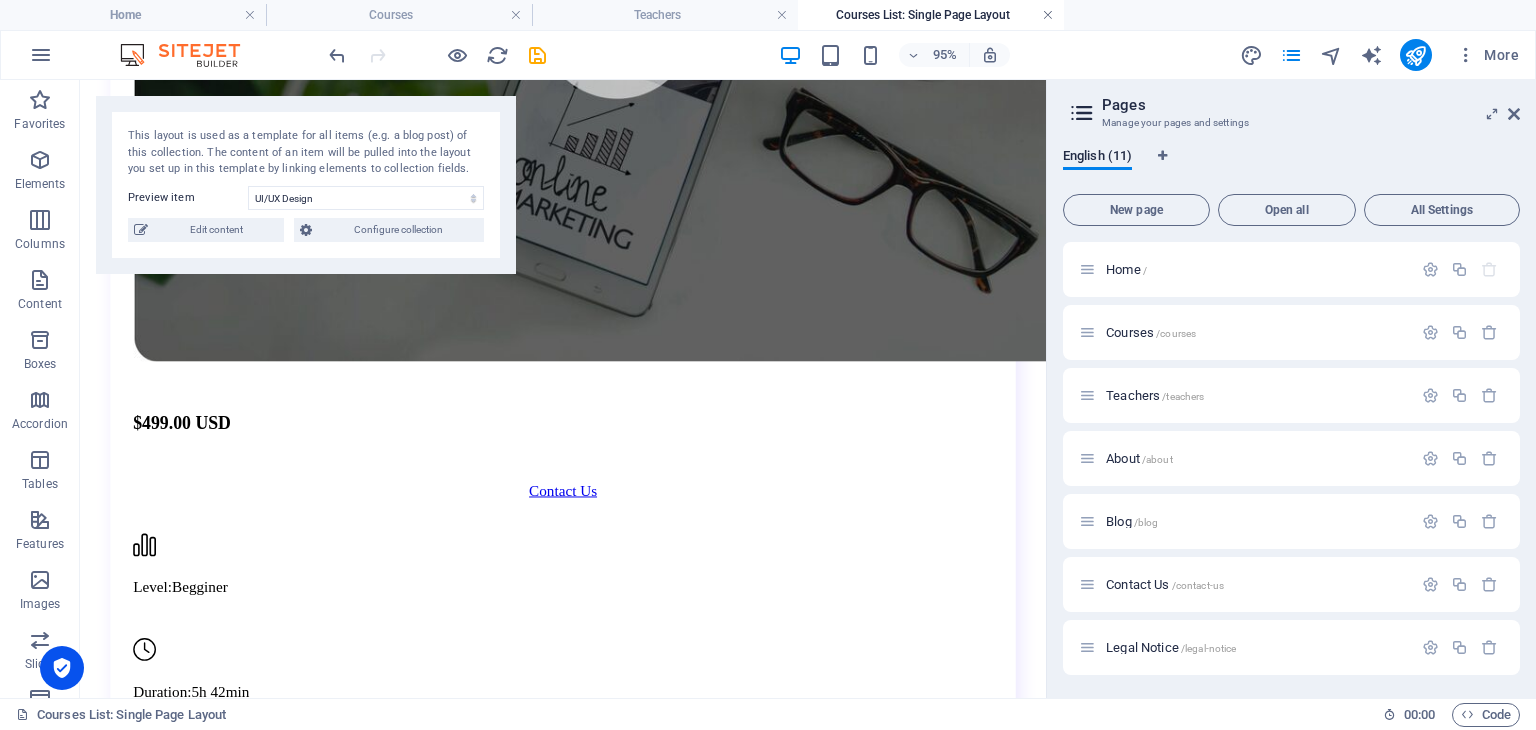 click at bounding box center (1048, 15) 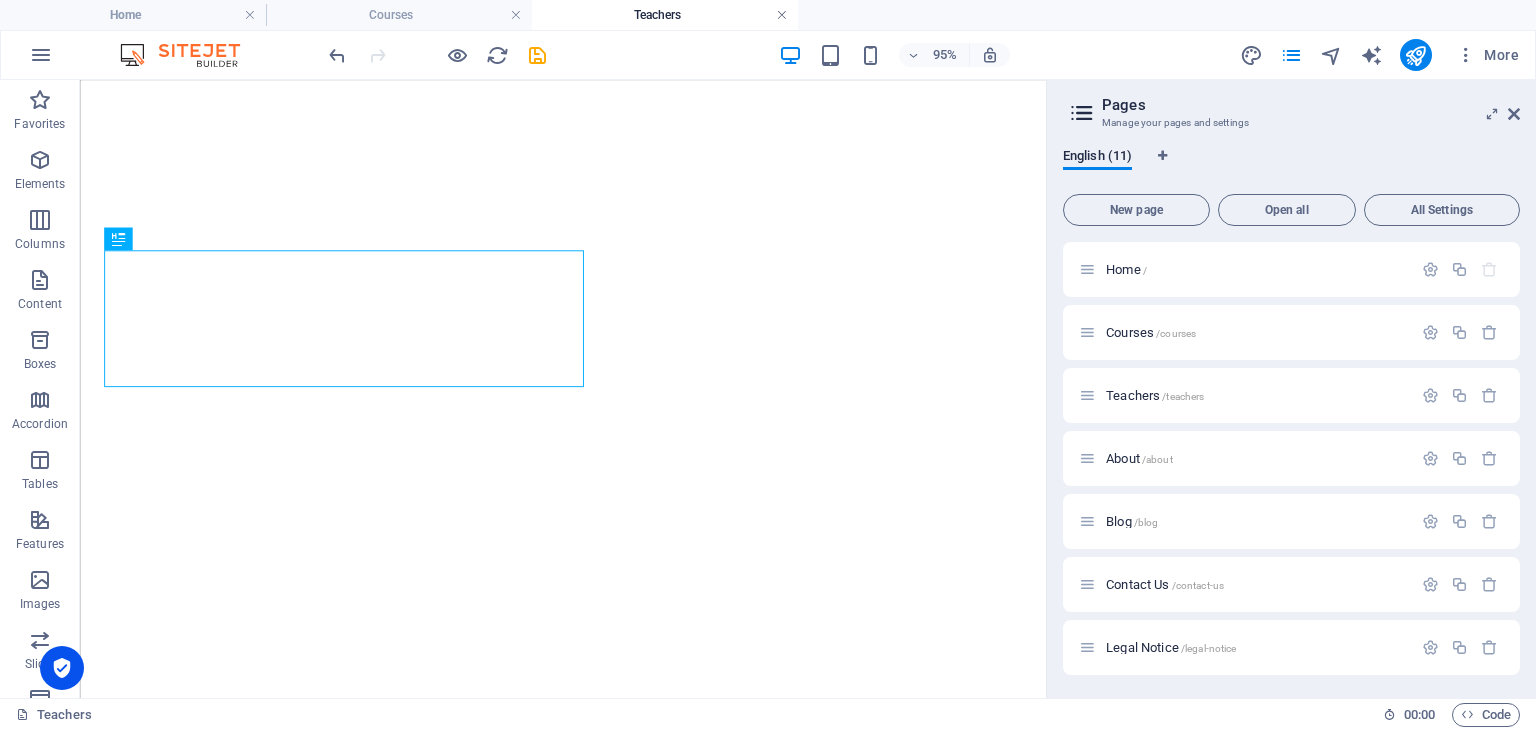 click at bounding box center [782, 15] 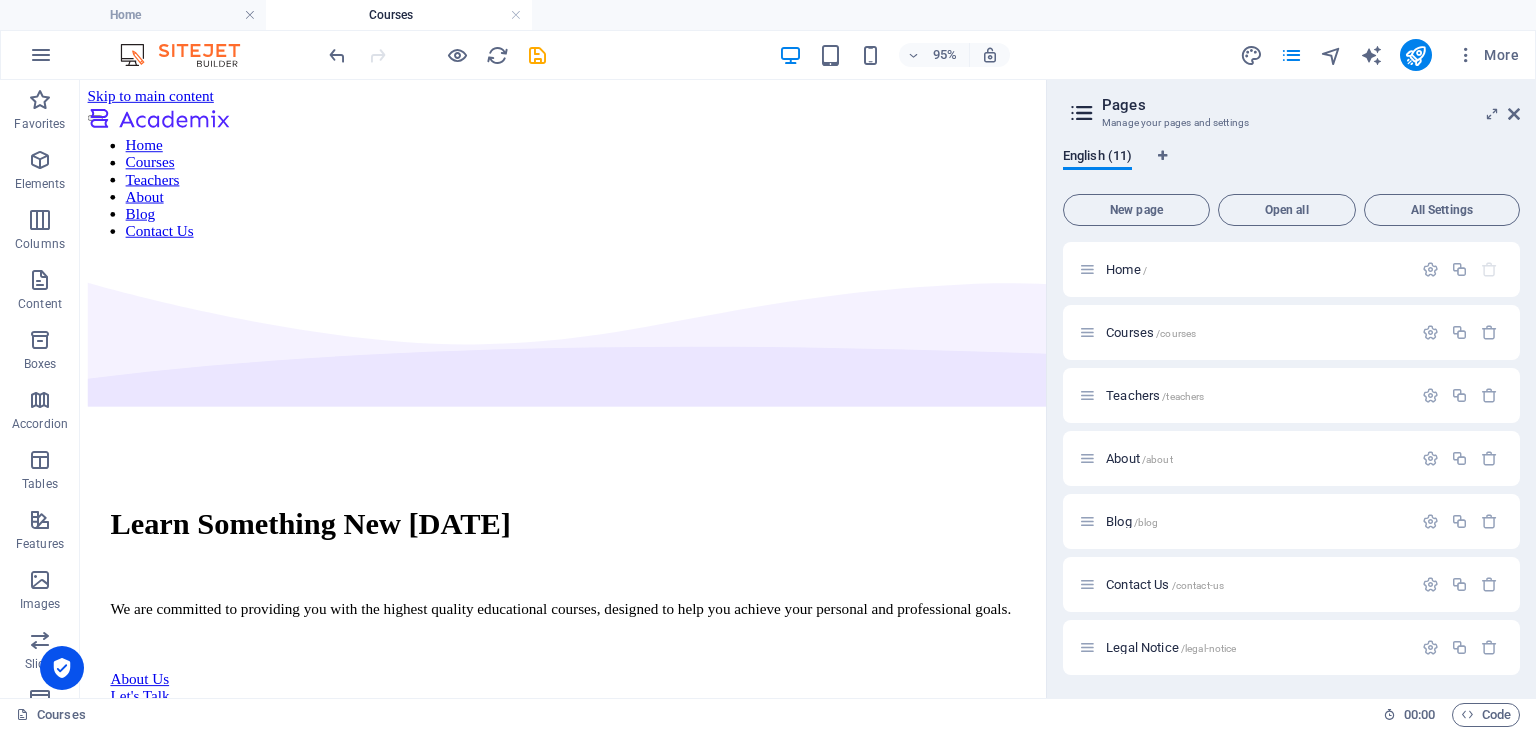 click on "Courses" at bounding box center (399, 15) 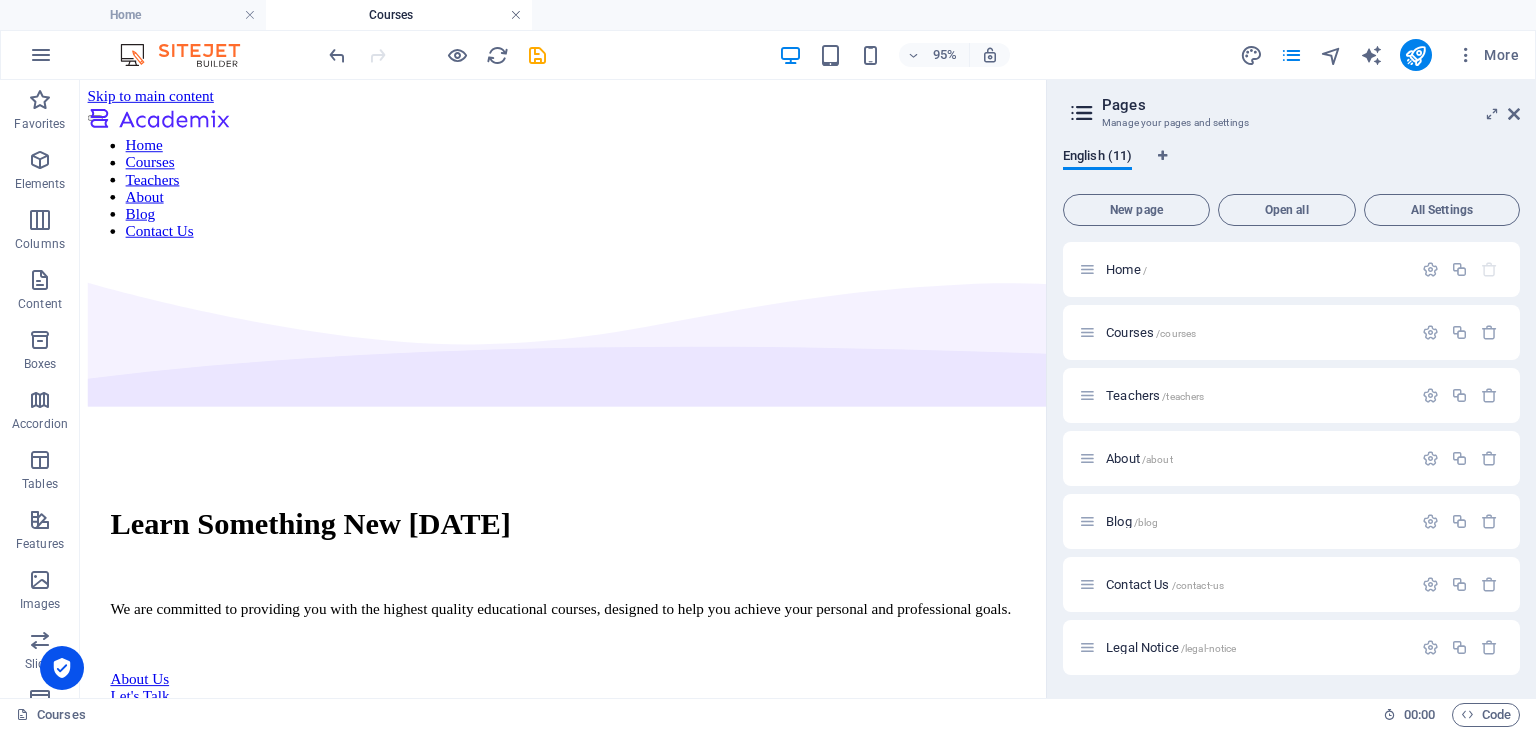 click at bounding box center [516, 15] 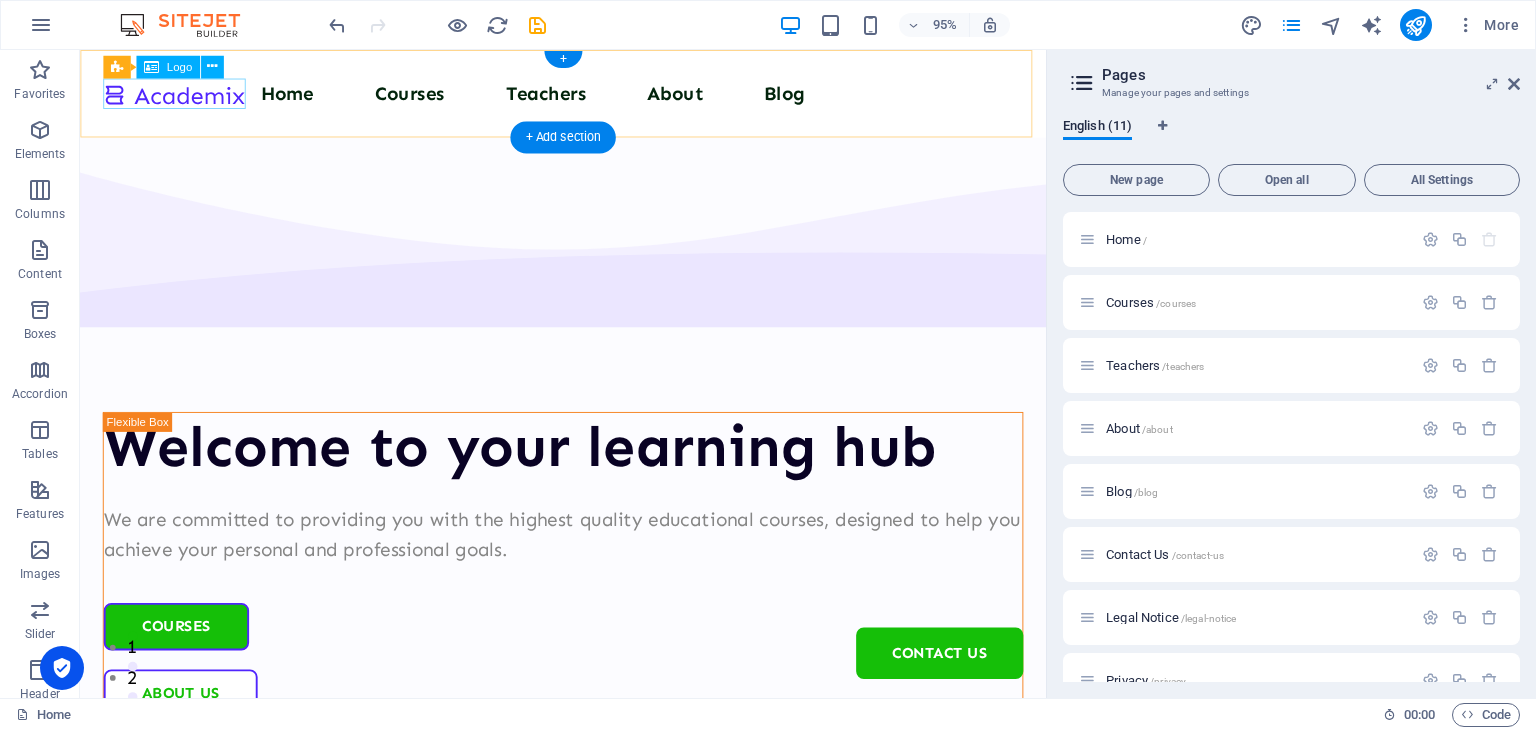 click at bounding box center (179, 96) 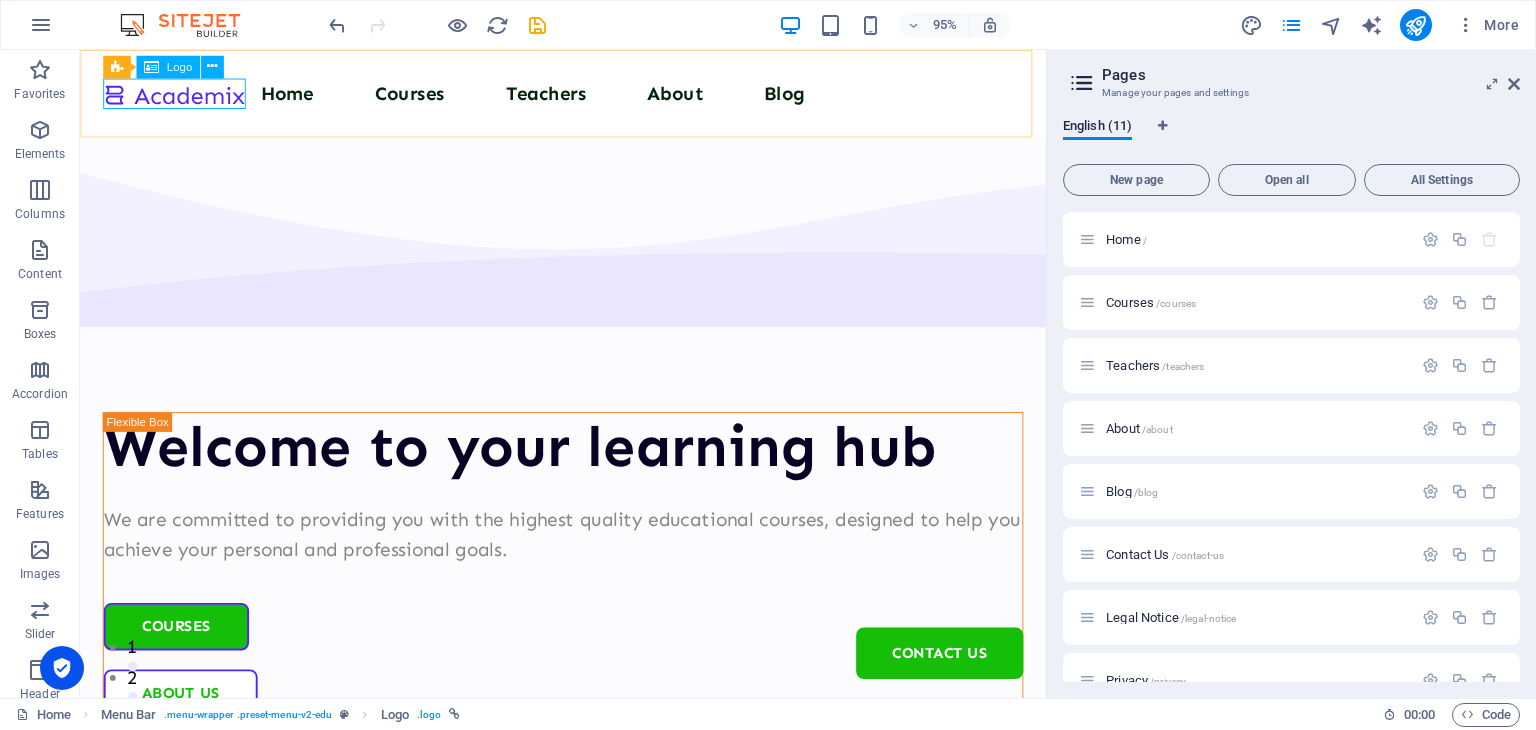click on "Logo" at bounding box center (178, 66) 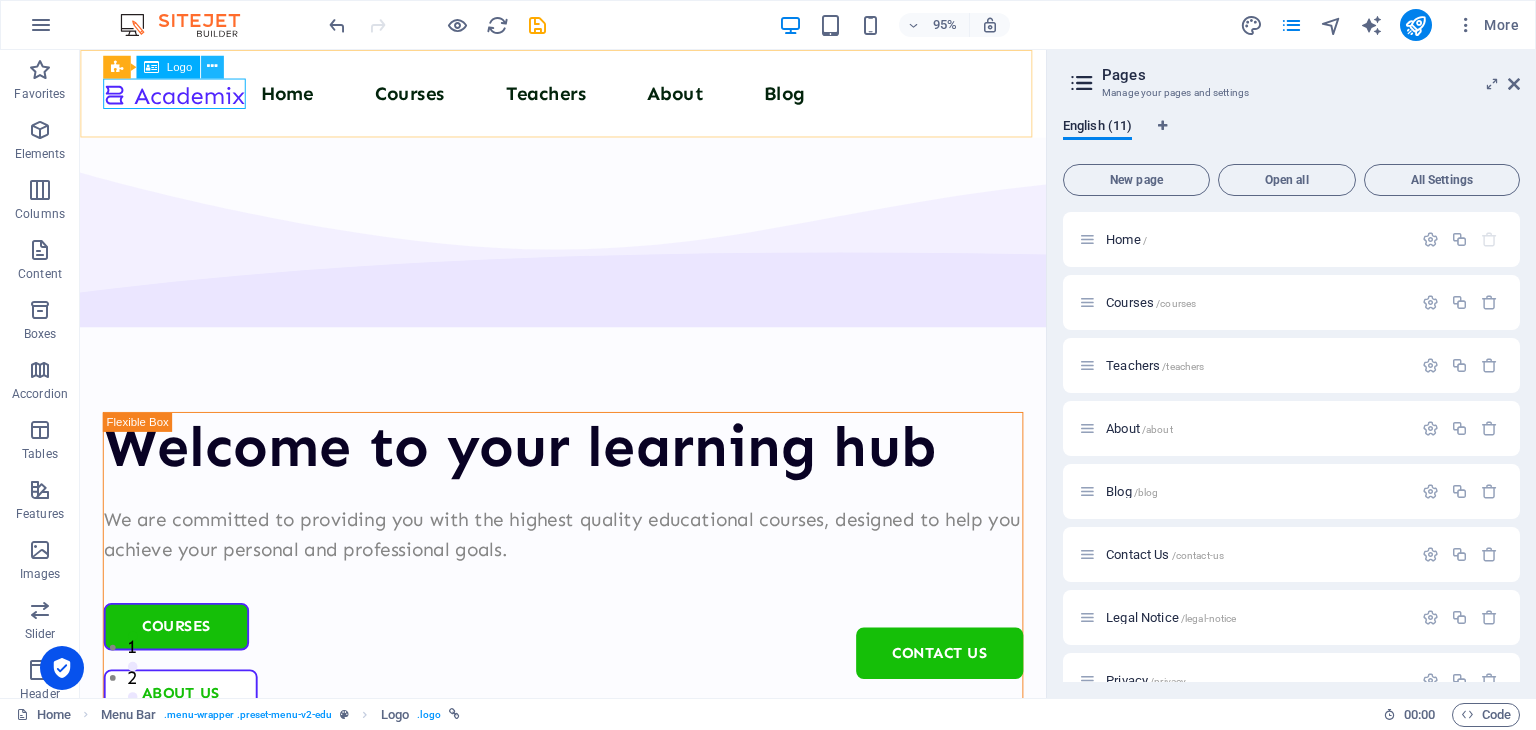 click at bounding box center (211, 66) 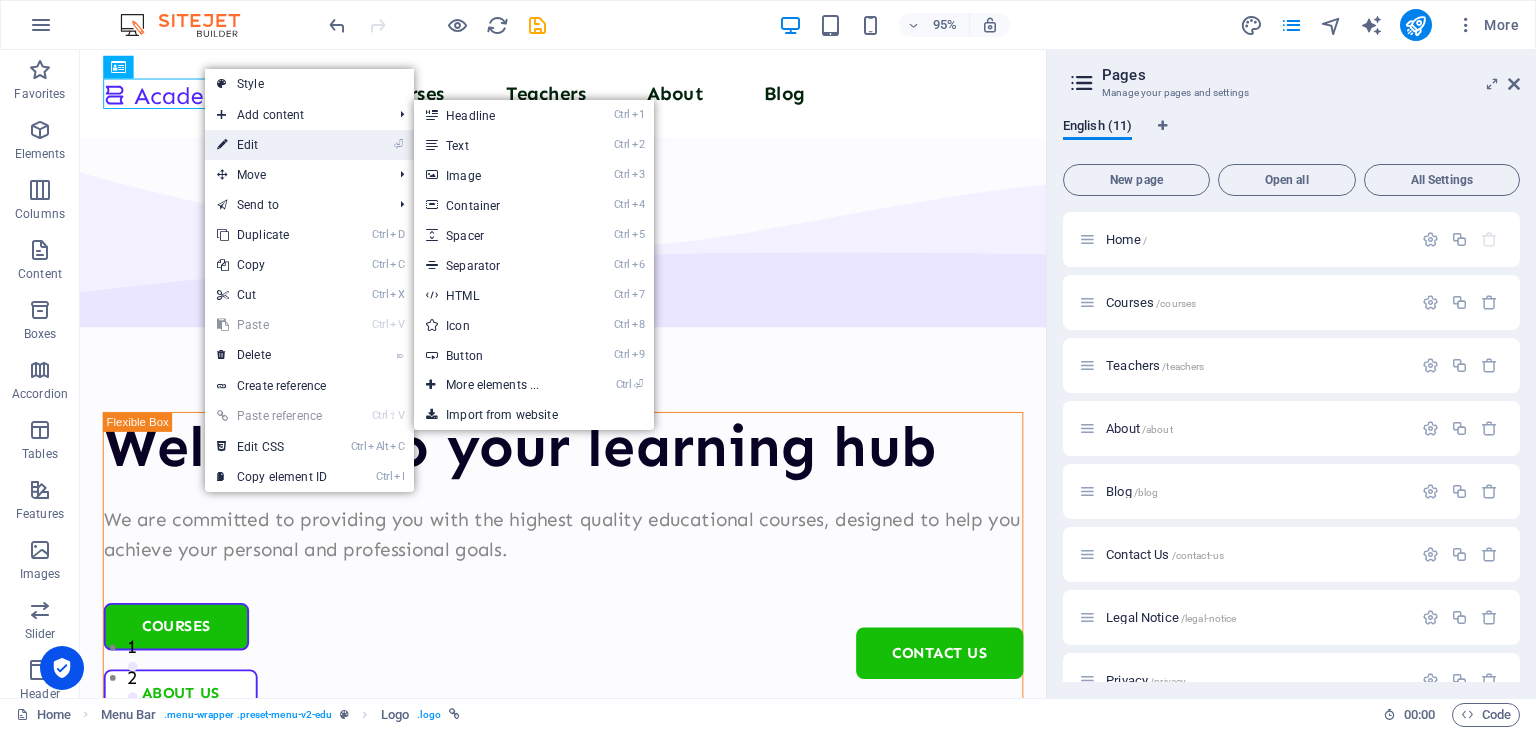 click on "⏎  Edit" at bounding box center (272, 145) 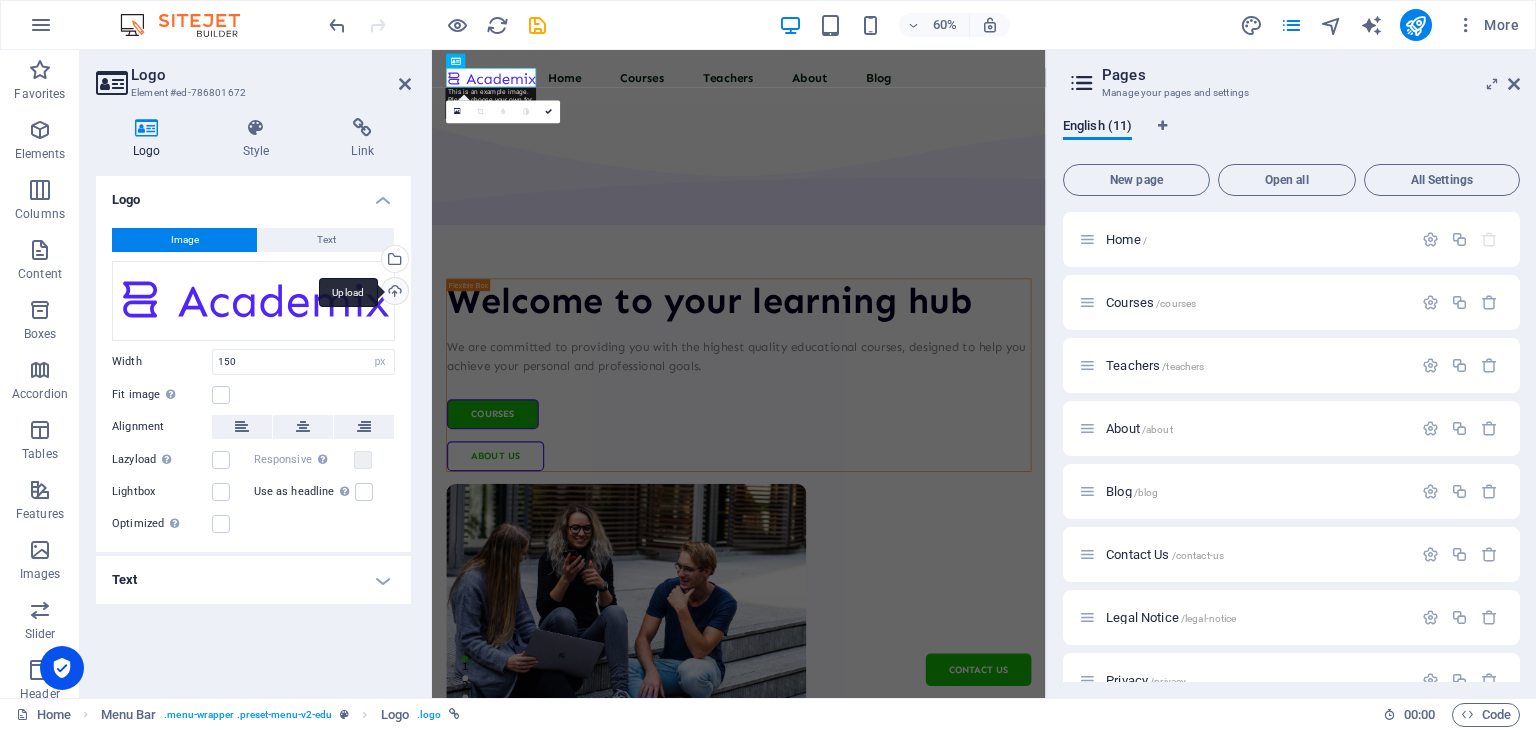 click on "Upload" at bounding box center (393, 293) 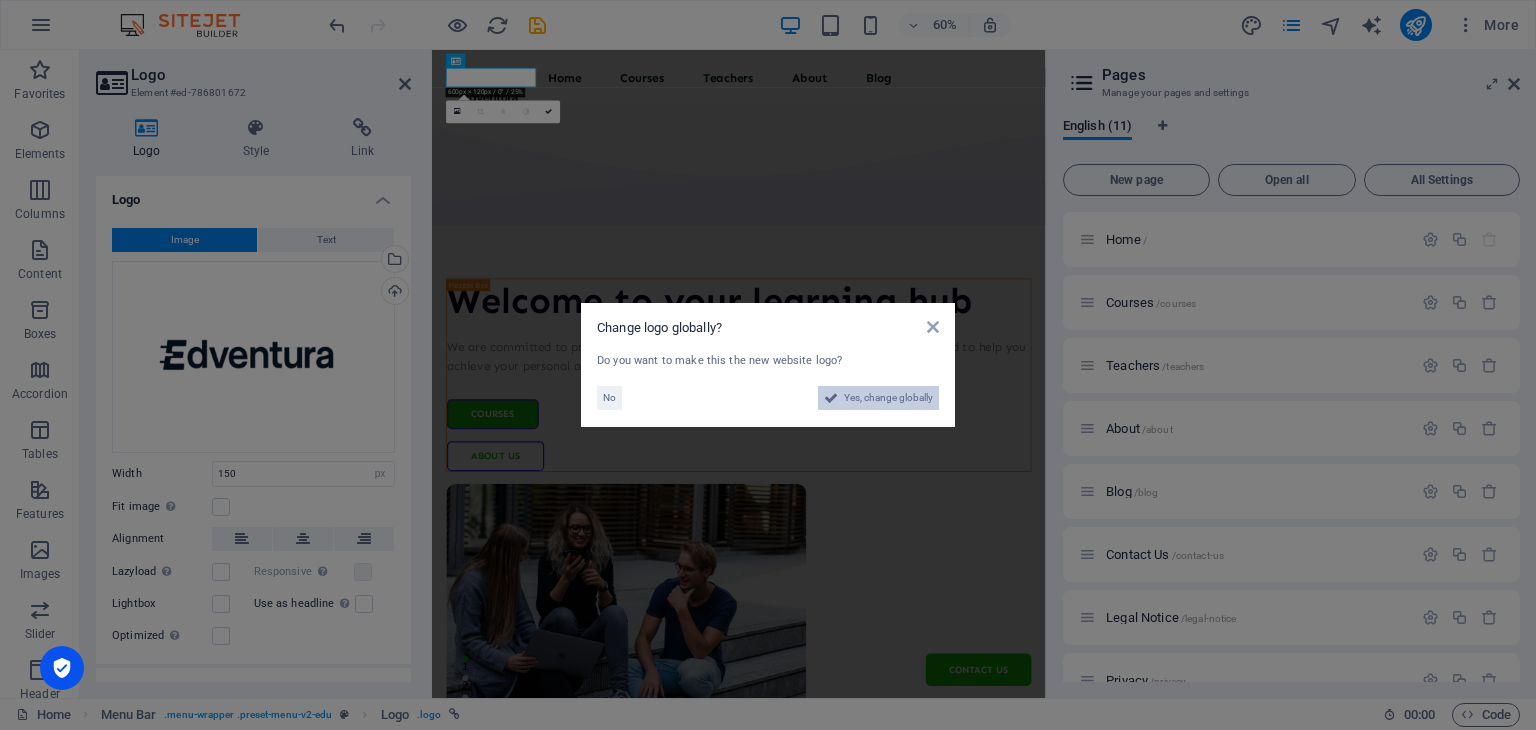 drag, startPoint x: 868, startPoint y: 394, endPoint x: 725, endPoint y: 571, distance: 227.54779 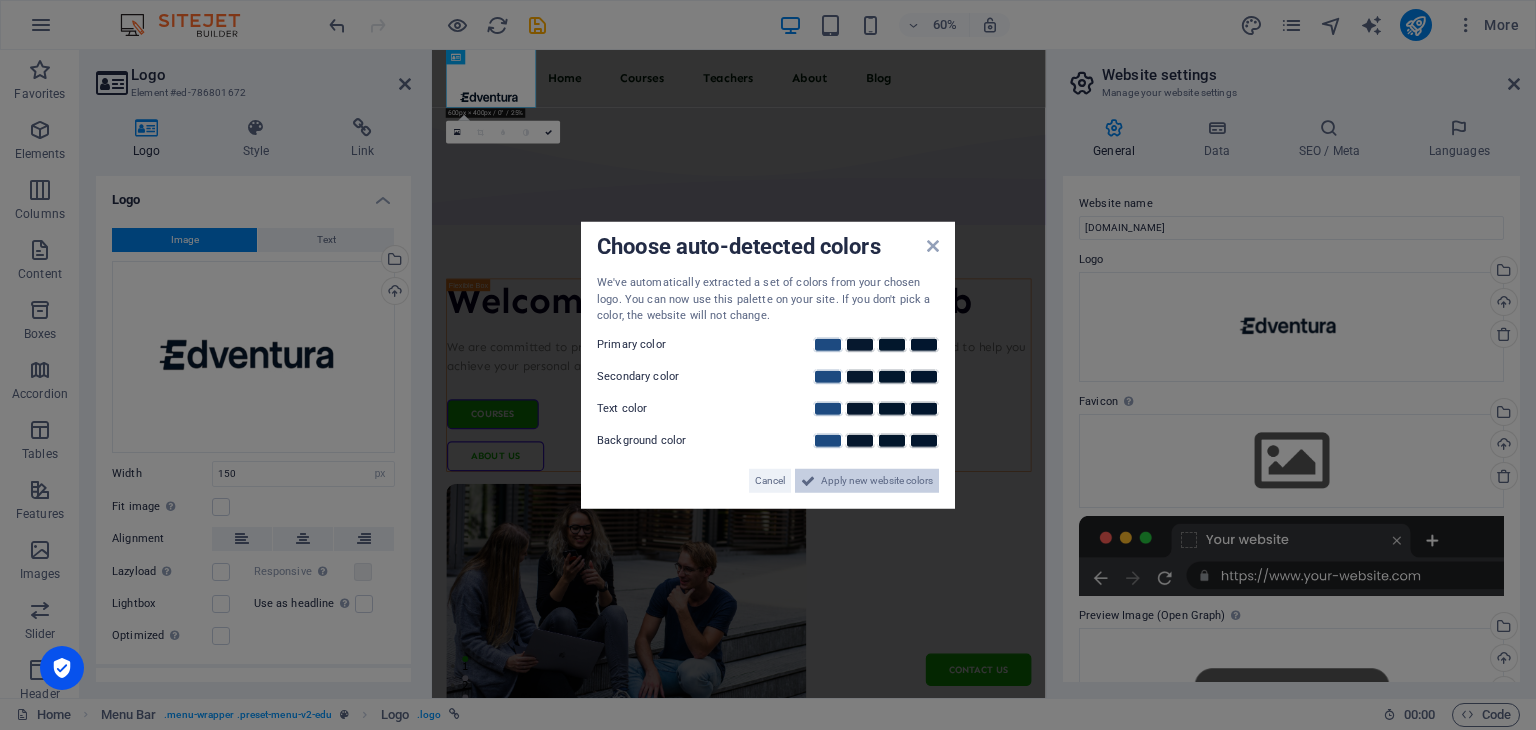 click on "Apply new website colors" at bounding box center [877, 480] 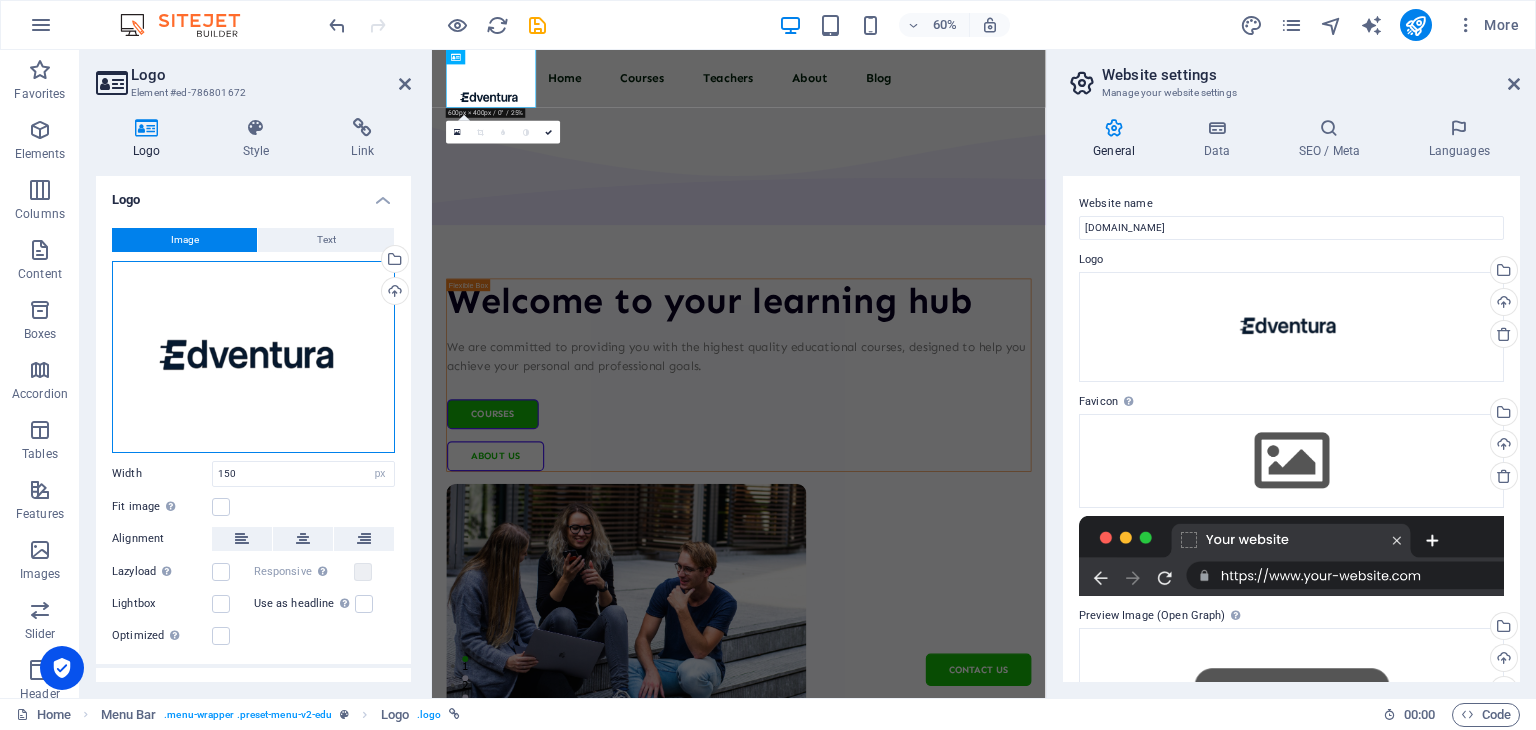 click on "Drag files here, click to choose files or select files from Files or our free stock photos & videos" at bounding box center (253, 357) 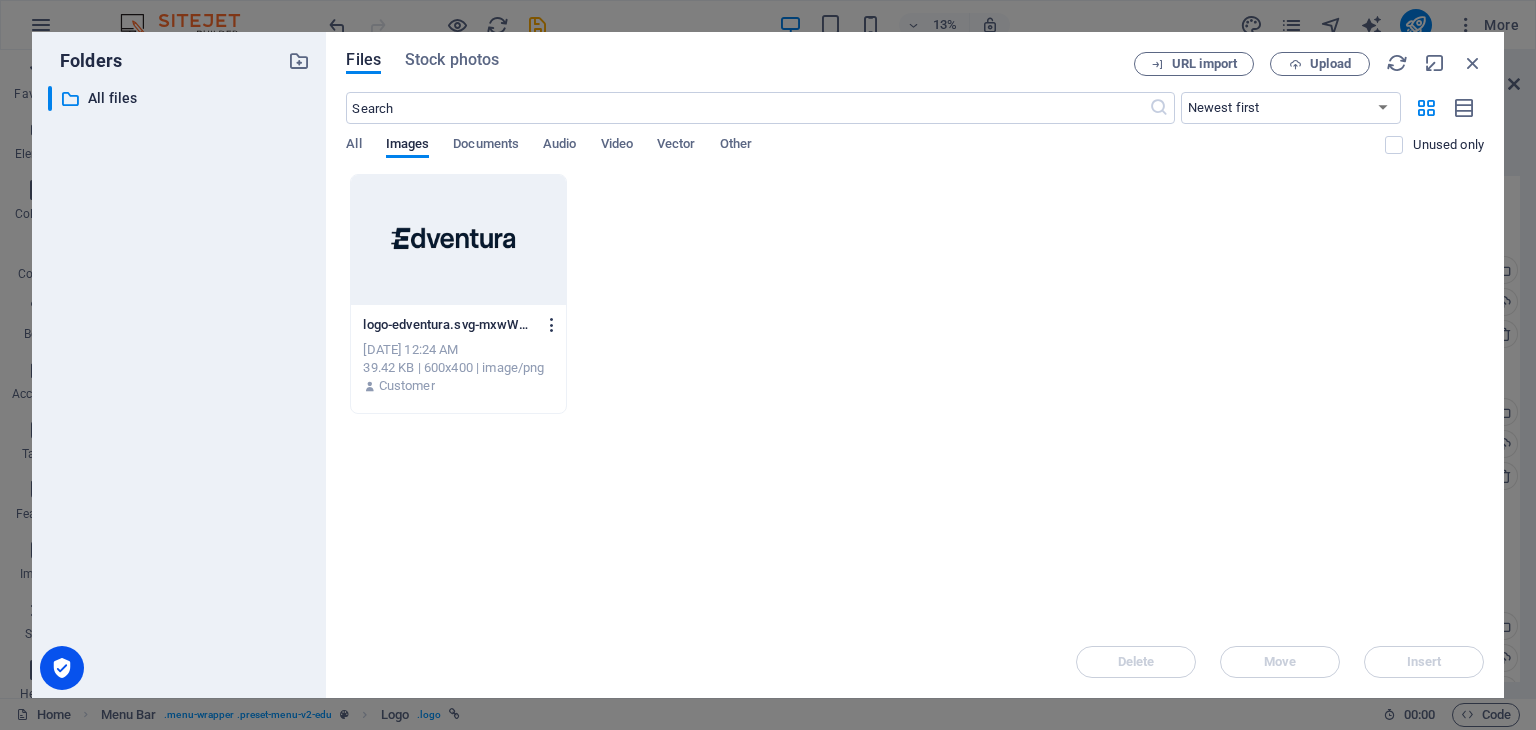 click at bounding box center (548, 325) 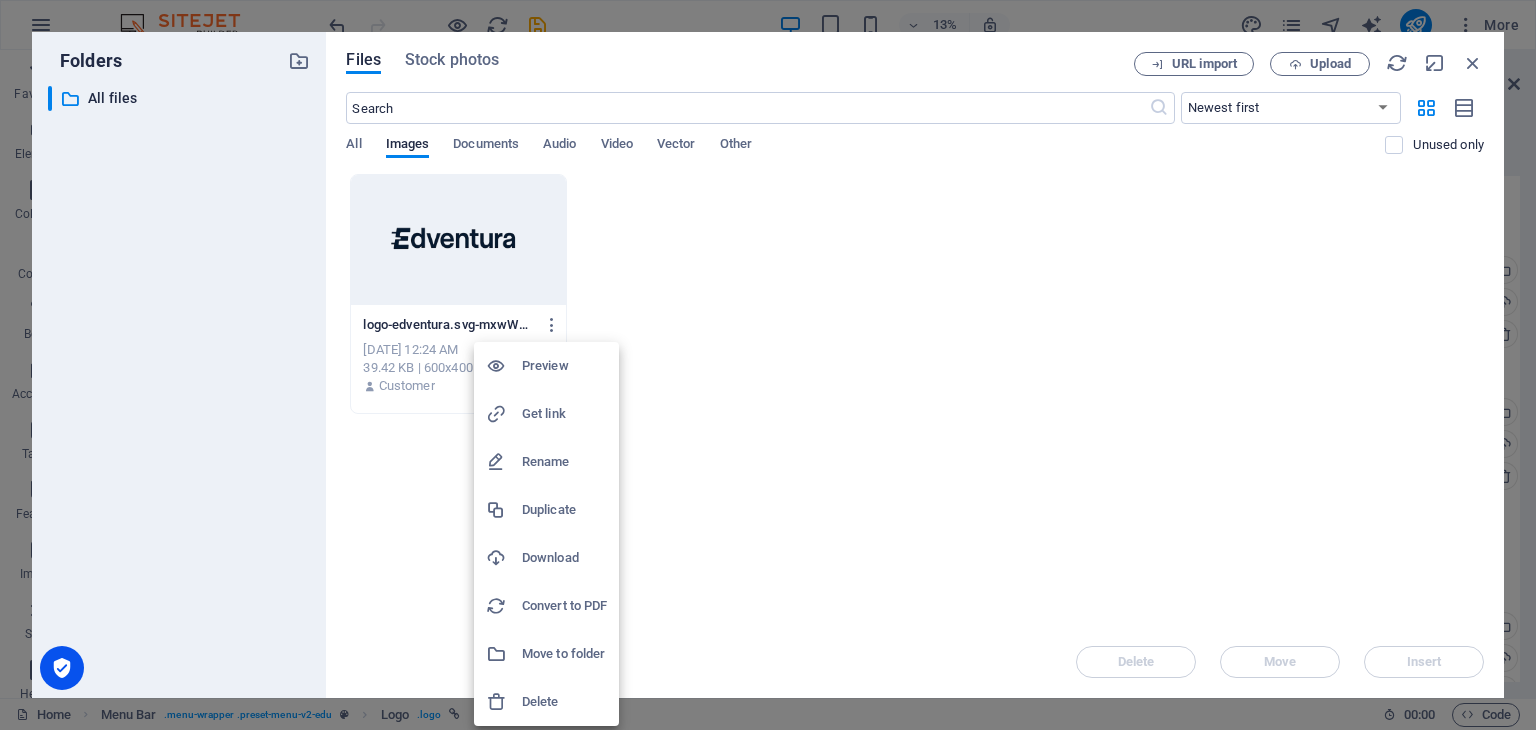 click at bounding box center (768, 365) 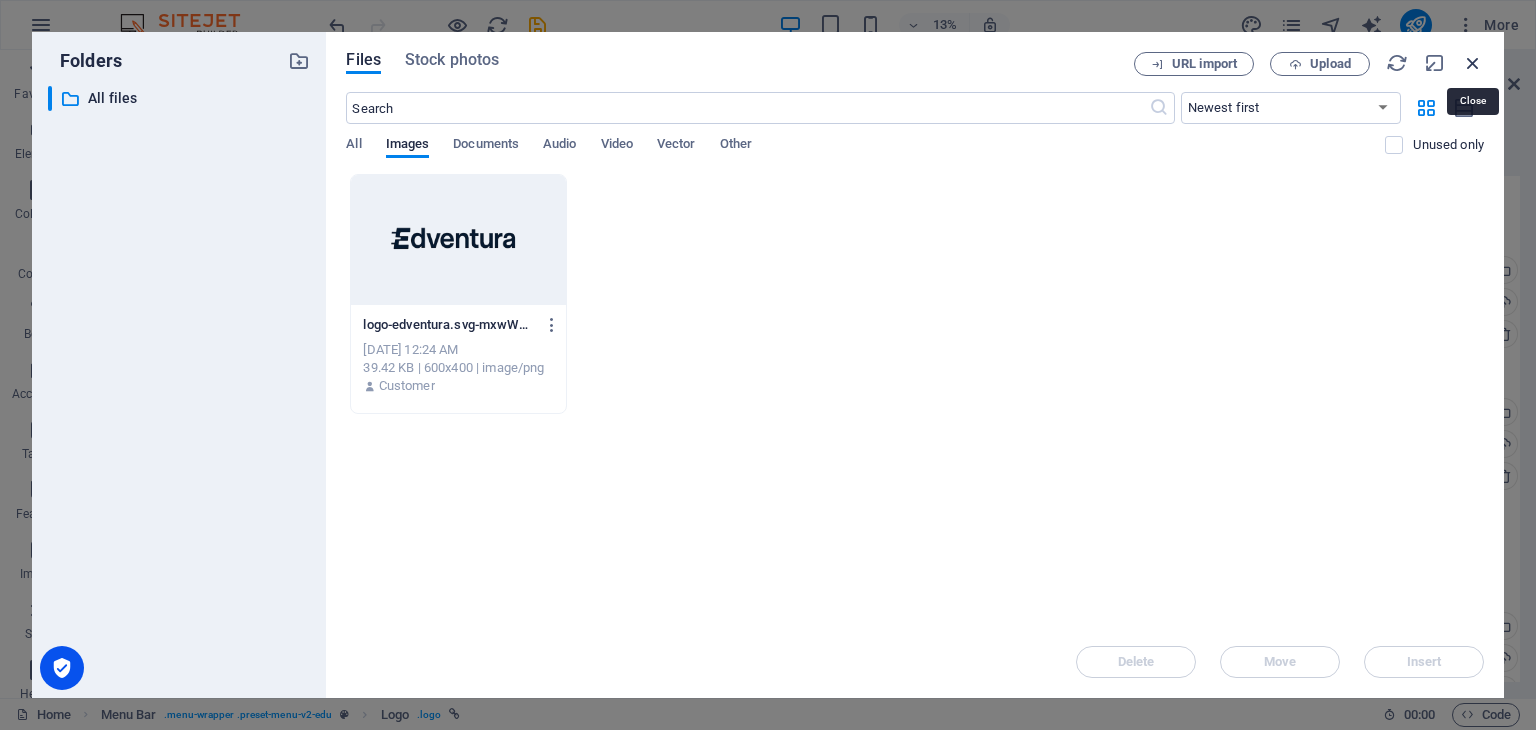 click at bounding box center (1473, 63) 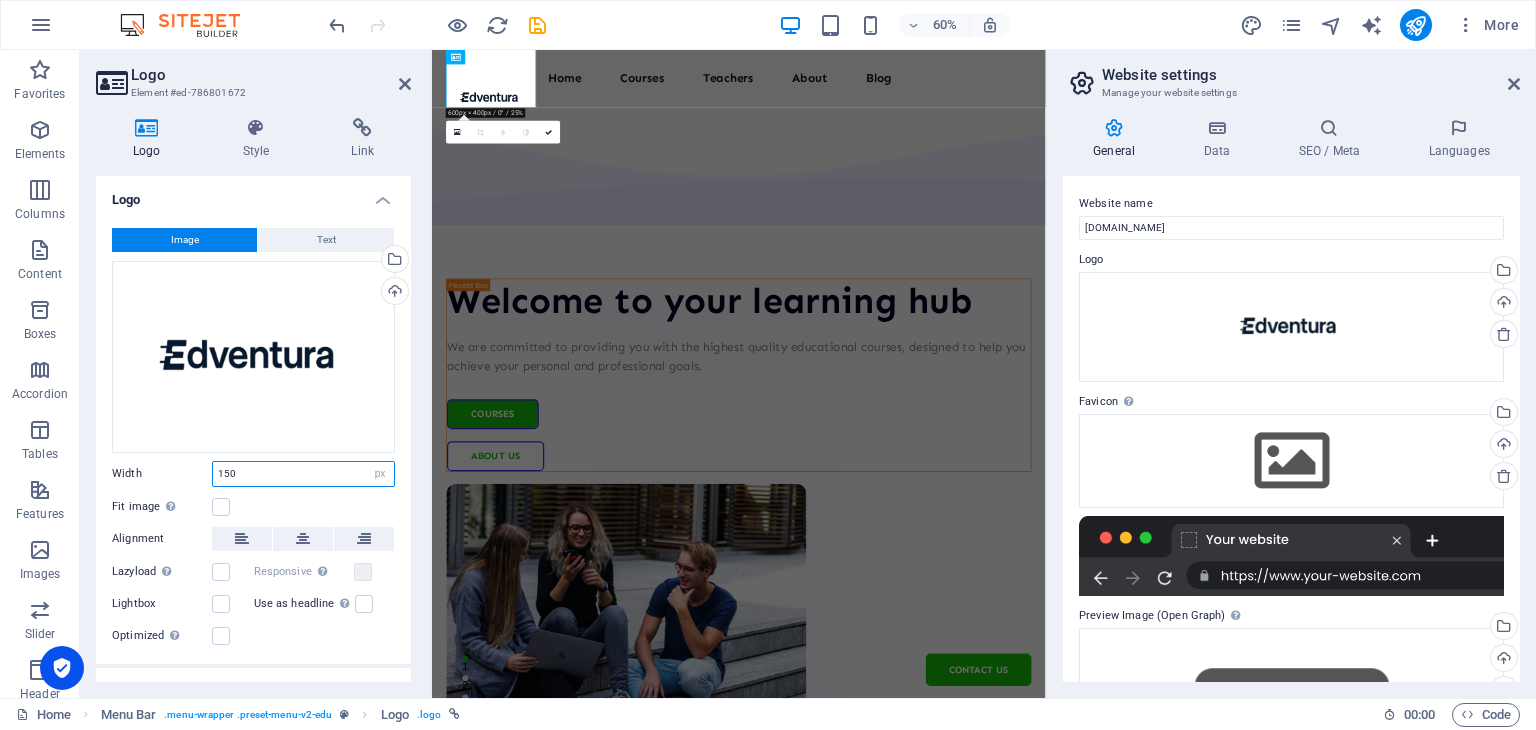 click on "150" at bounding box center (303, 474) 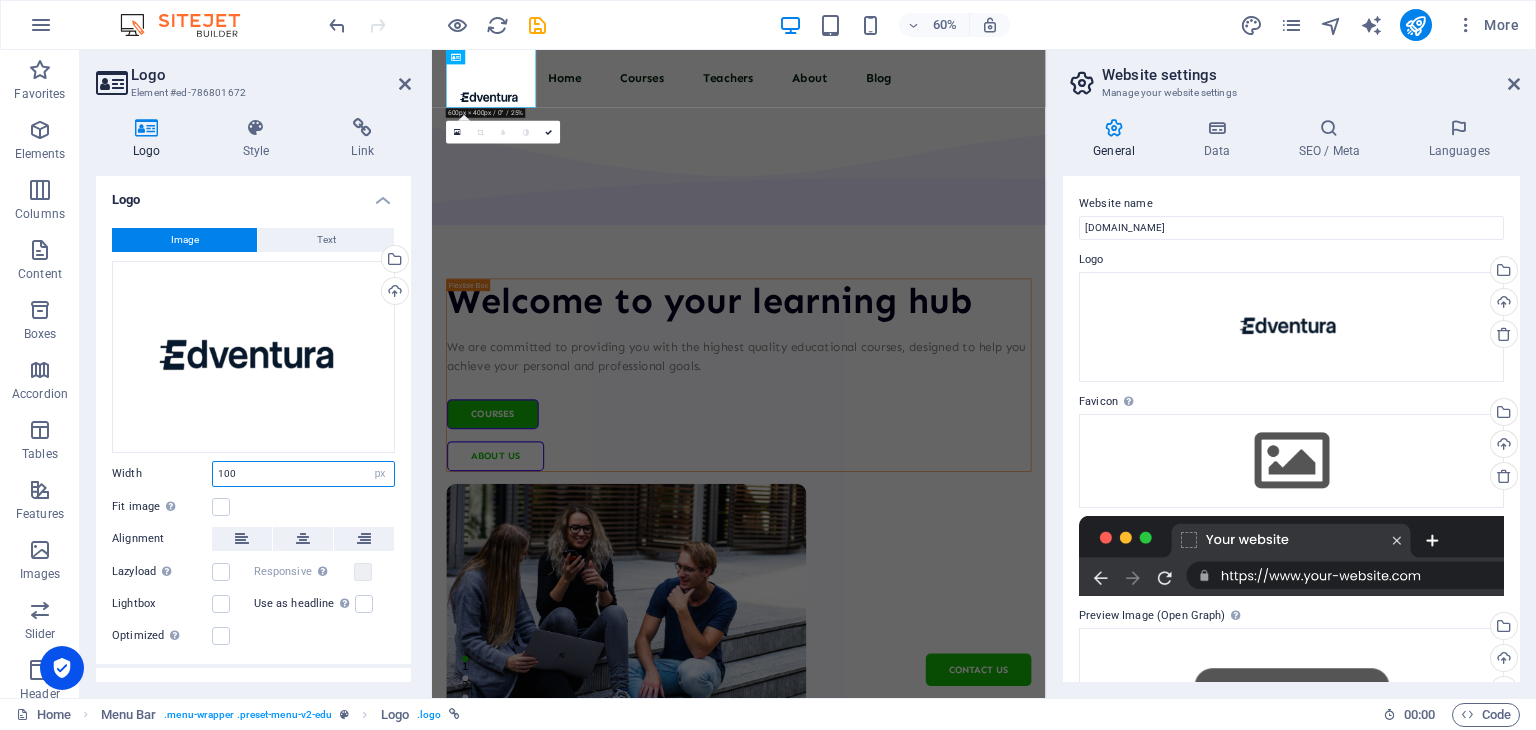 type on "100" 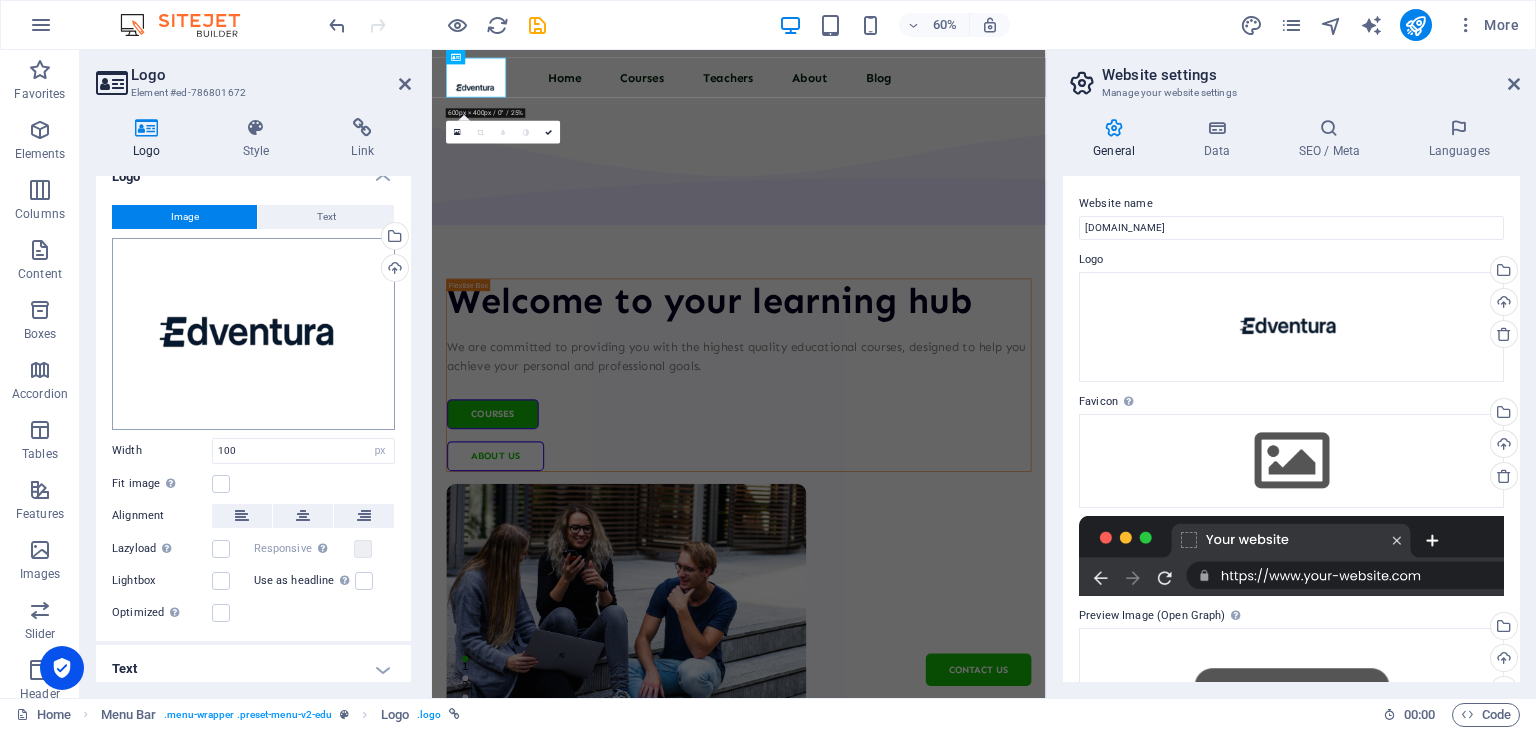 scroll, scrollTop: 31, scrollLeft: 0, axis: vertical 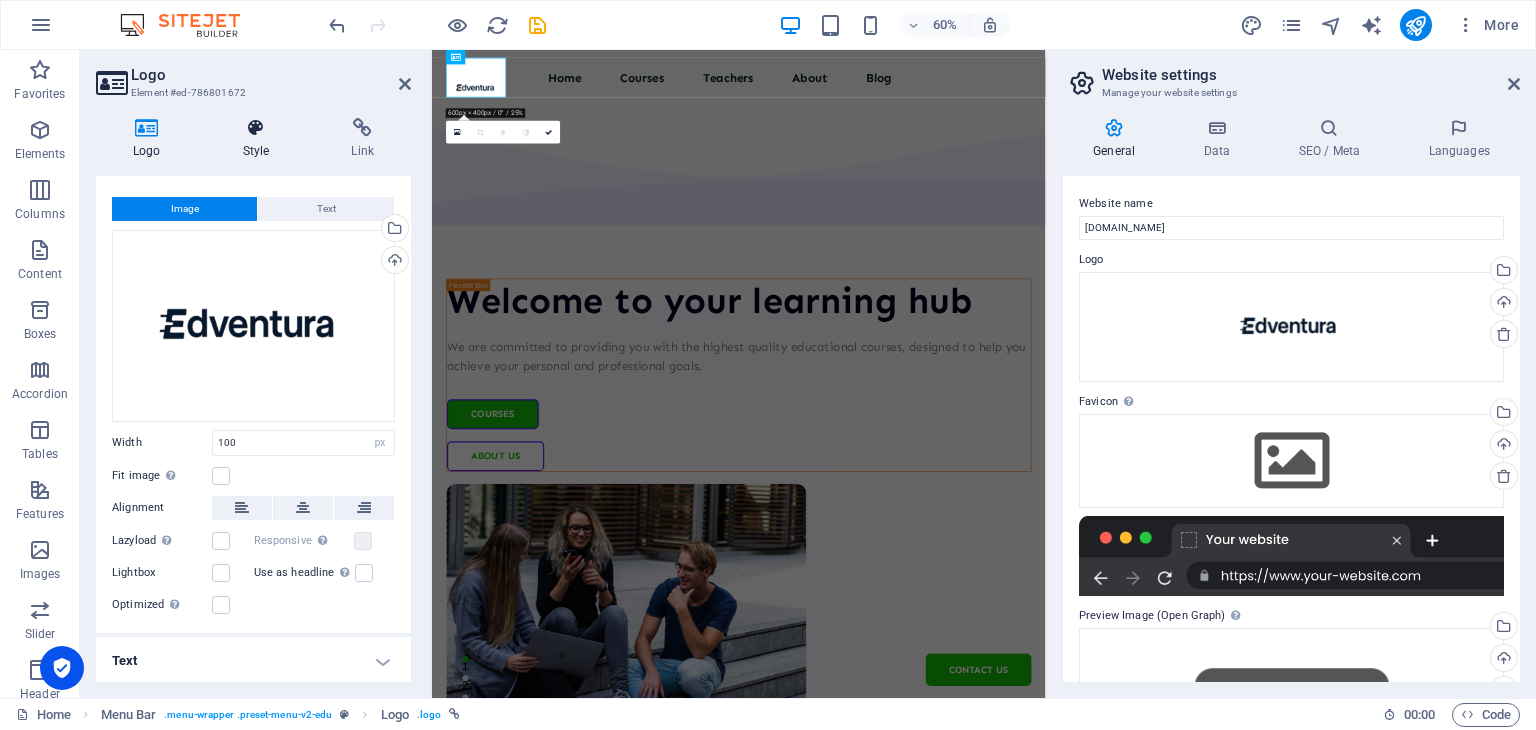 click on "Style" at bounding box center [260, 139] 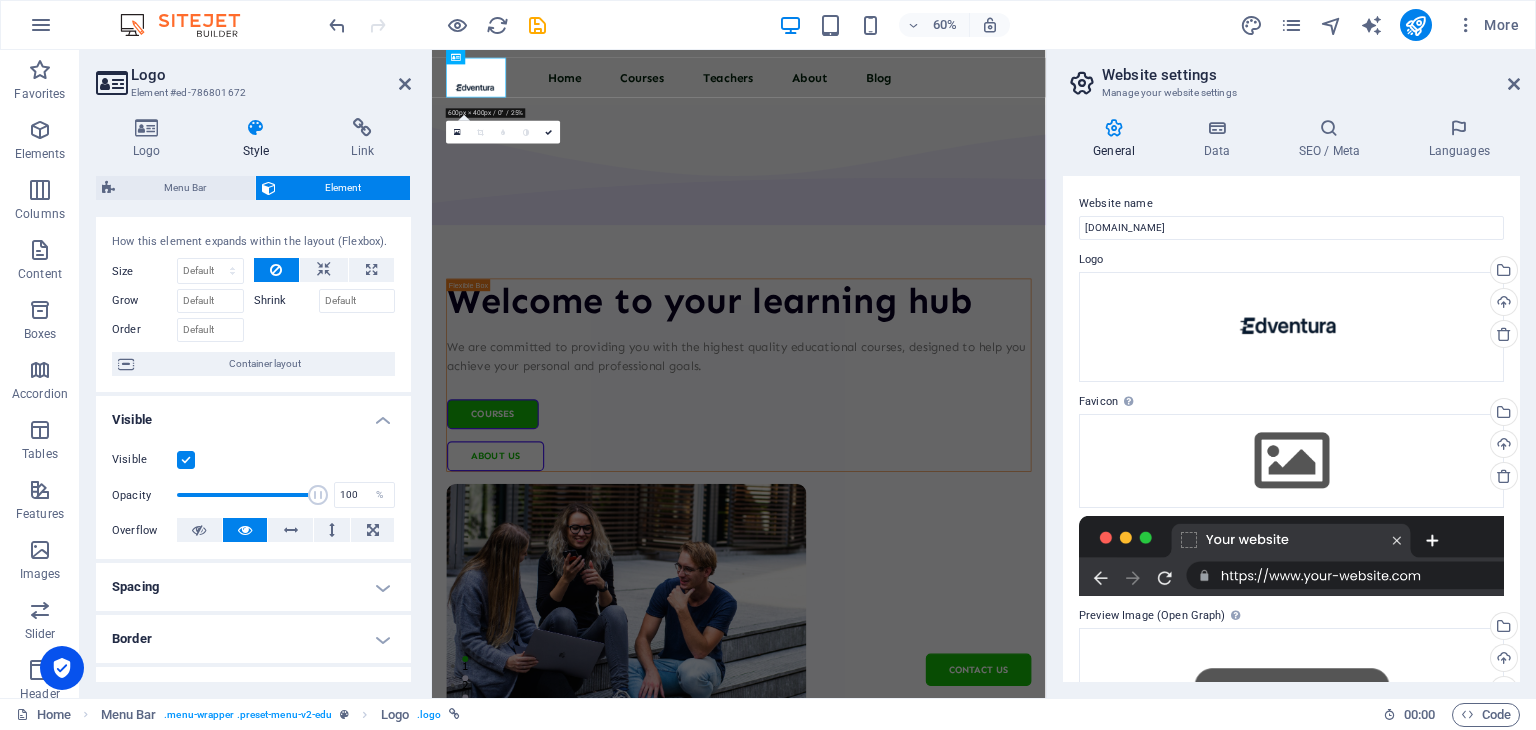 scroll, scrollTop: 0, scrollLeft: 0, axis: both 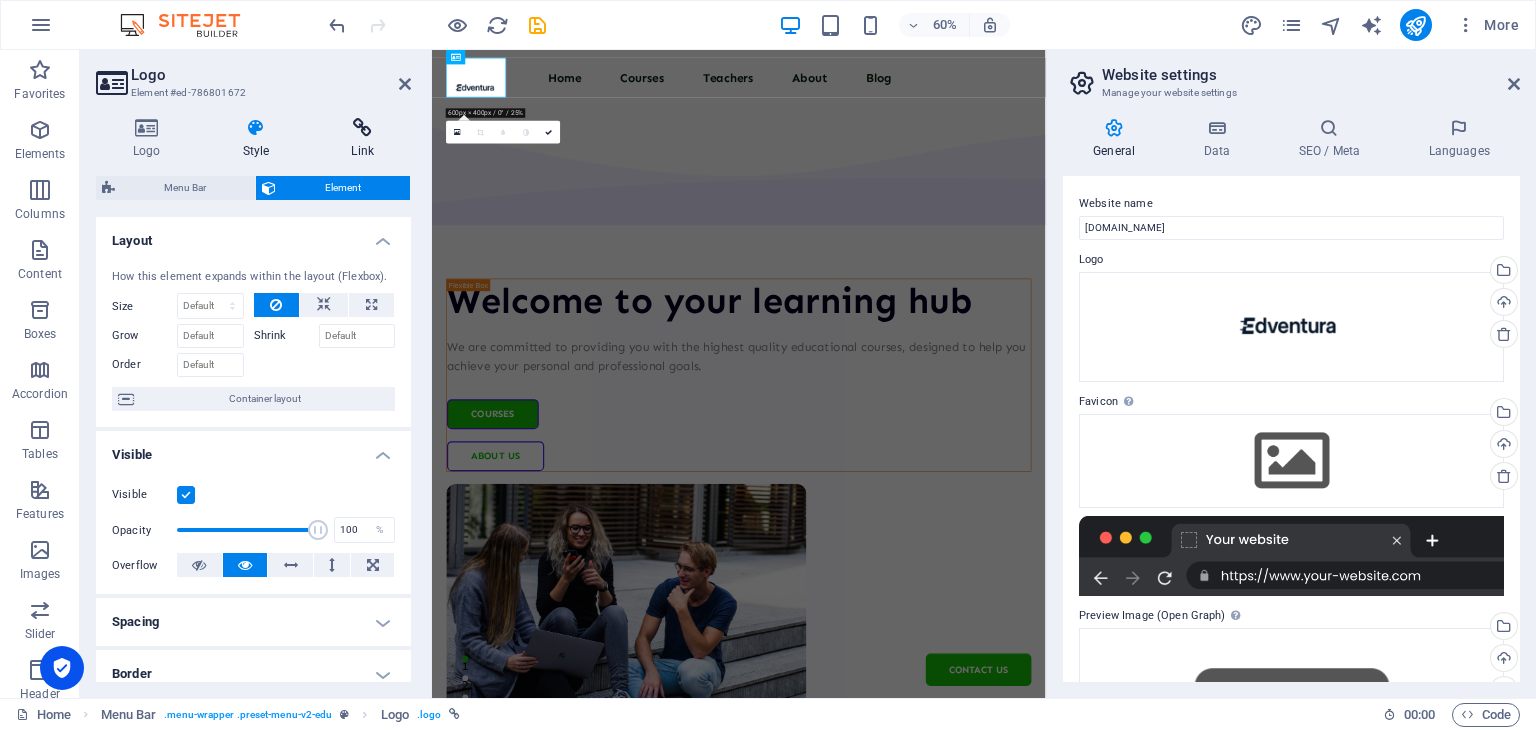 click at bounding box center (362, 128) 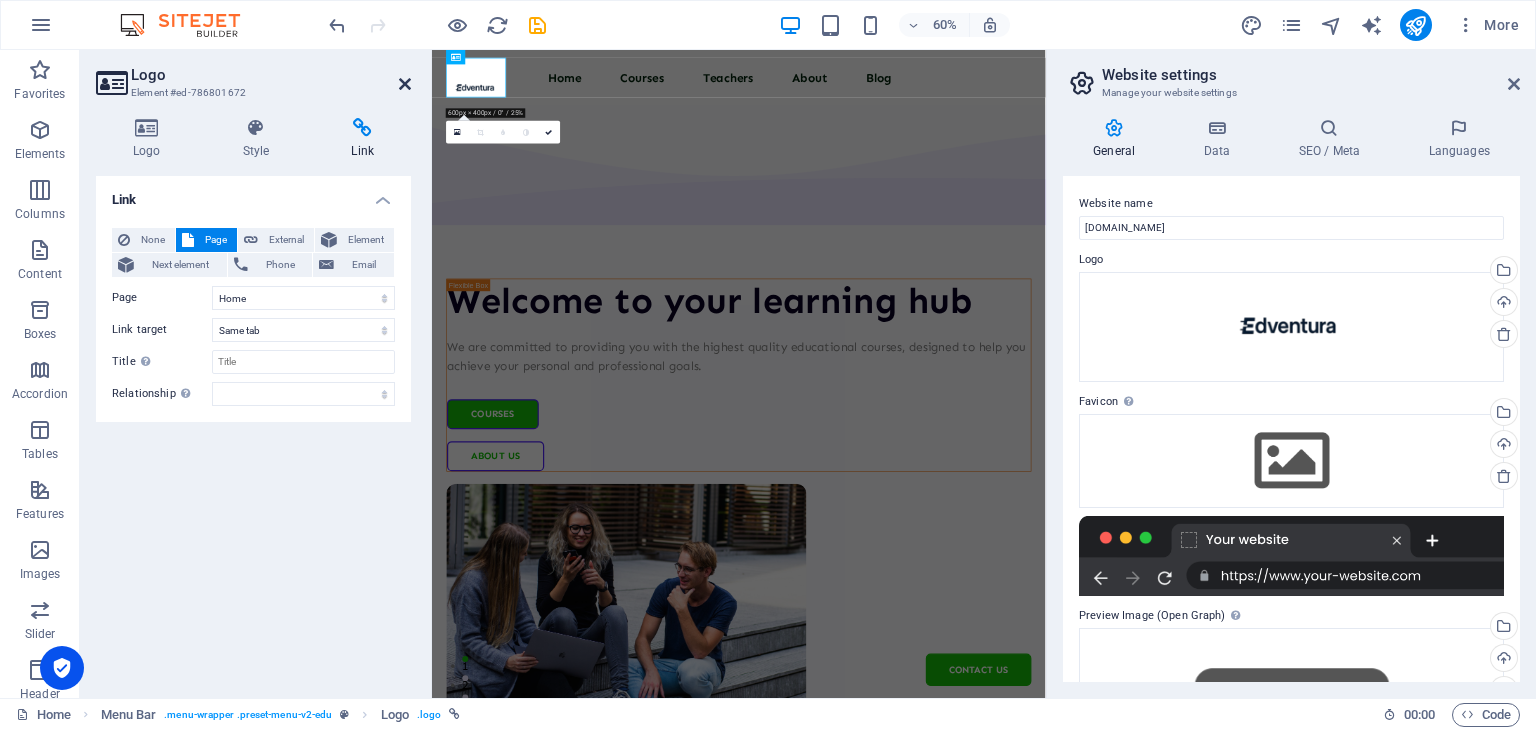click at bounding box center [405, 84] 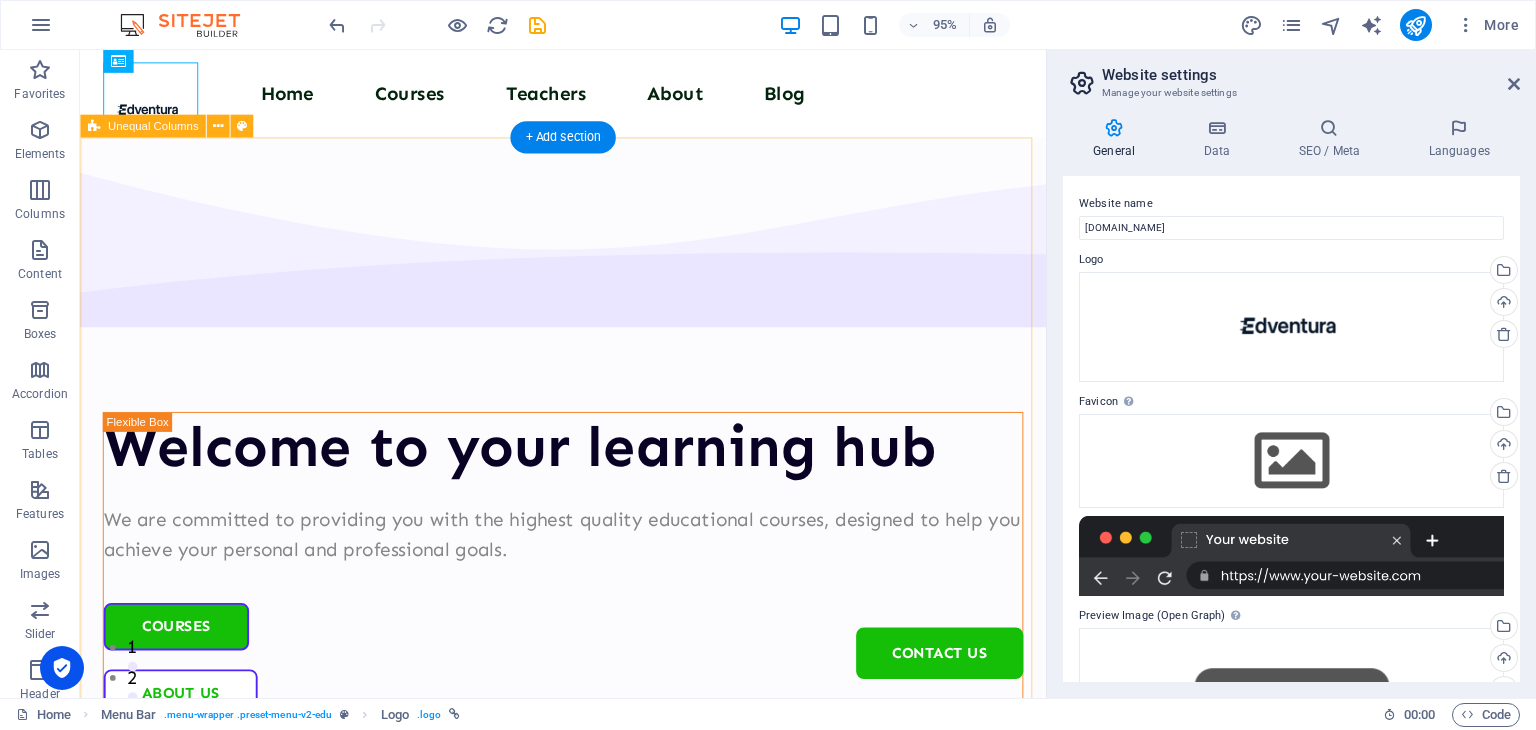 click on "Welcome to your learning hub We are committed to providing you with the highest quality educational courses, designed to help you achieve your personal and professional goals. Courses About Us" at bounding box center [588, 777] 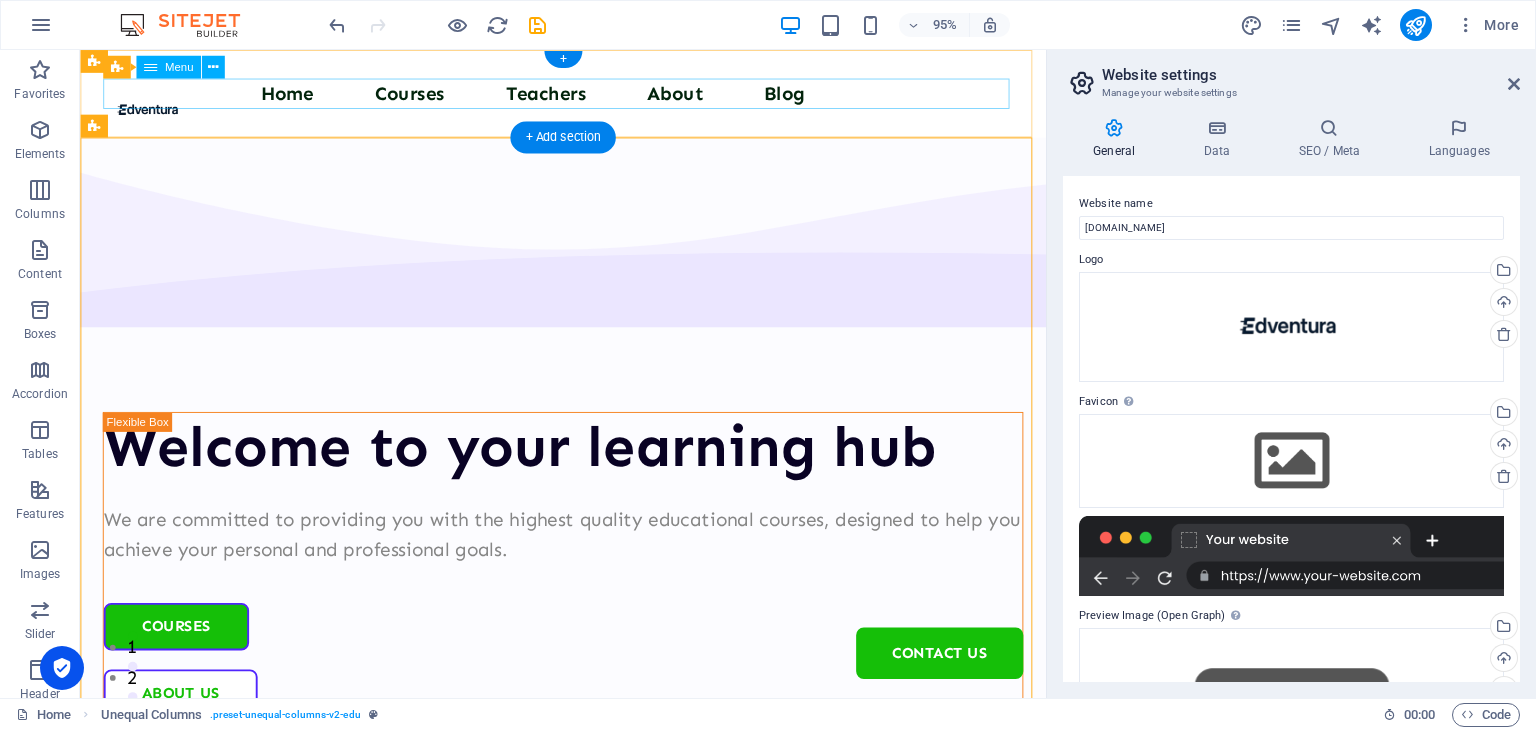 click on "Home Courses Teachers About Blog Contact Us" at bounding box center (588, 96) 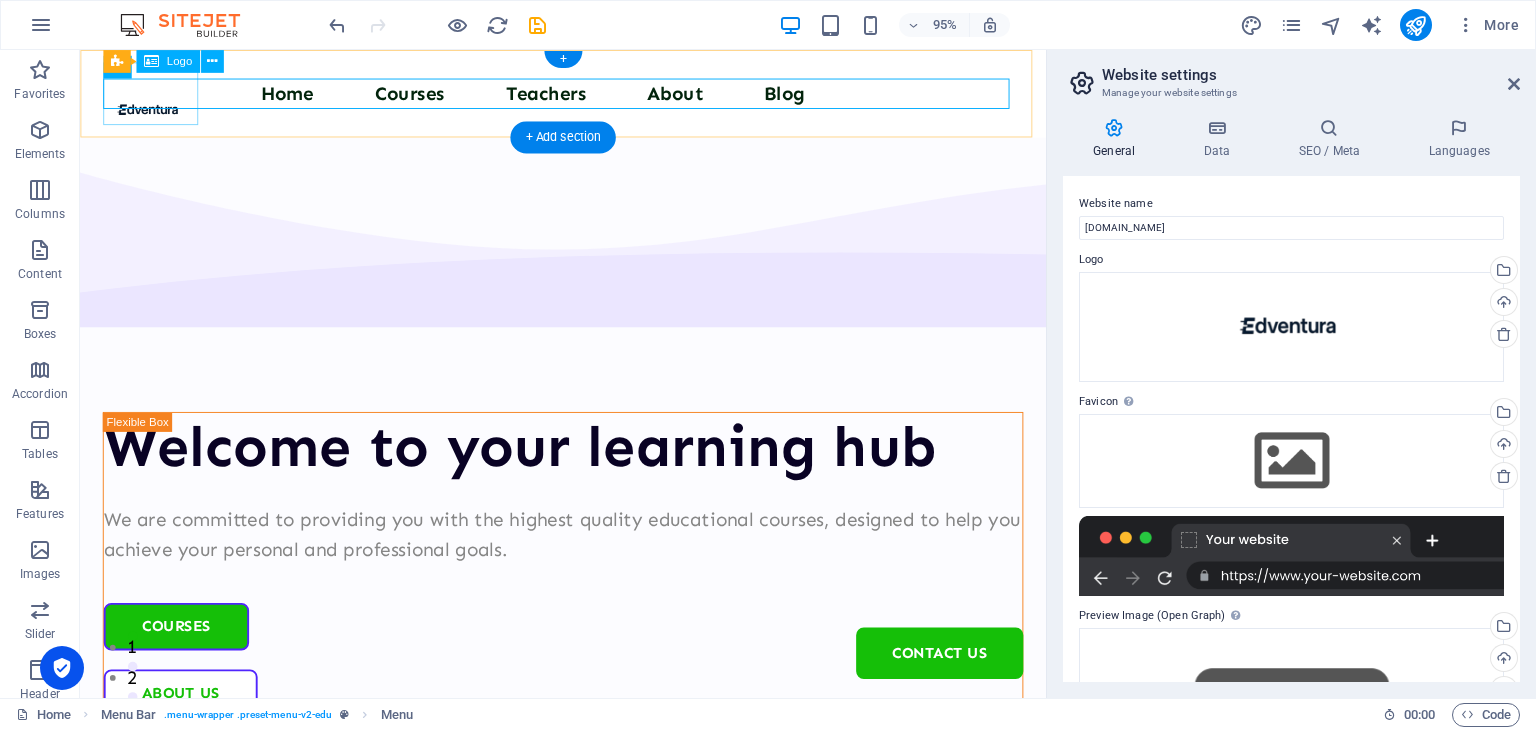 click at bounding box center (154, 113) 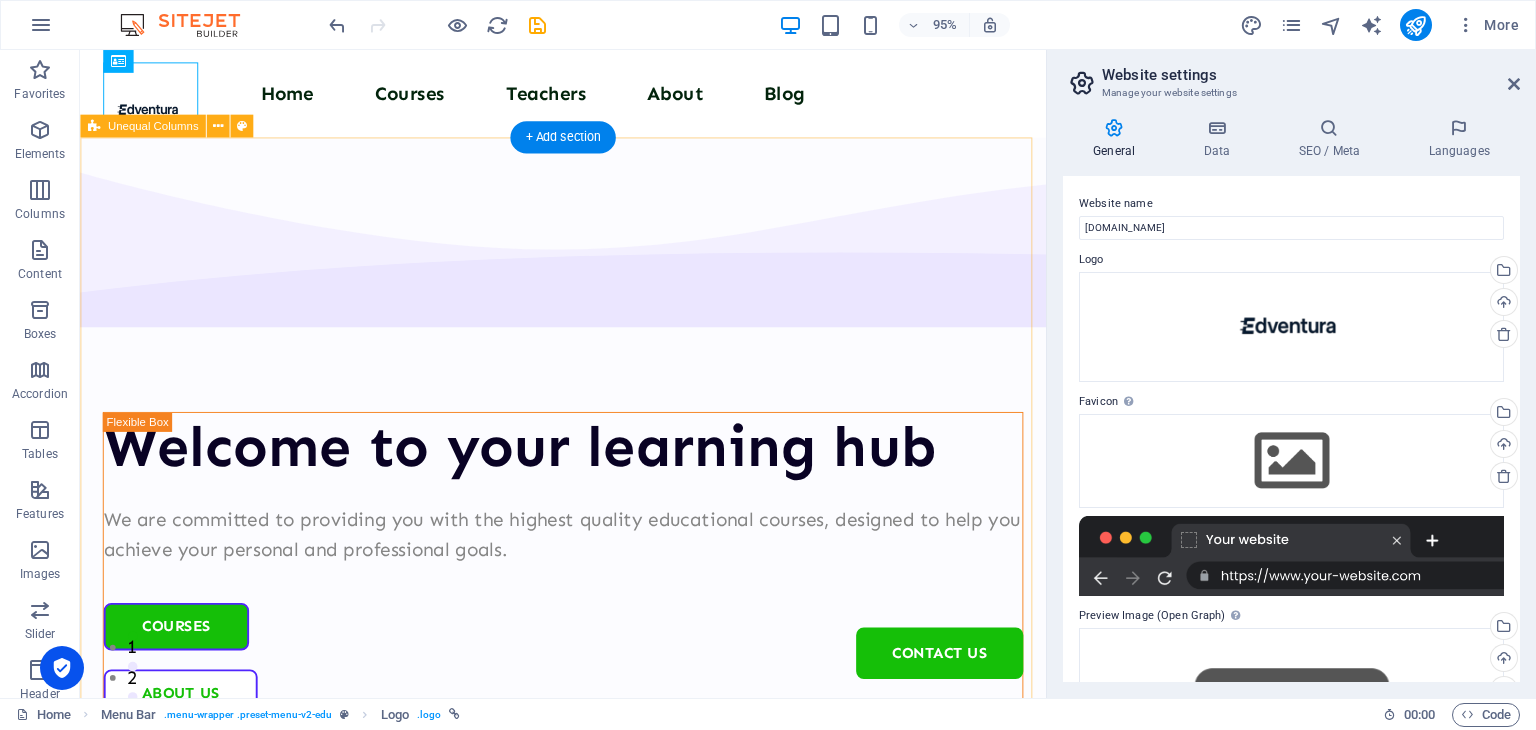 click on "Welcome to your learning hub We are committed to providing you with the highest quality educational courses, designed to help you achieve your personal and professional goals. Courses About Us" at bounding box center (588, 777) 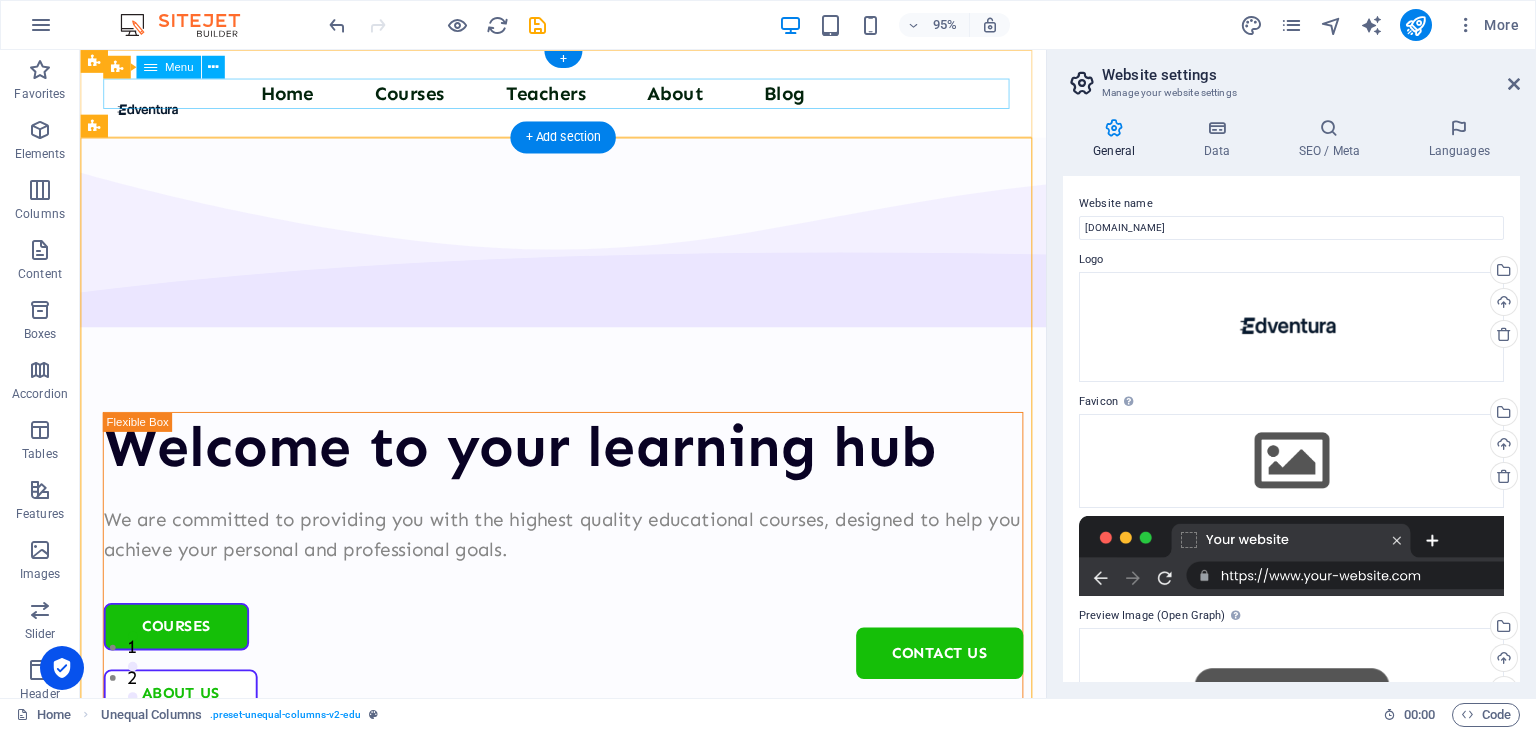 click on "Home Courses Teachers About Blog Contact Us" at bounding box center (588, 96) 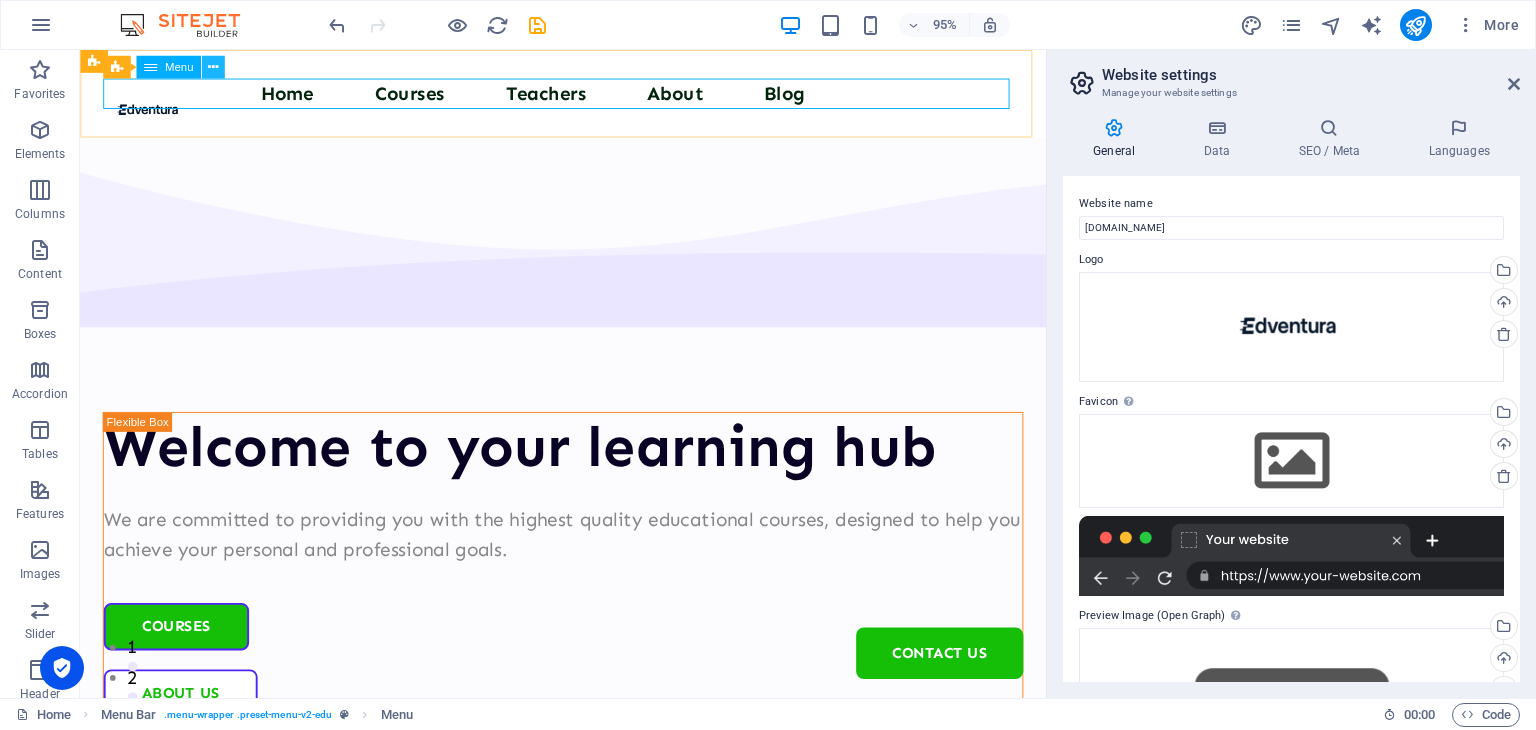 click at bounding box center (213, 67) 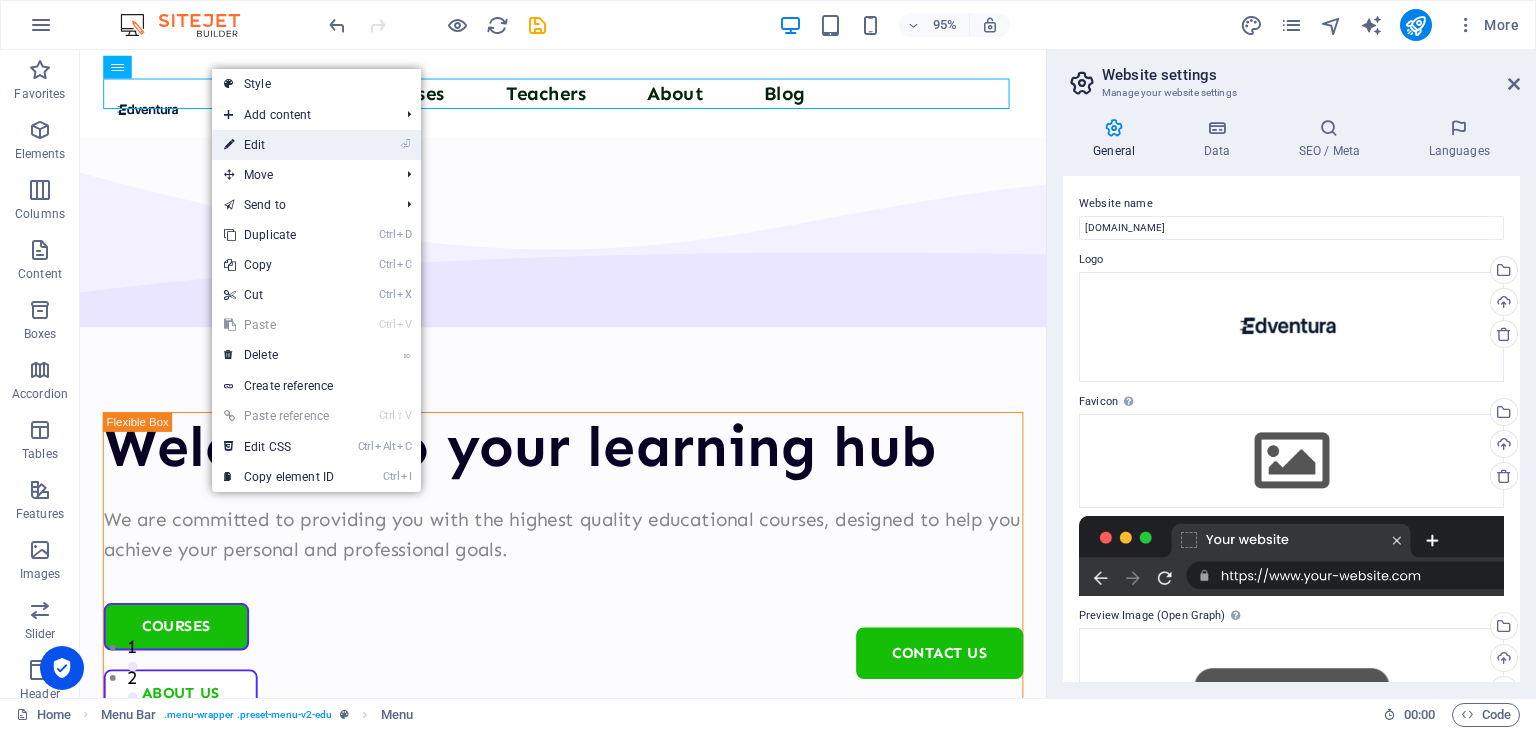 click on "⏎  Edit" at bounding box center (279, 145) 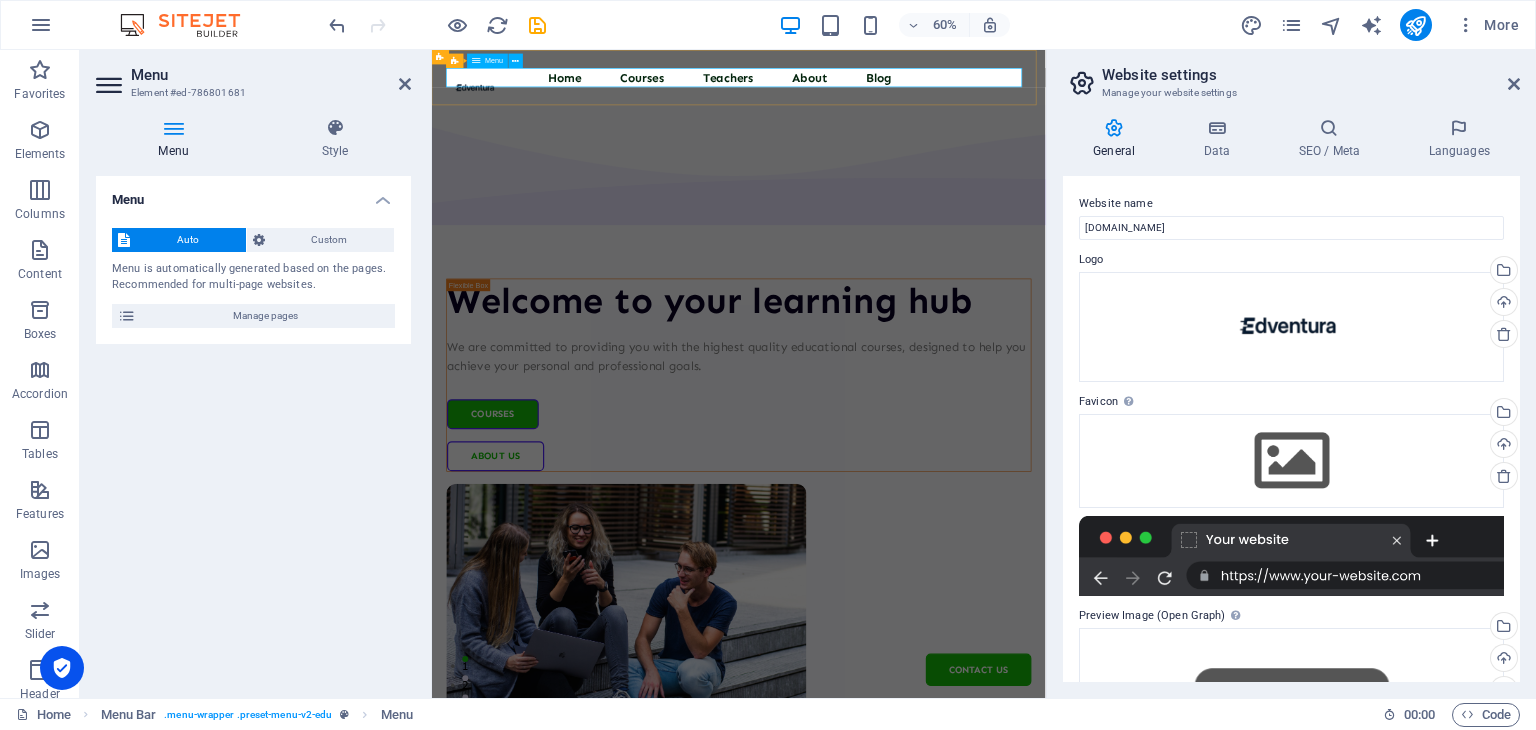 click on "Home Courses Teachers About Blog Contact Us" at bounding box center (943, 96) 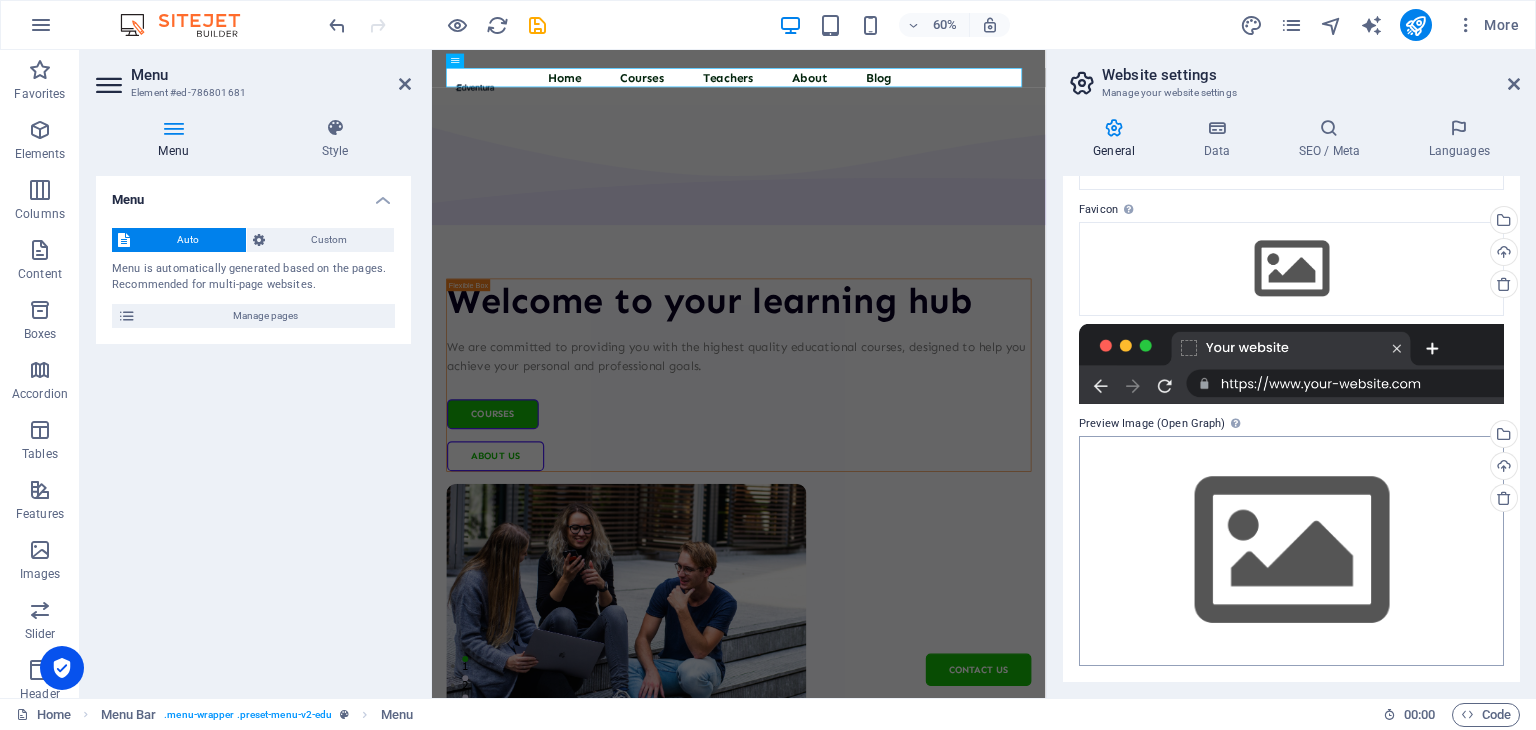 scroll, scrollTop: 0, scrollLeft: 0, axis: both 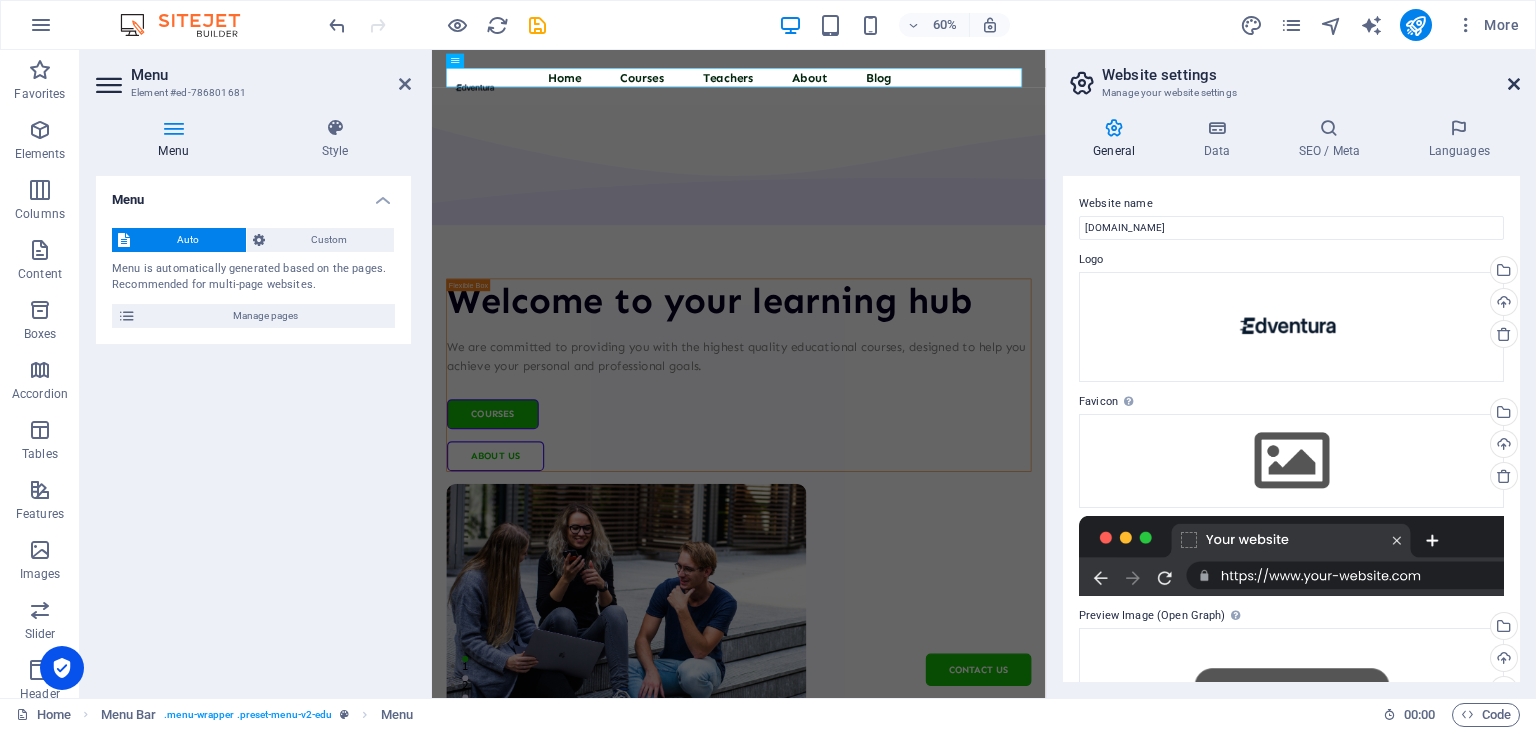 click at bounding box center [1514, 84] 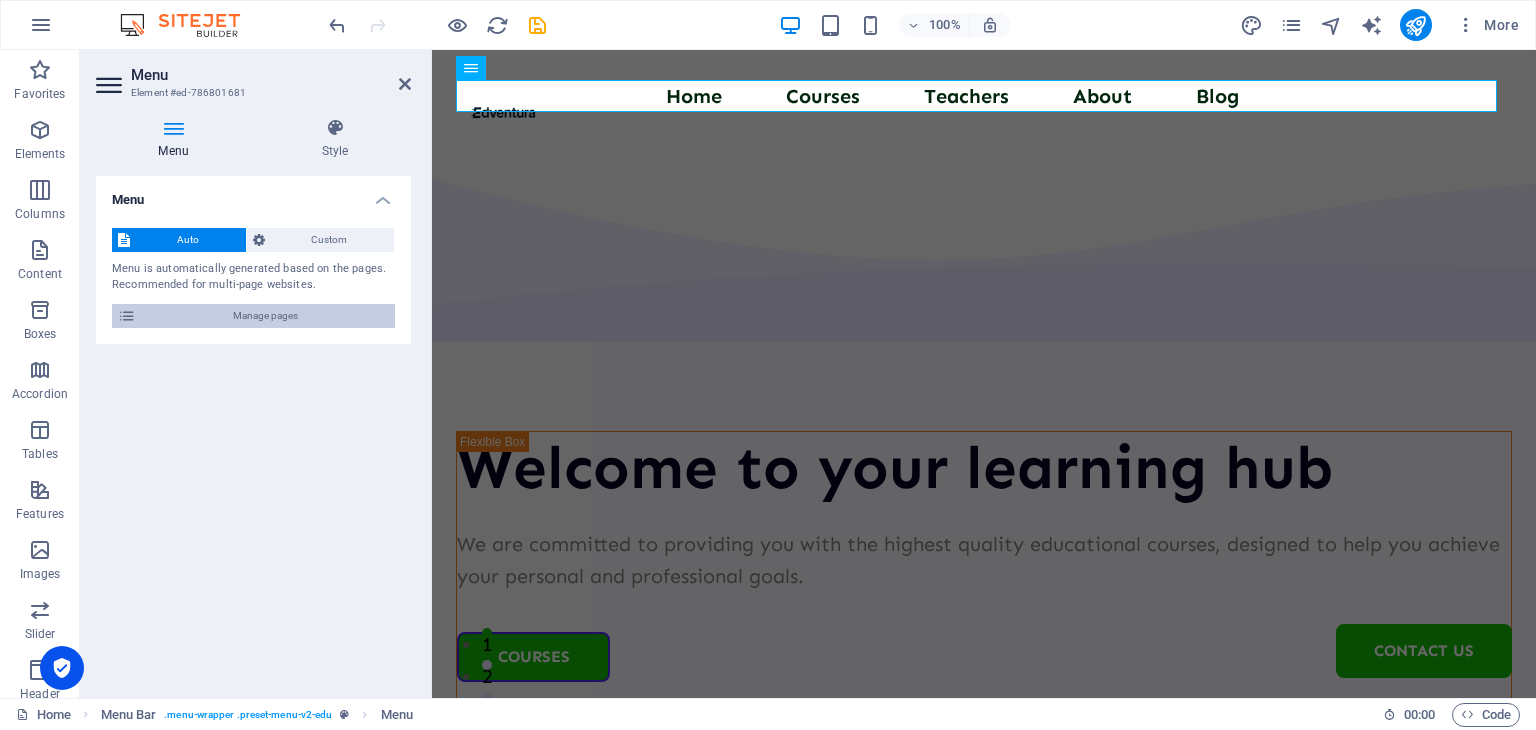 click on "Manage pages" at bounding box center (265, 316) 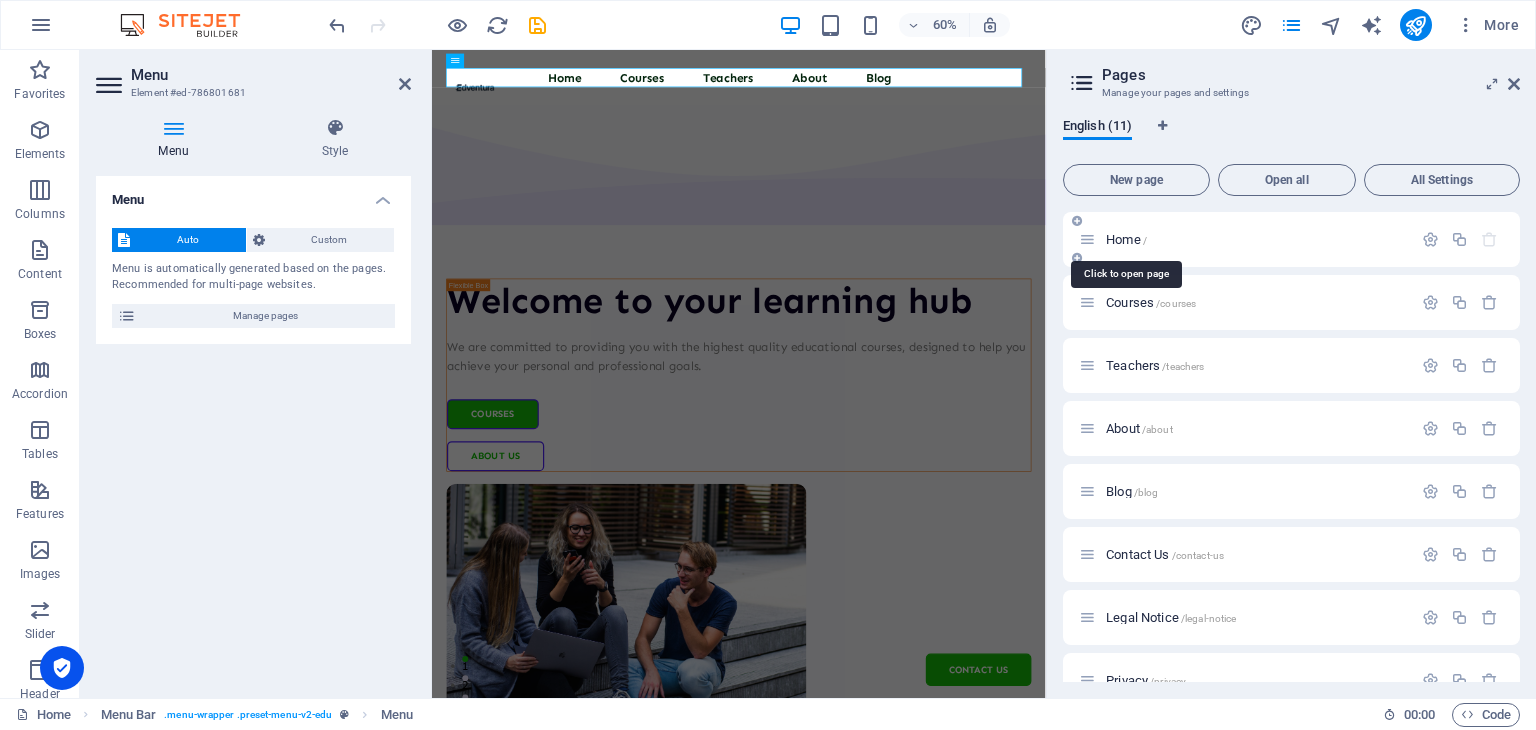 click on "Home /" at bounding box center (1126, 239) 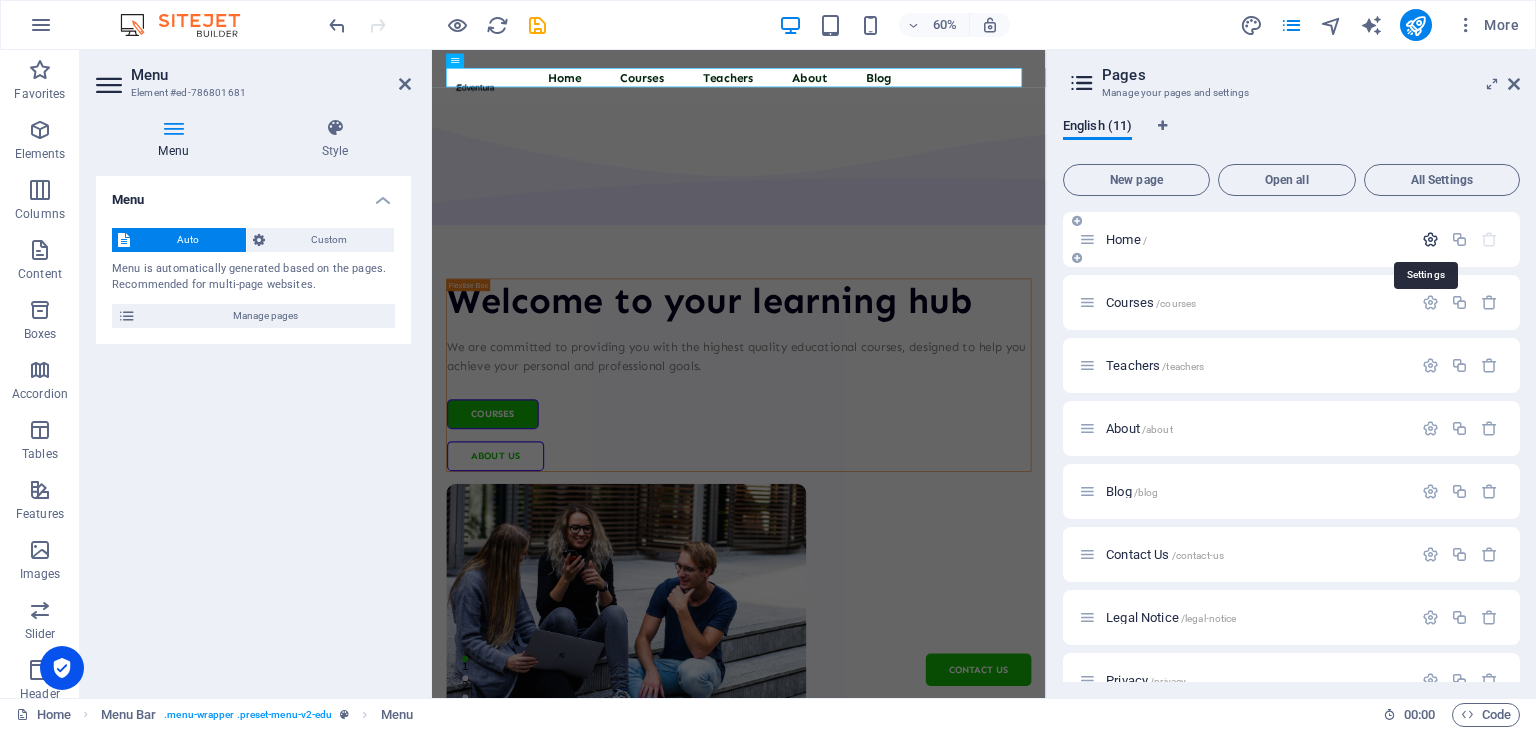 click at bounding box center (1430, 239) 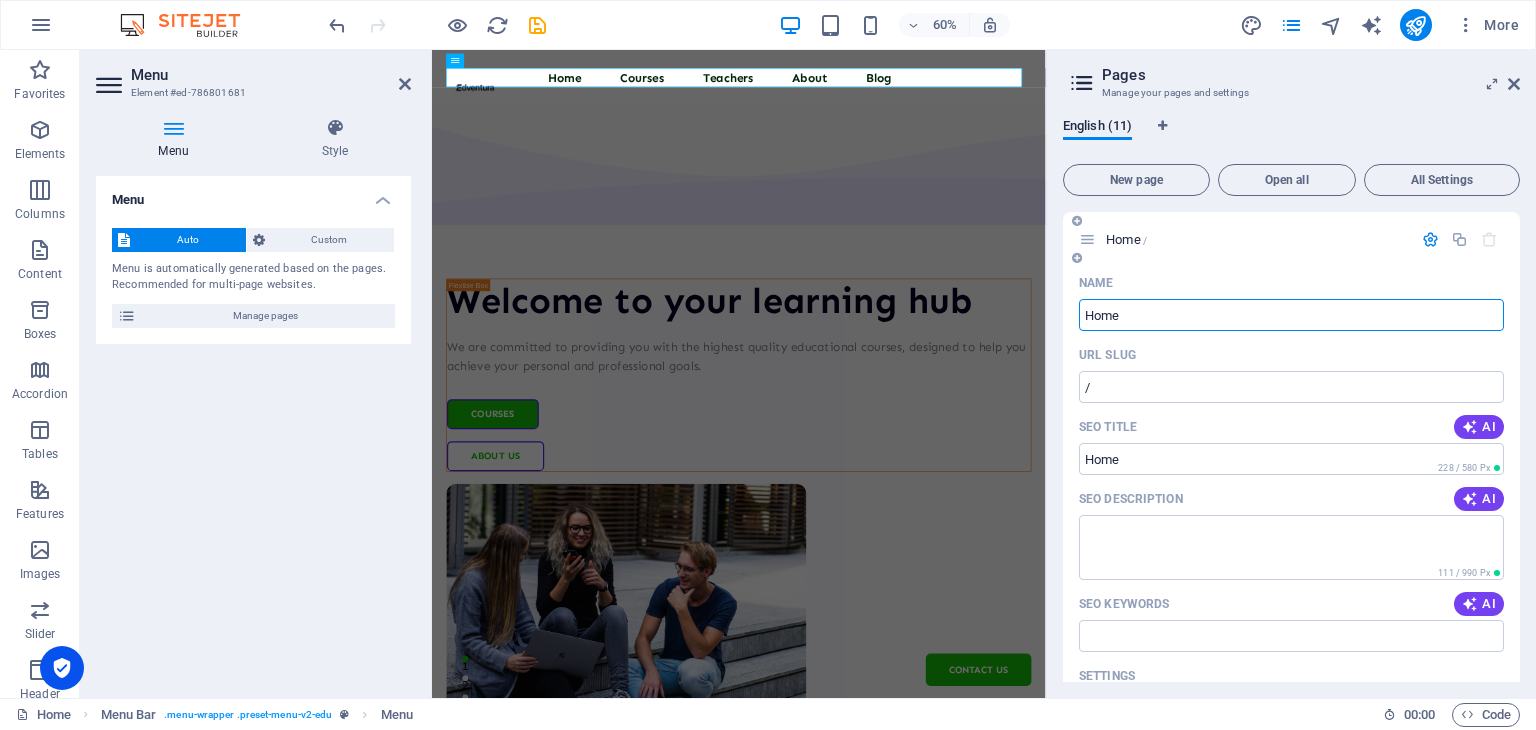 click on "Home" at bounding box center [1291, 315] 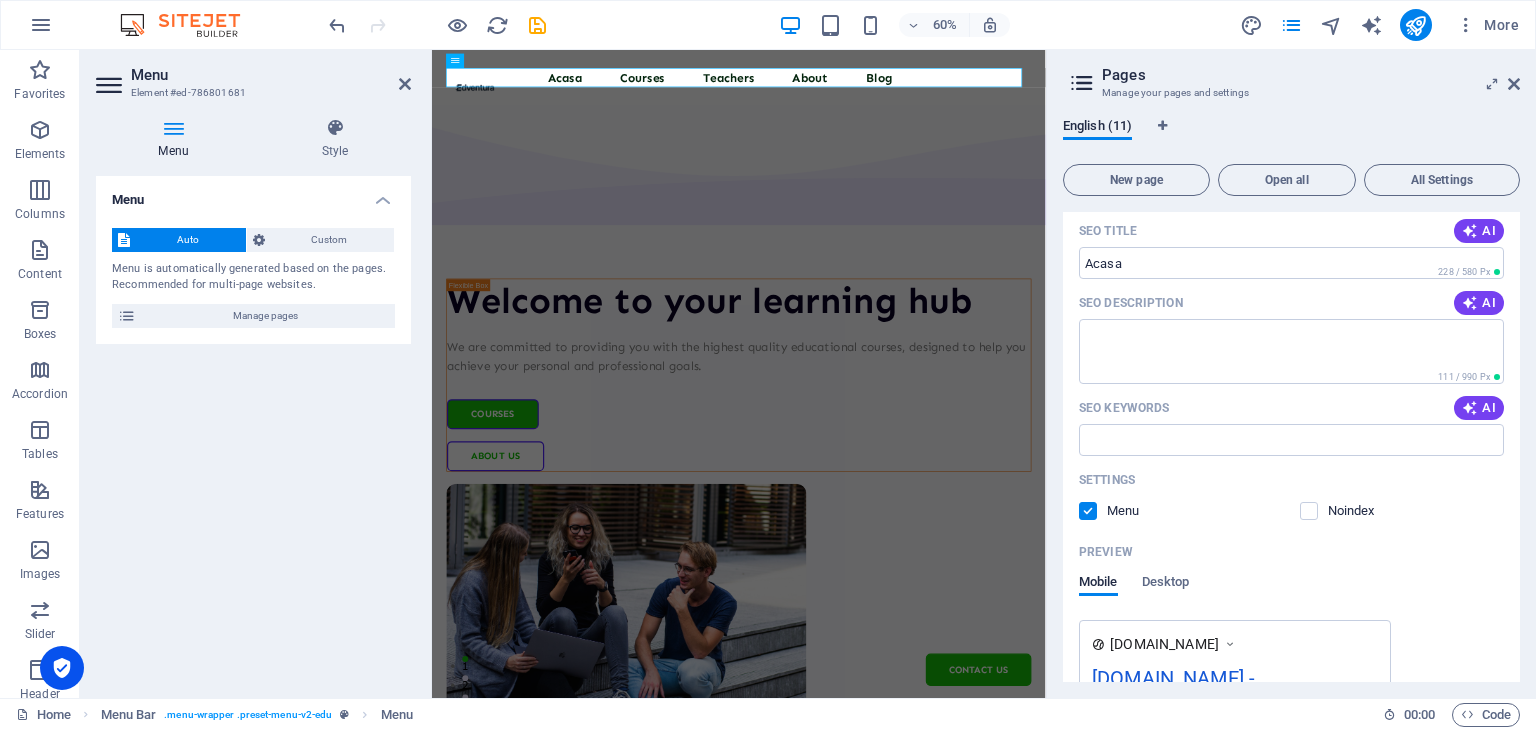 scroll, scrollTop: 200, scrollLeft: 0, axis: vertical 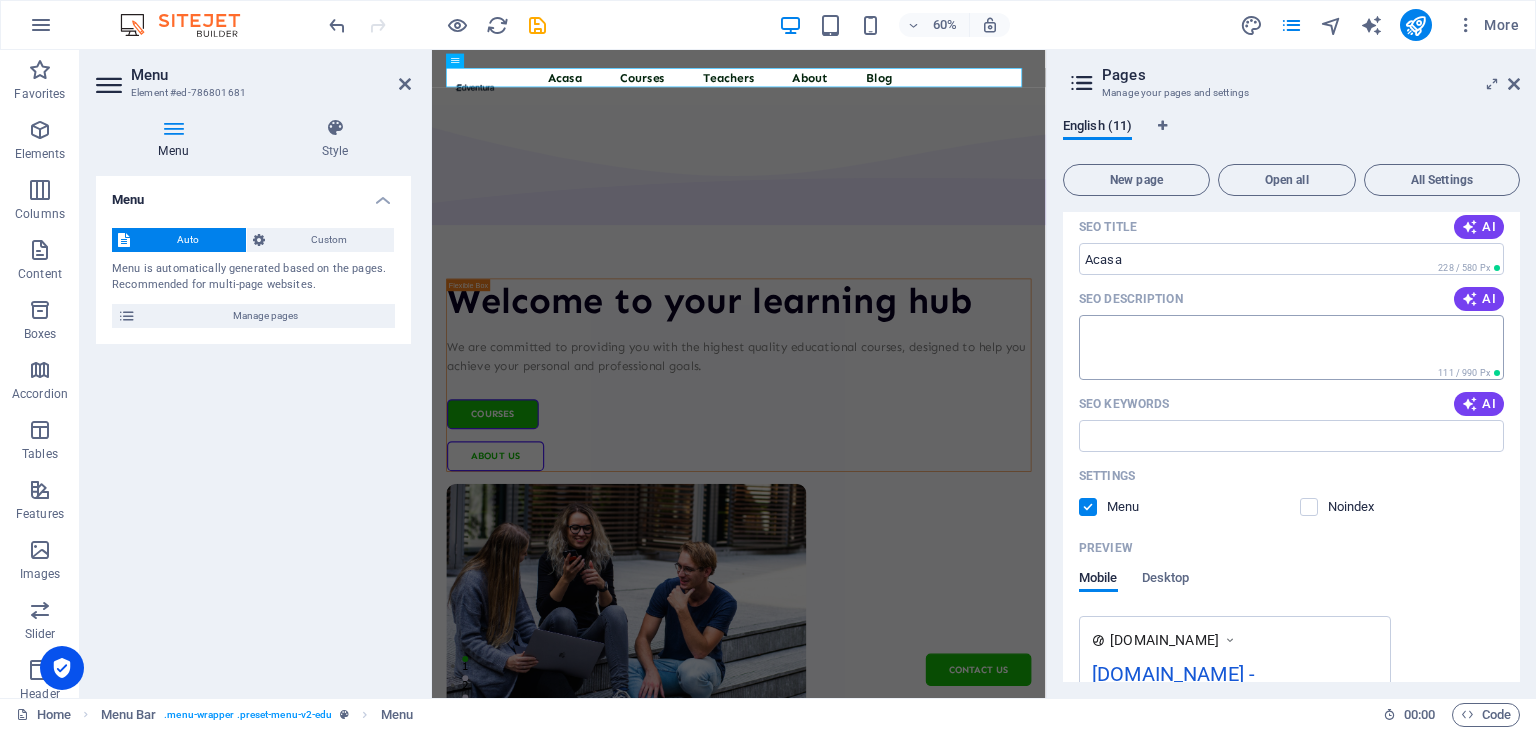 type on "Acasa" 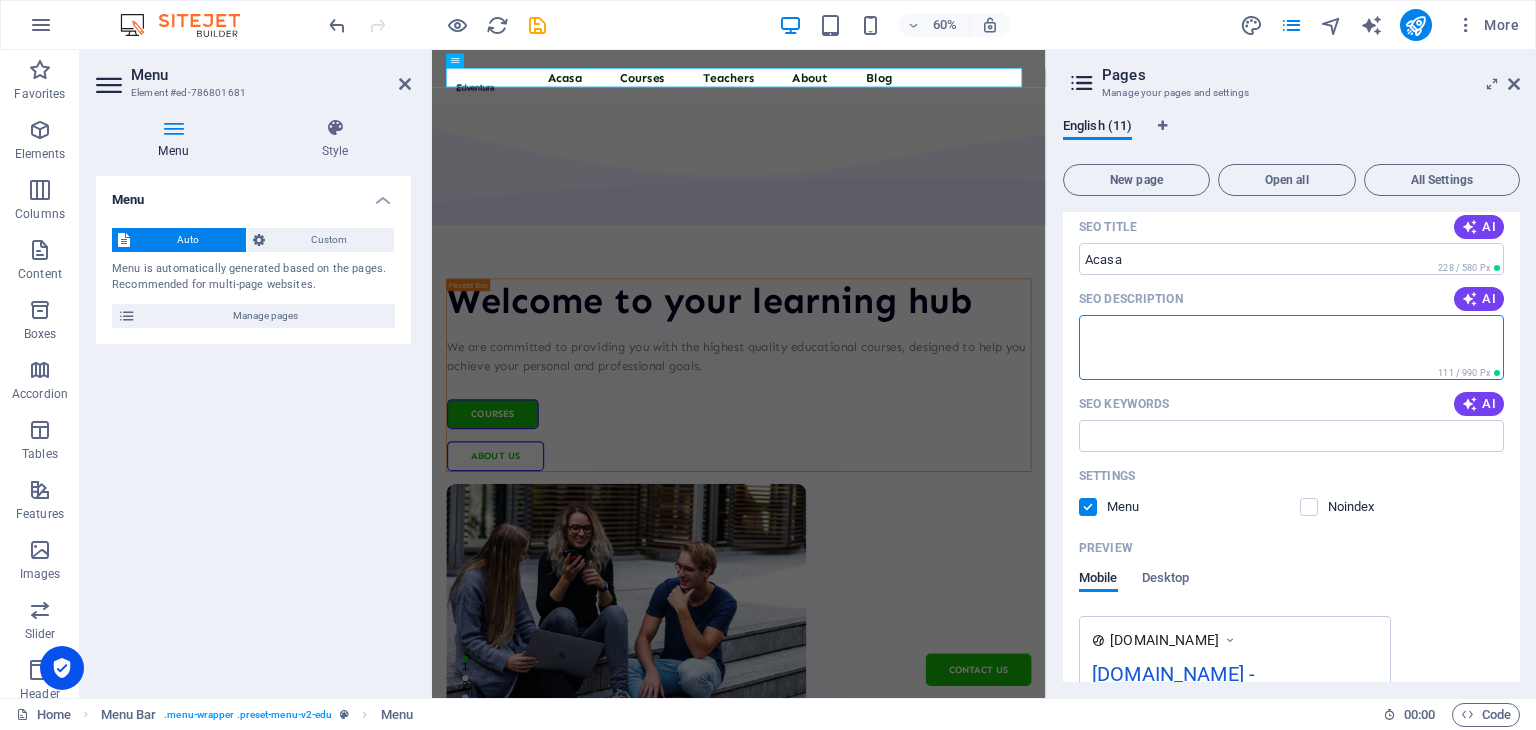 click on "SEO Description" at bounding box center (1291, 347) 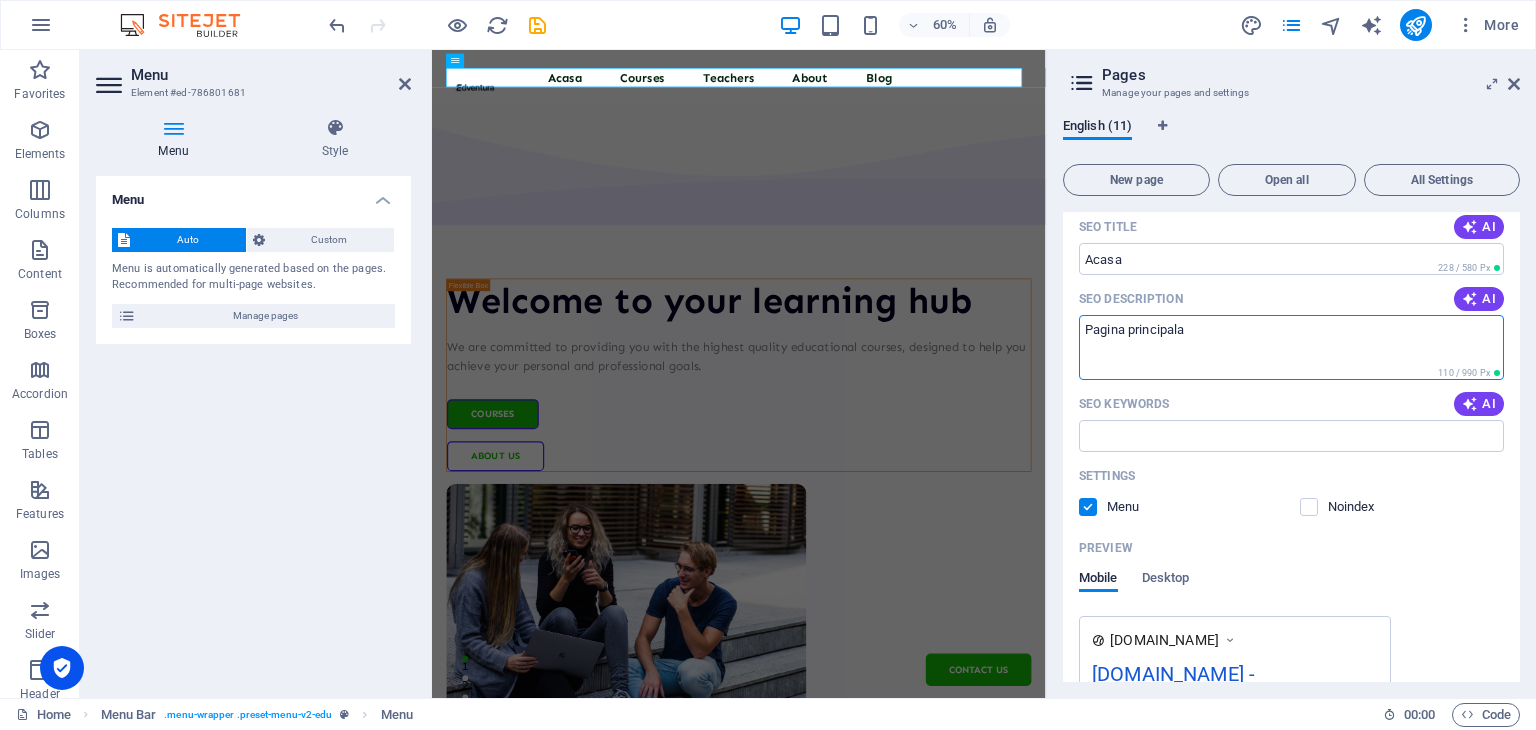 type on "Pagina principala" 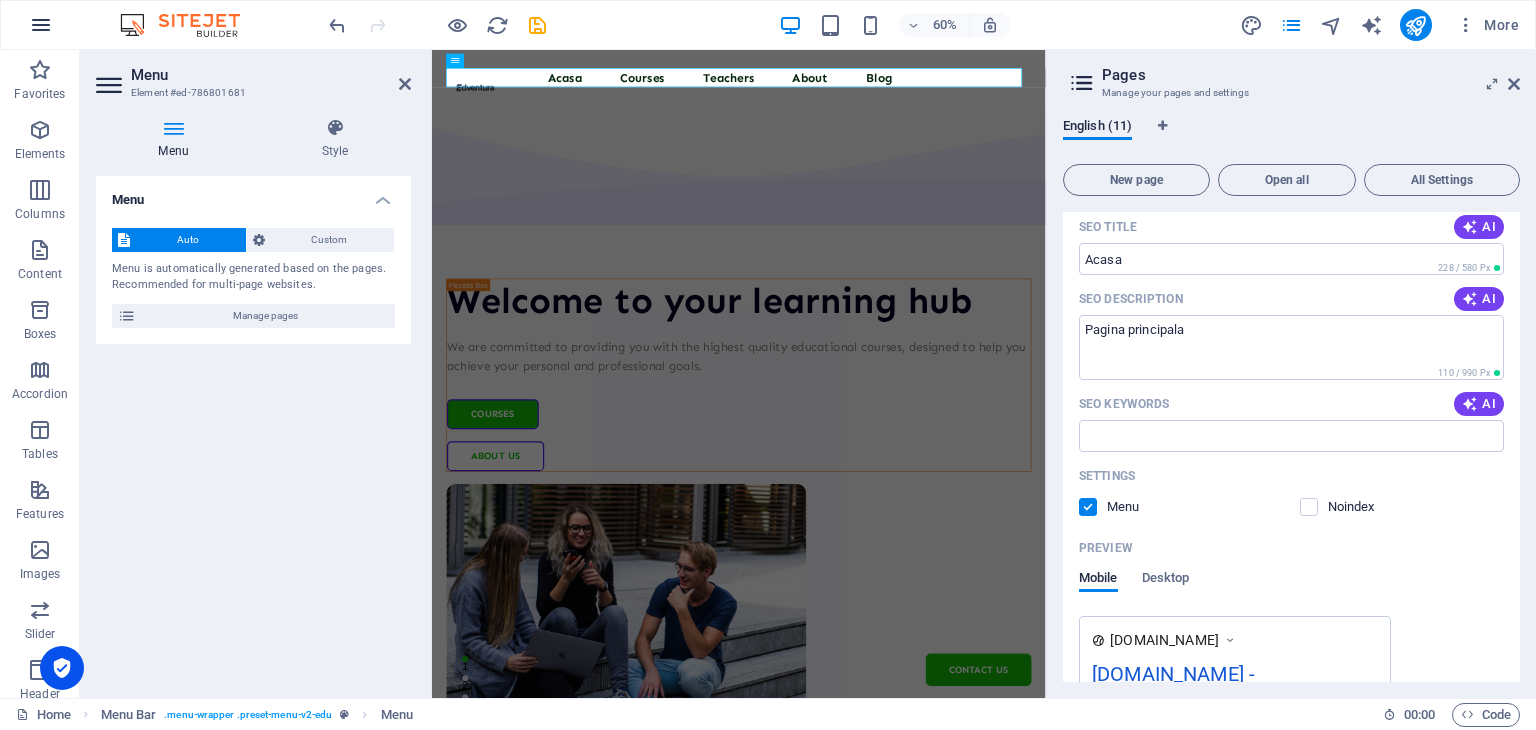 click at bounding box center (41, 25) 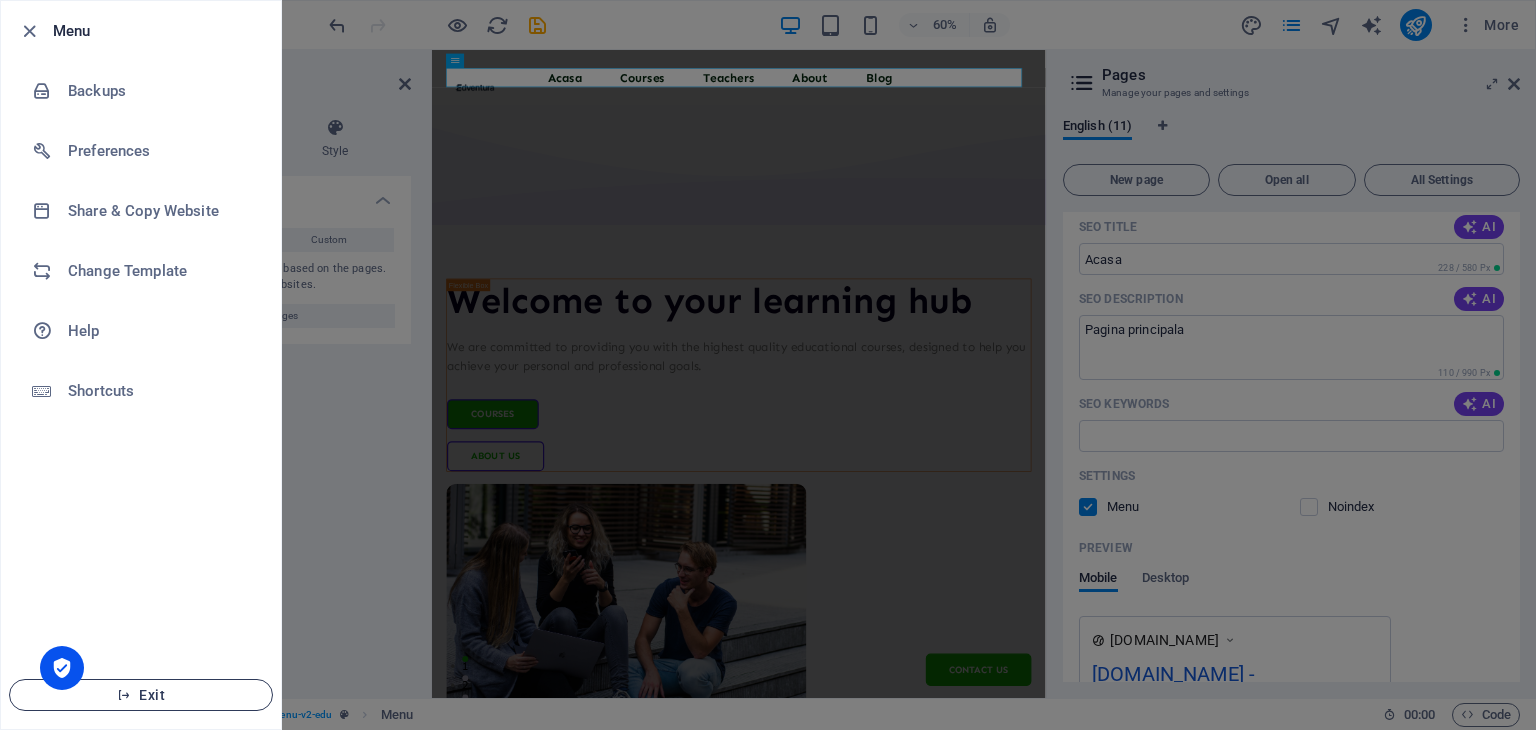 click on "Exit" at bounding box center [141, 695] 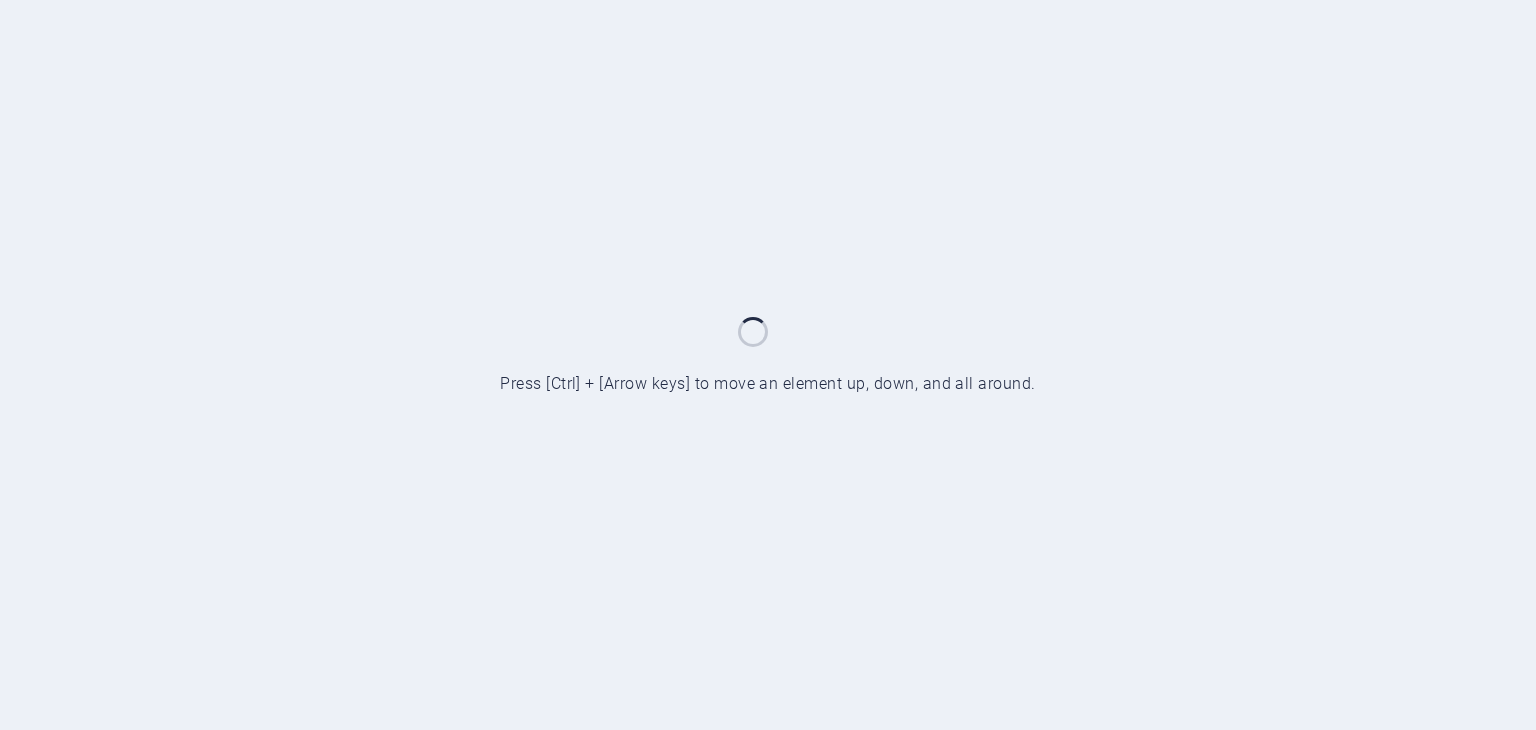scroll, scrollTop: 0, scrollLeft: 0, axis: both 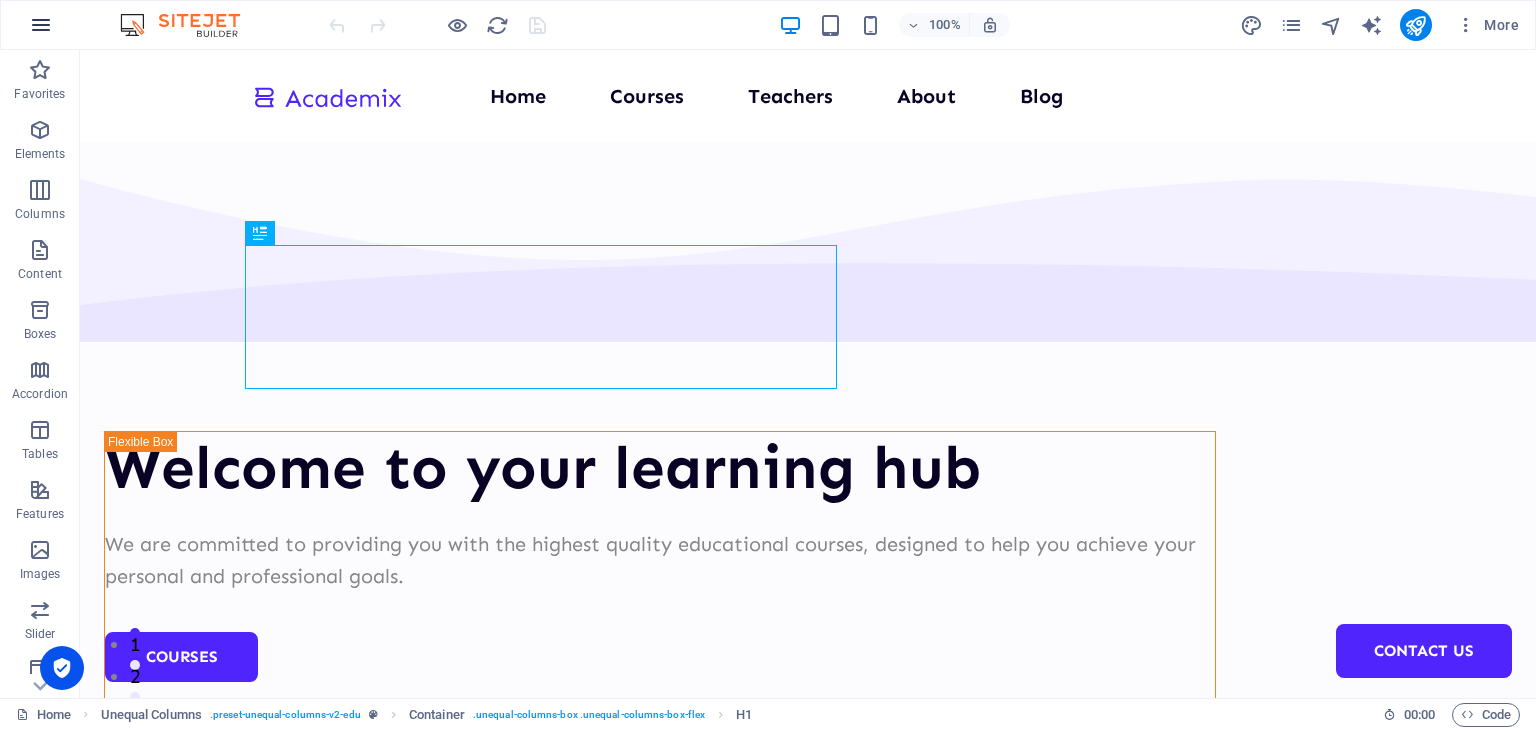 click at bounding box center [41, 25] 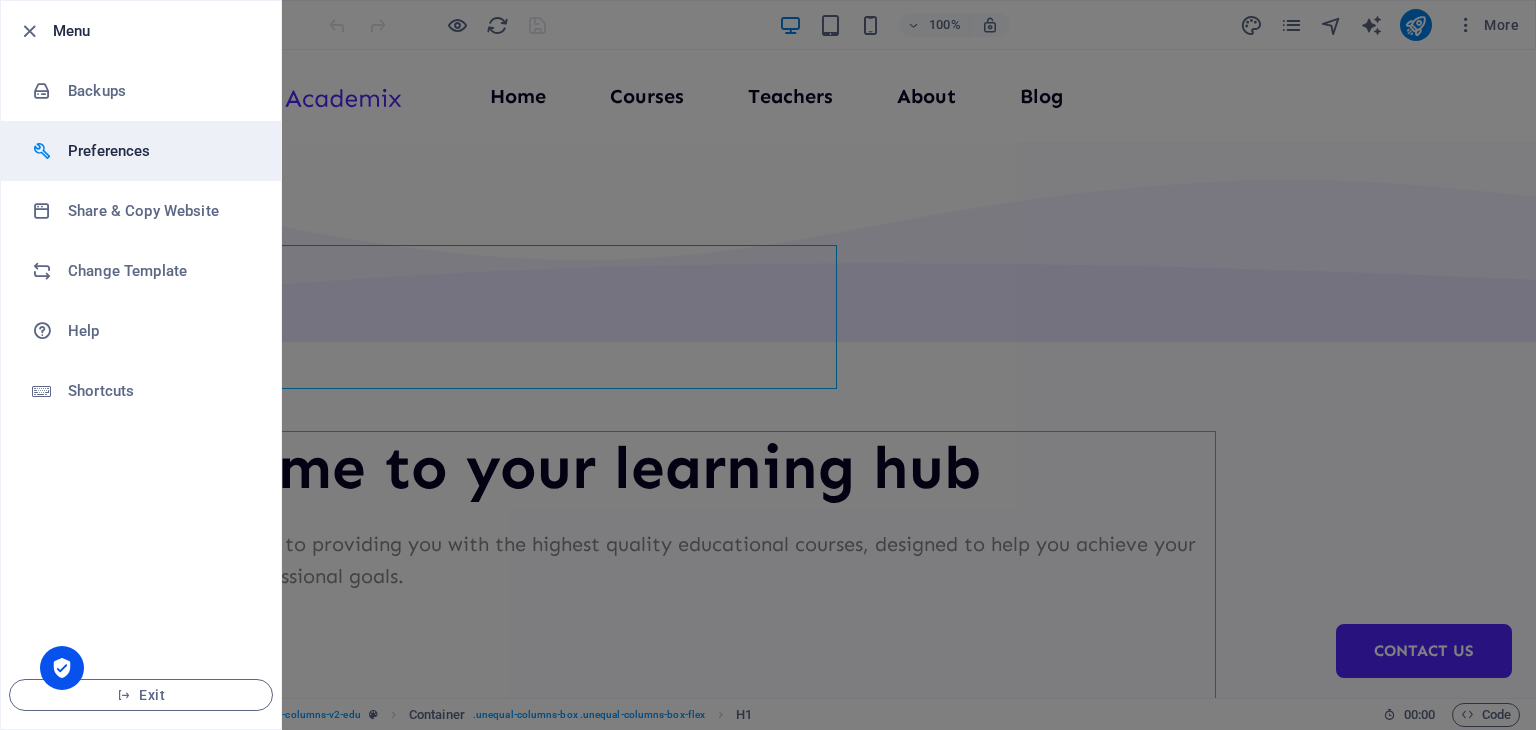 click on "Preferences" at bounding box center [160, 151] 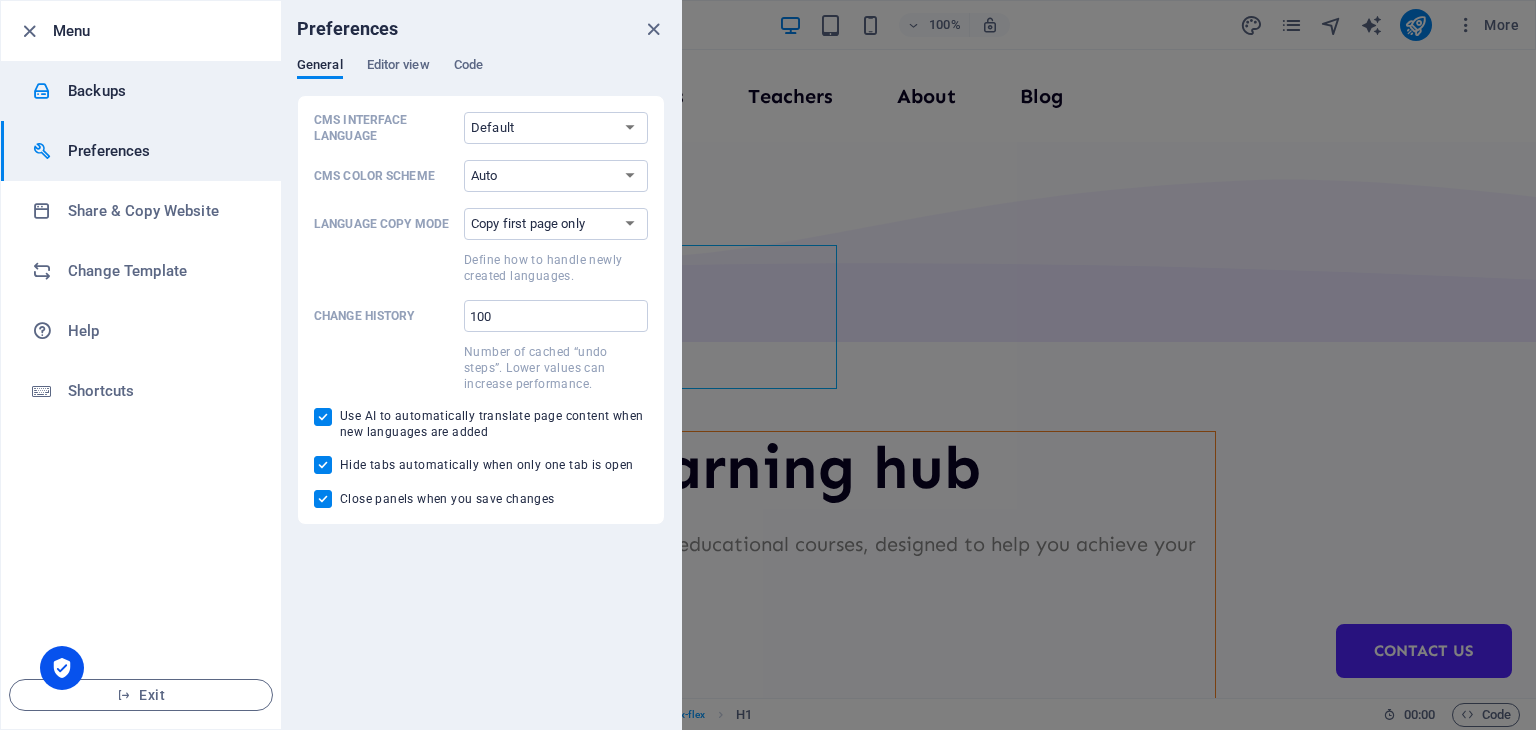 click on "Backups" at bounding box center [141, 91] 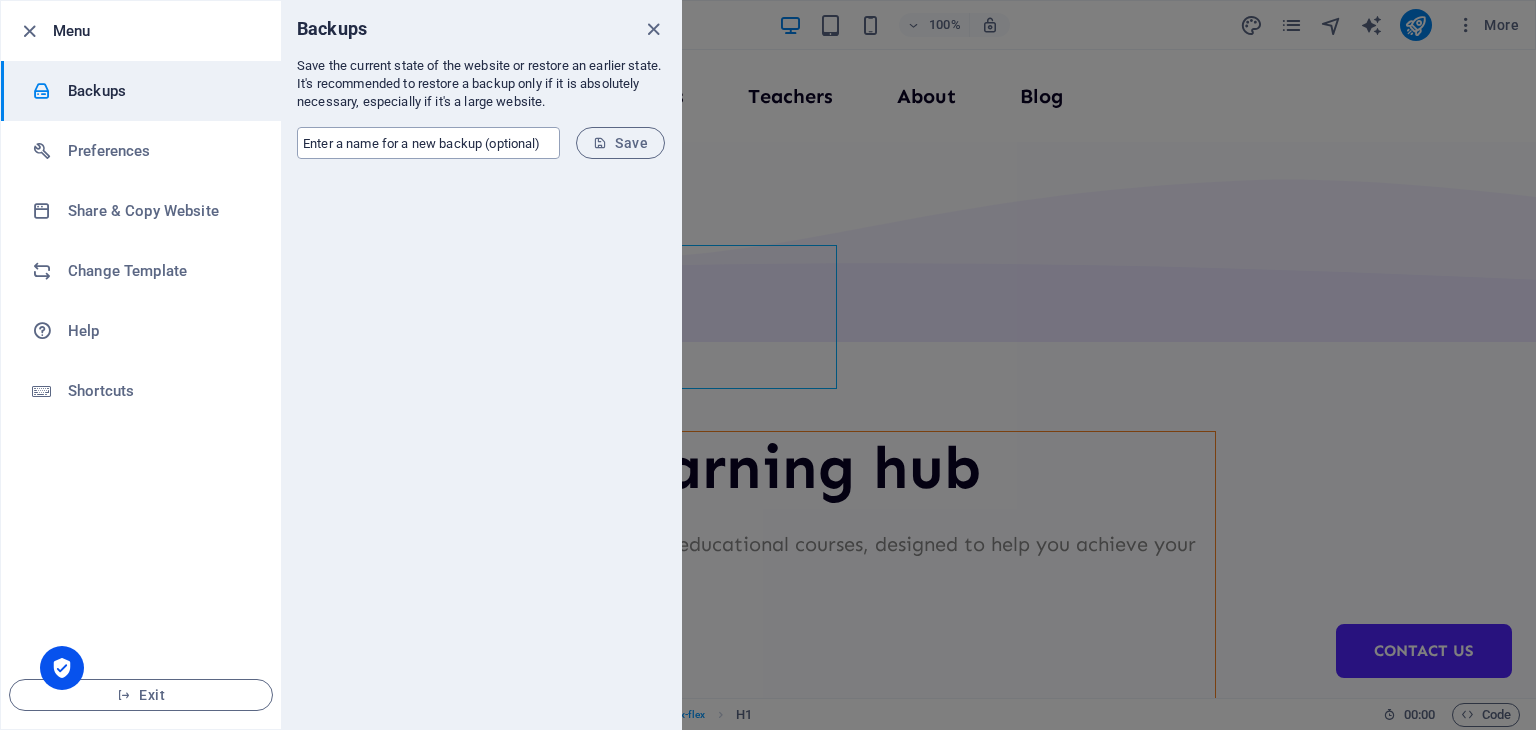 click at bounding box center [428, 143] 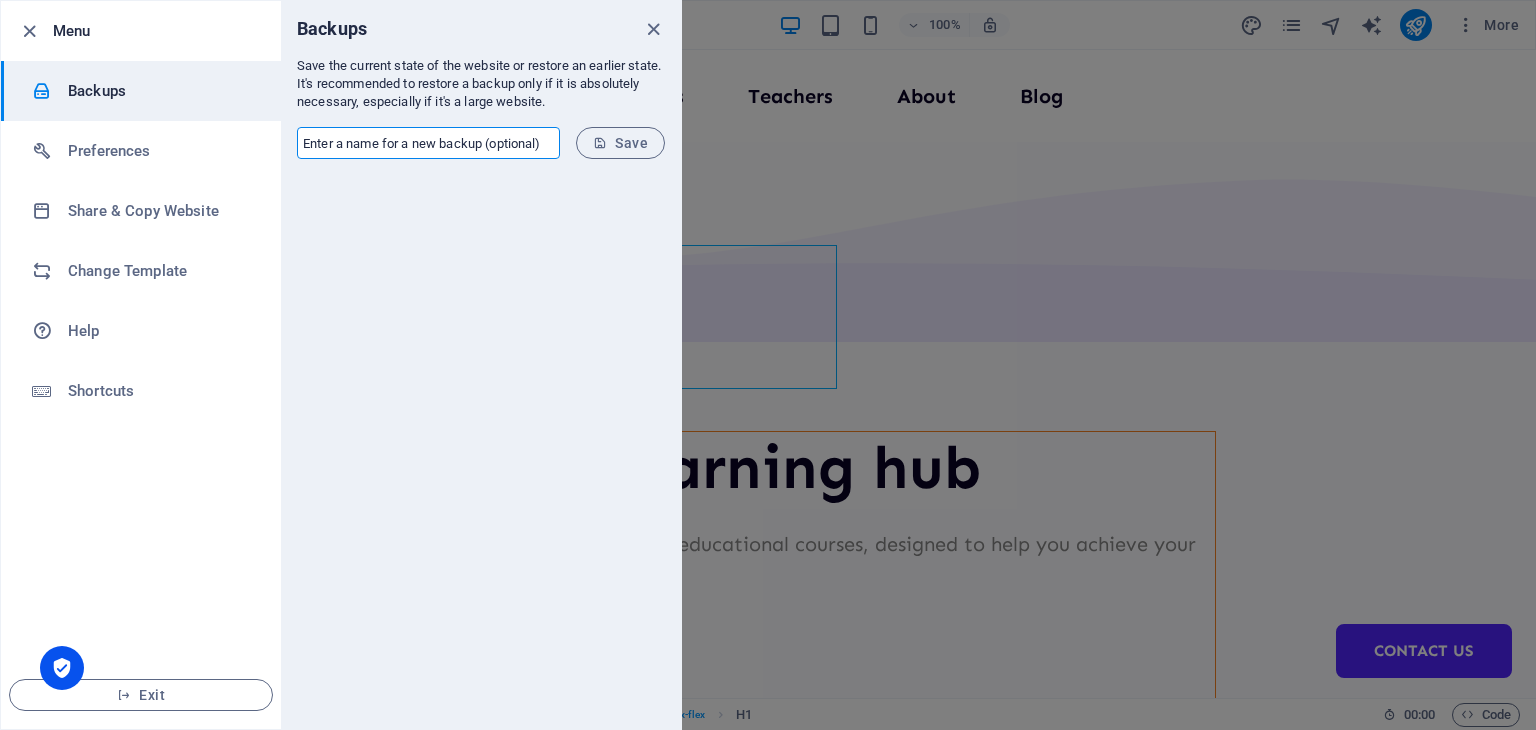 click at bounding box center (481, 452) 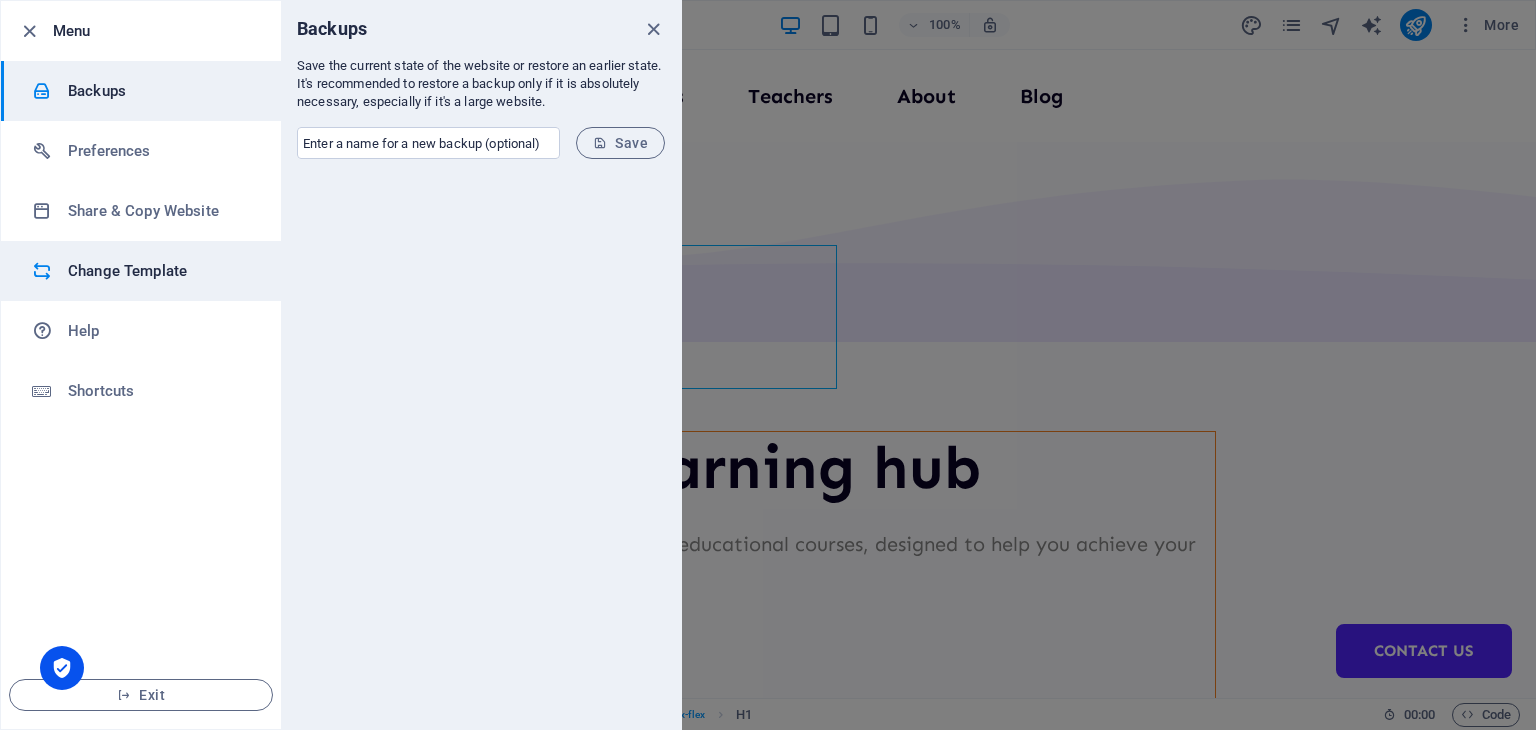 click on "Change Template" at bounding box center (160, 271) 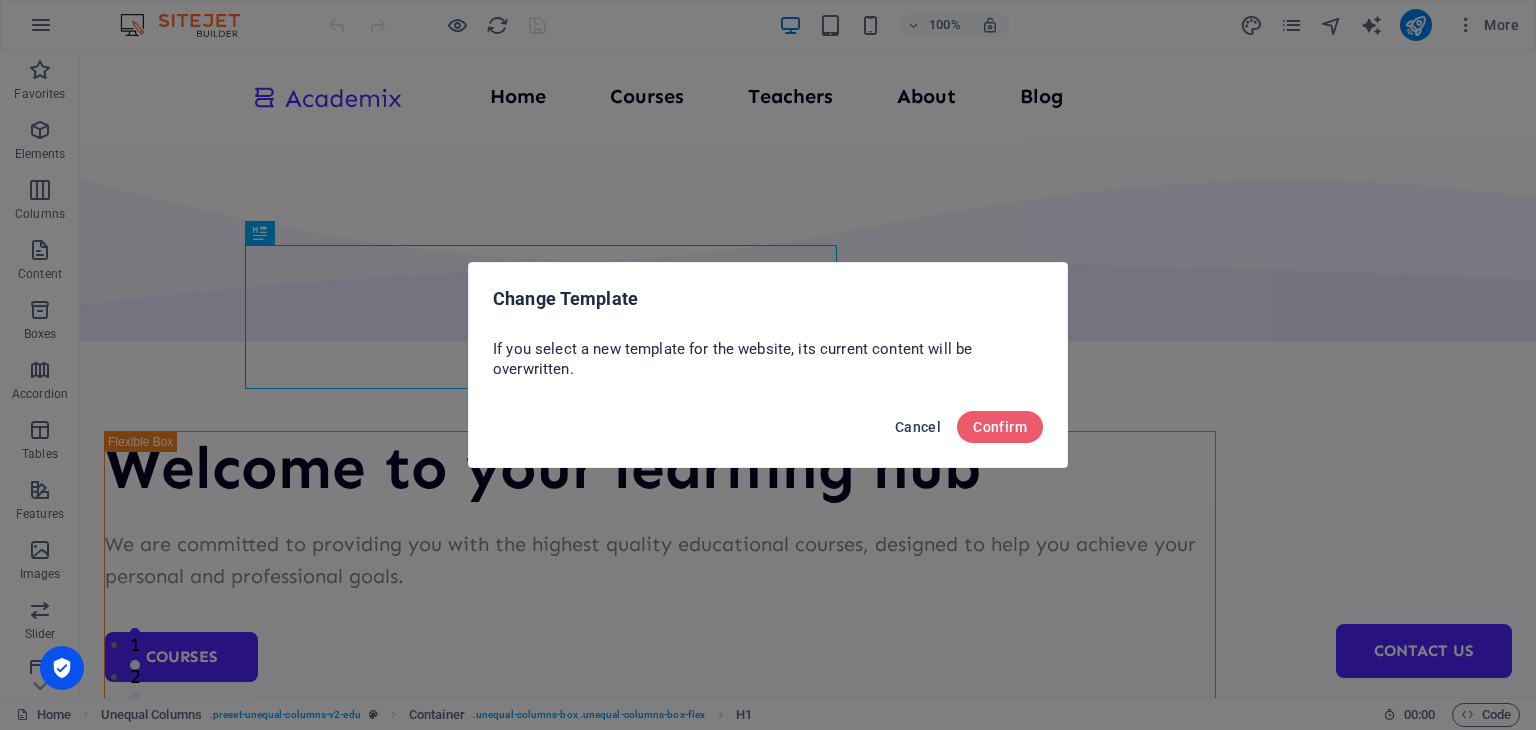 click on "Cancel" at bounding box center [918, 427] 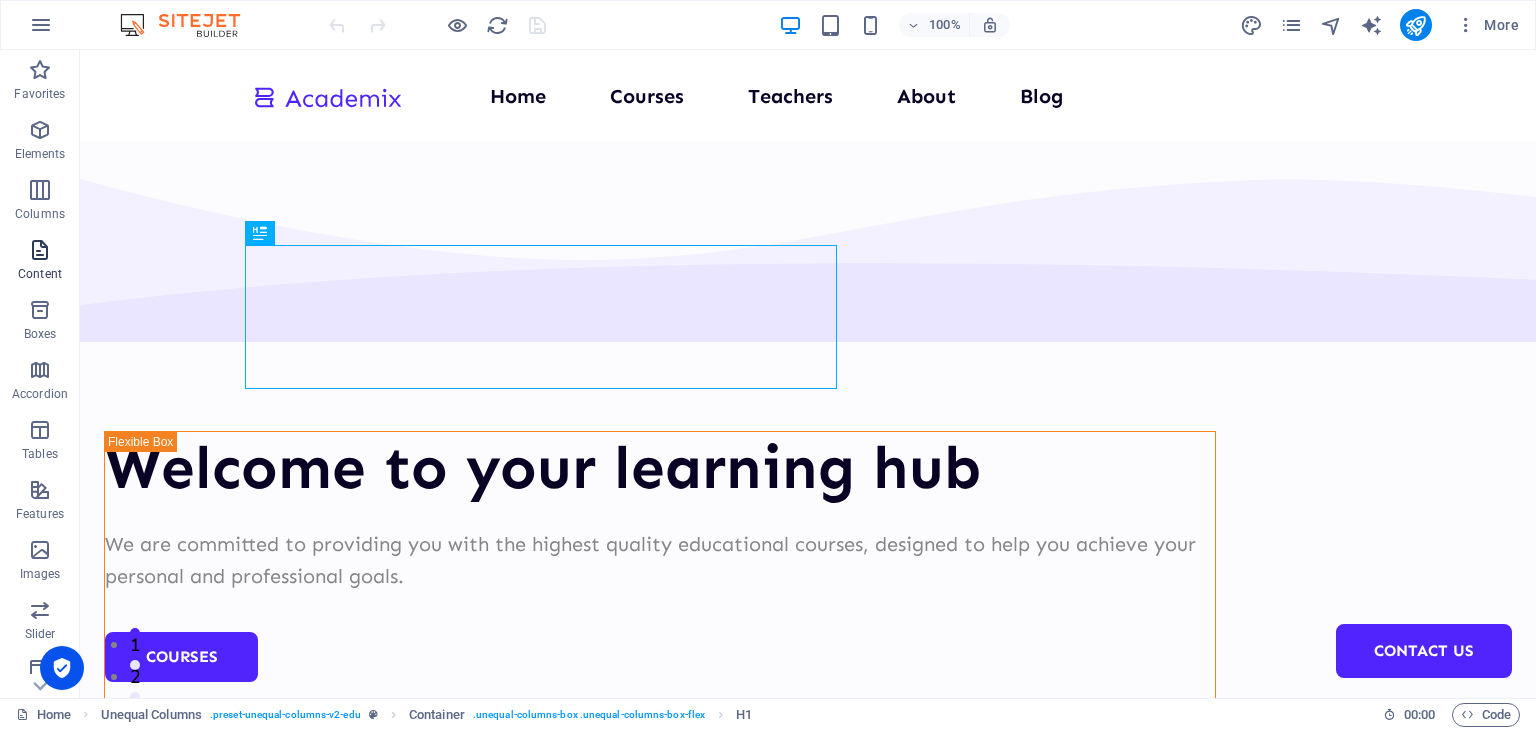 click at bounding box center [40, 250] 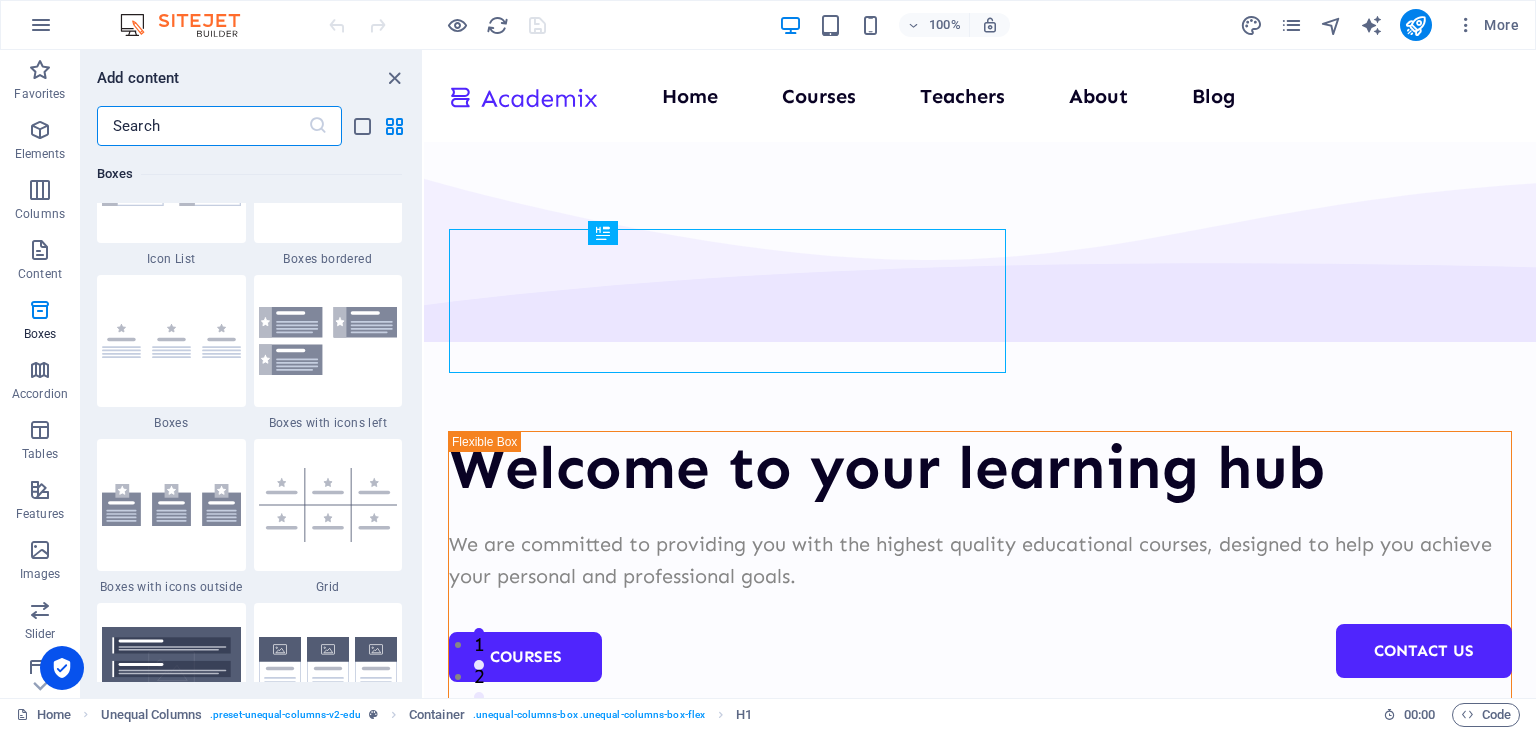scroll, scrollTop: 5499, scrollLeft: 0, axis: vertical 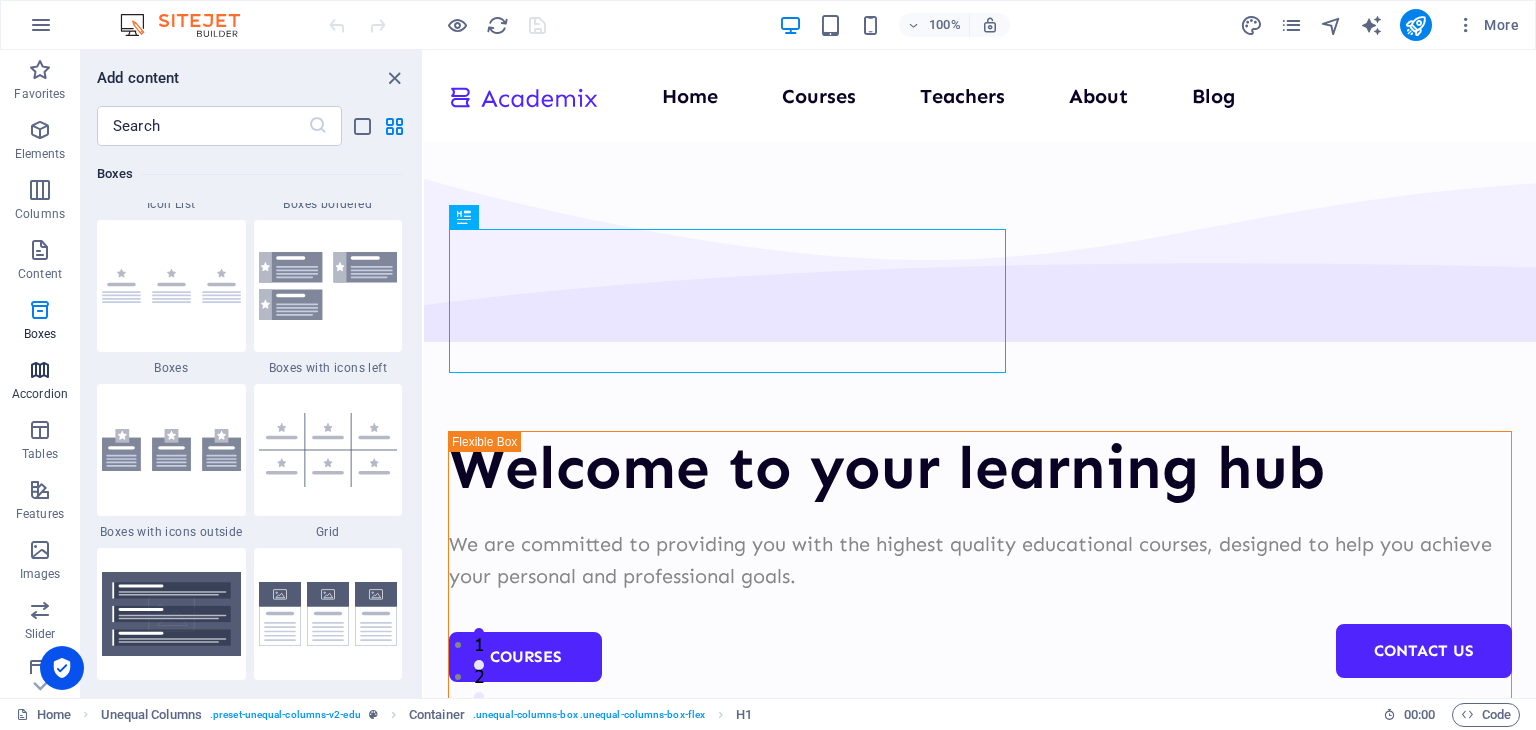 click on "Accordion" at bounding box center [40, 394] 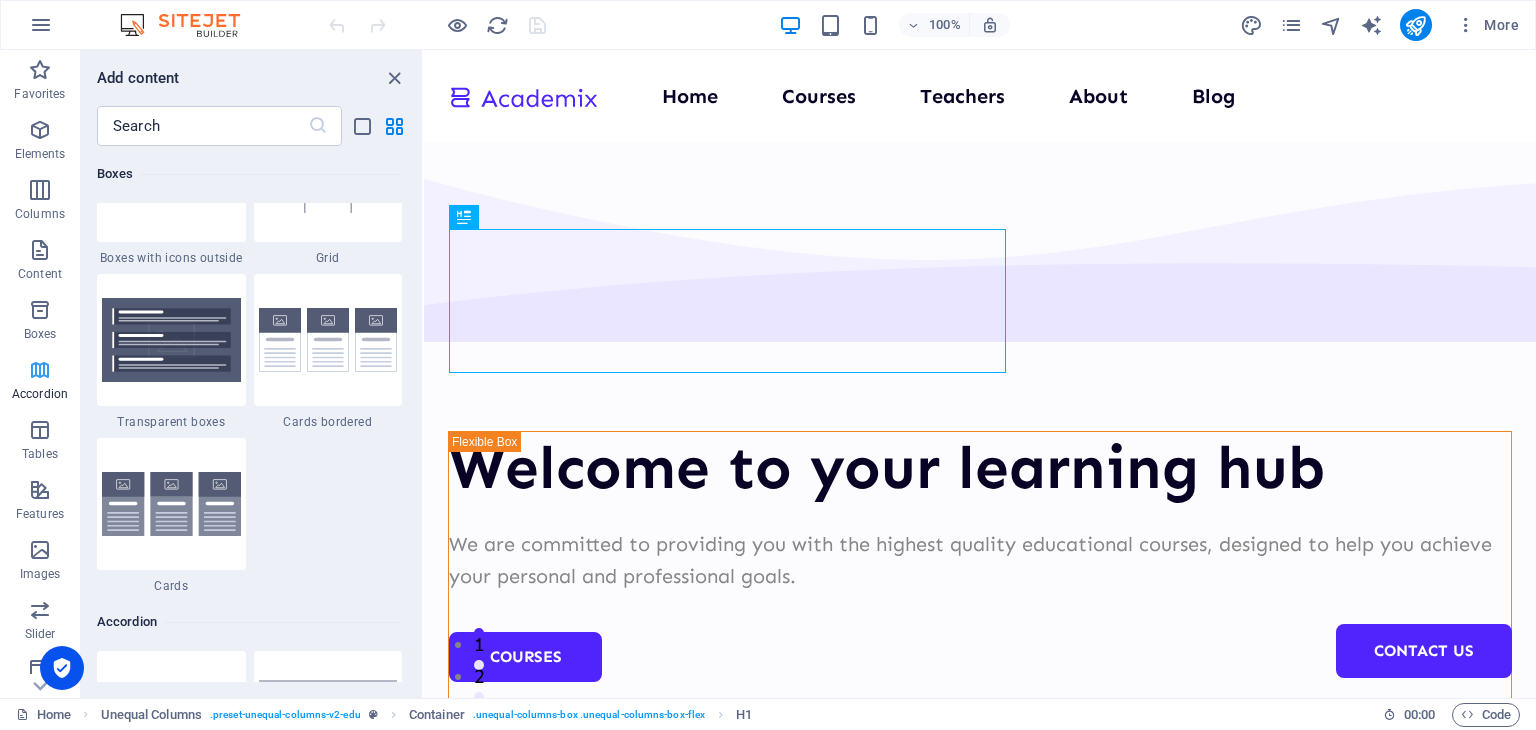 scroll, scrollTop: 6221, scrollLeft: 0, axis: vertical 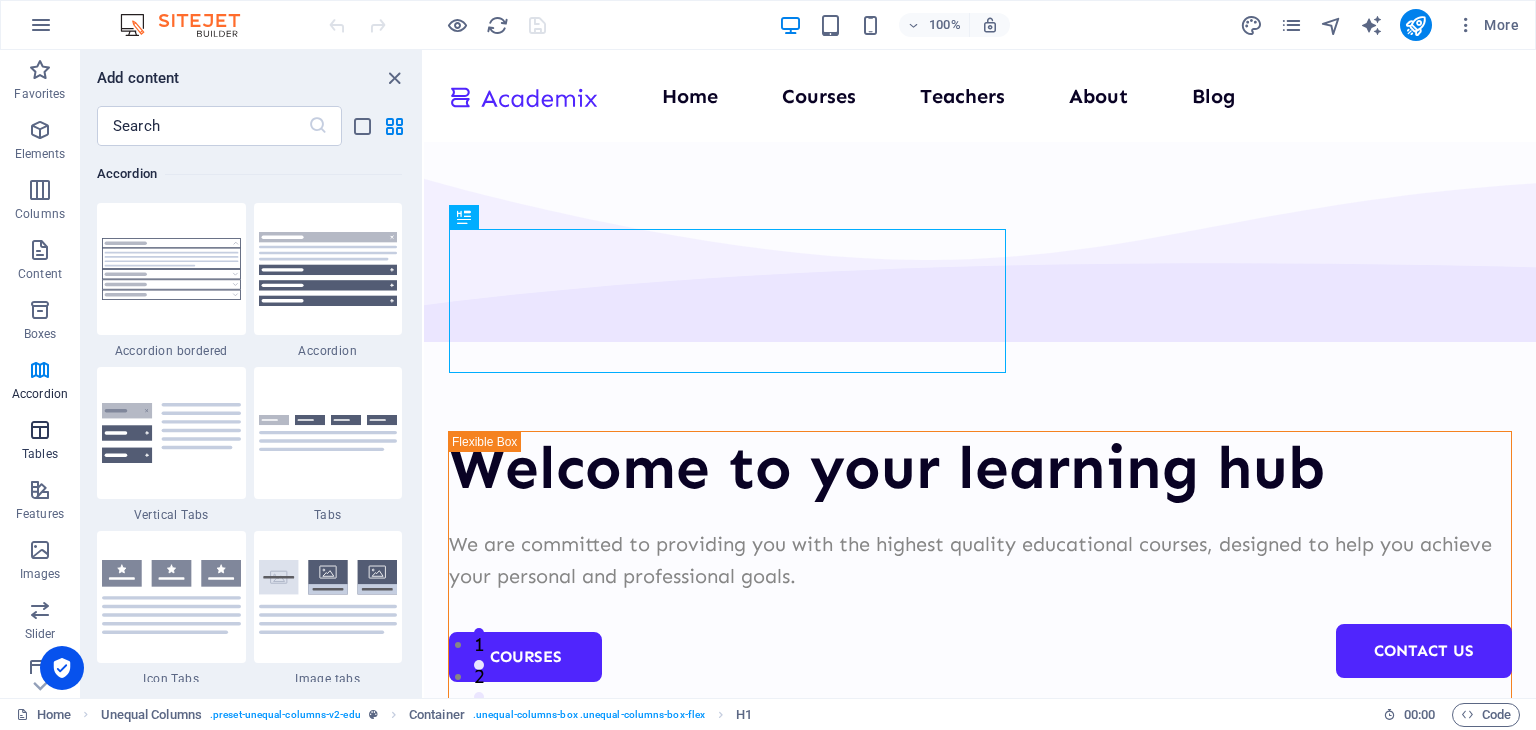 click at bounding box center (40, 430) 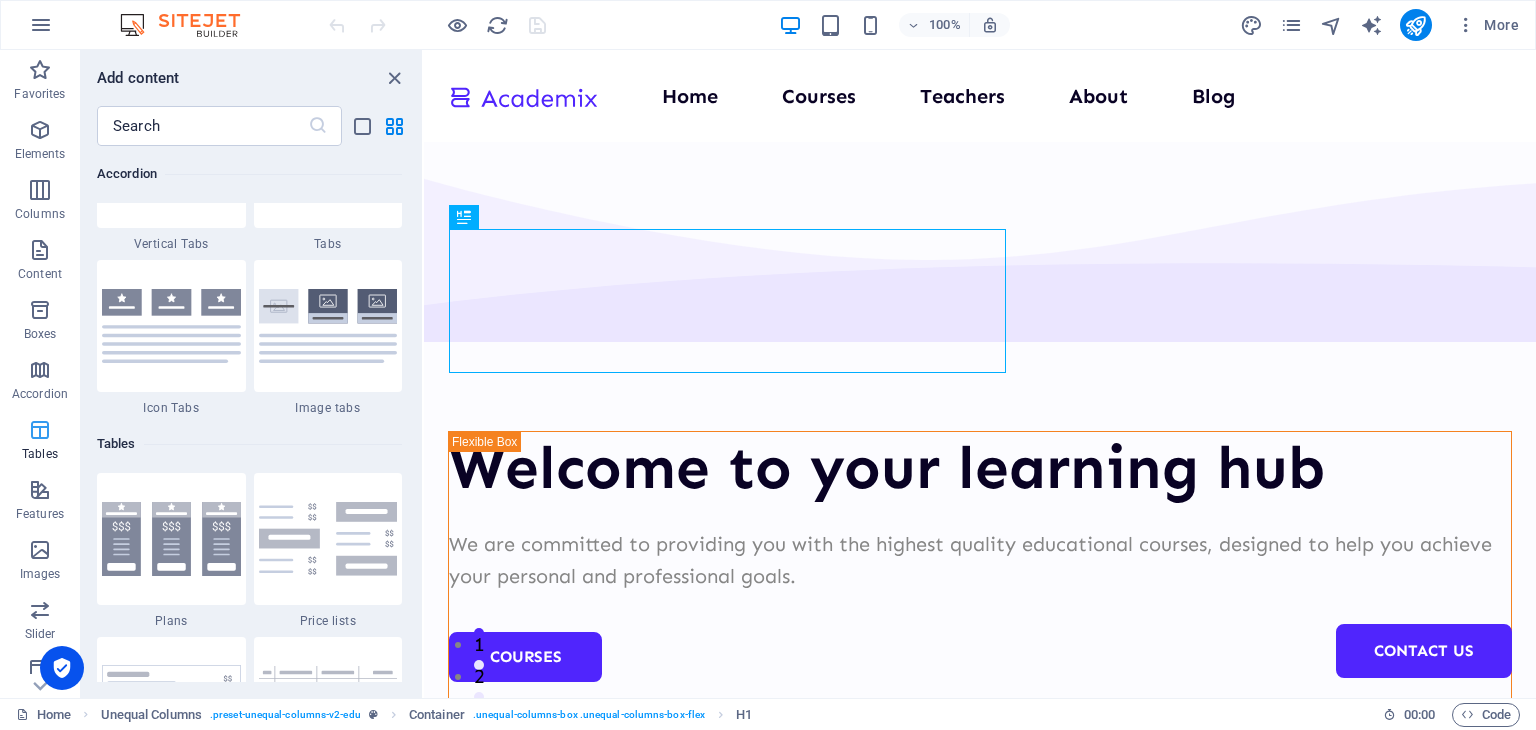 scroll, scrollTop: 6761, scrollLeft: 0, axis: vertical 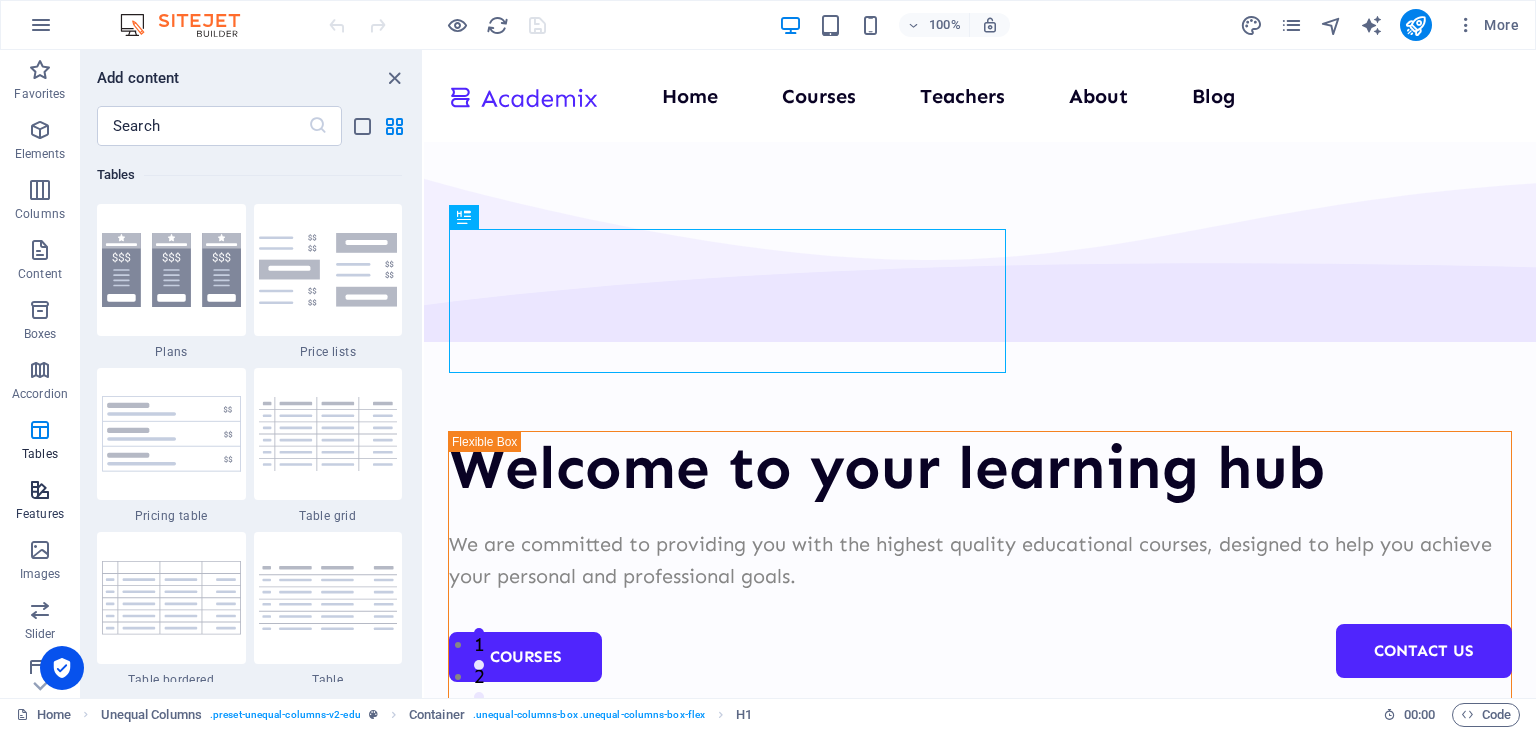 click at bounding box center [40, 490] 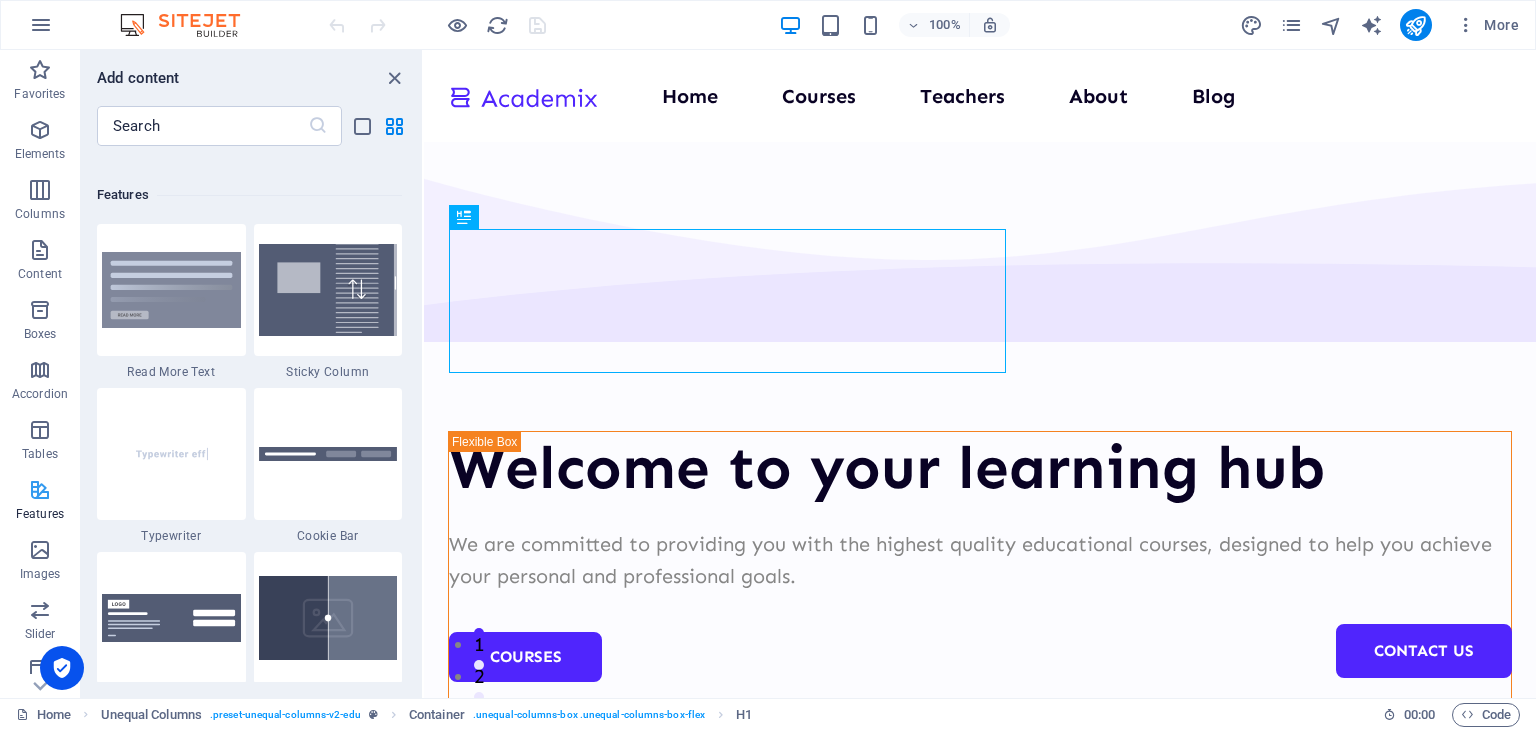scroll, scrollTop: 7630, scrollLeft: 0, axis: vertical 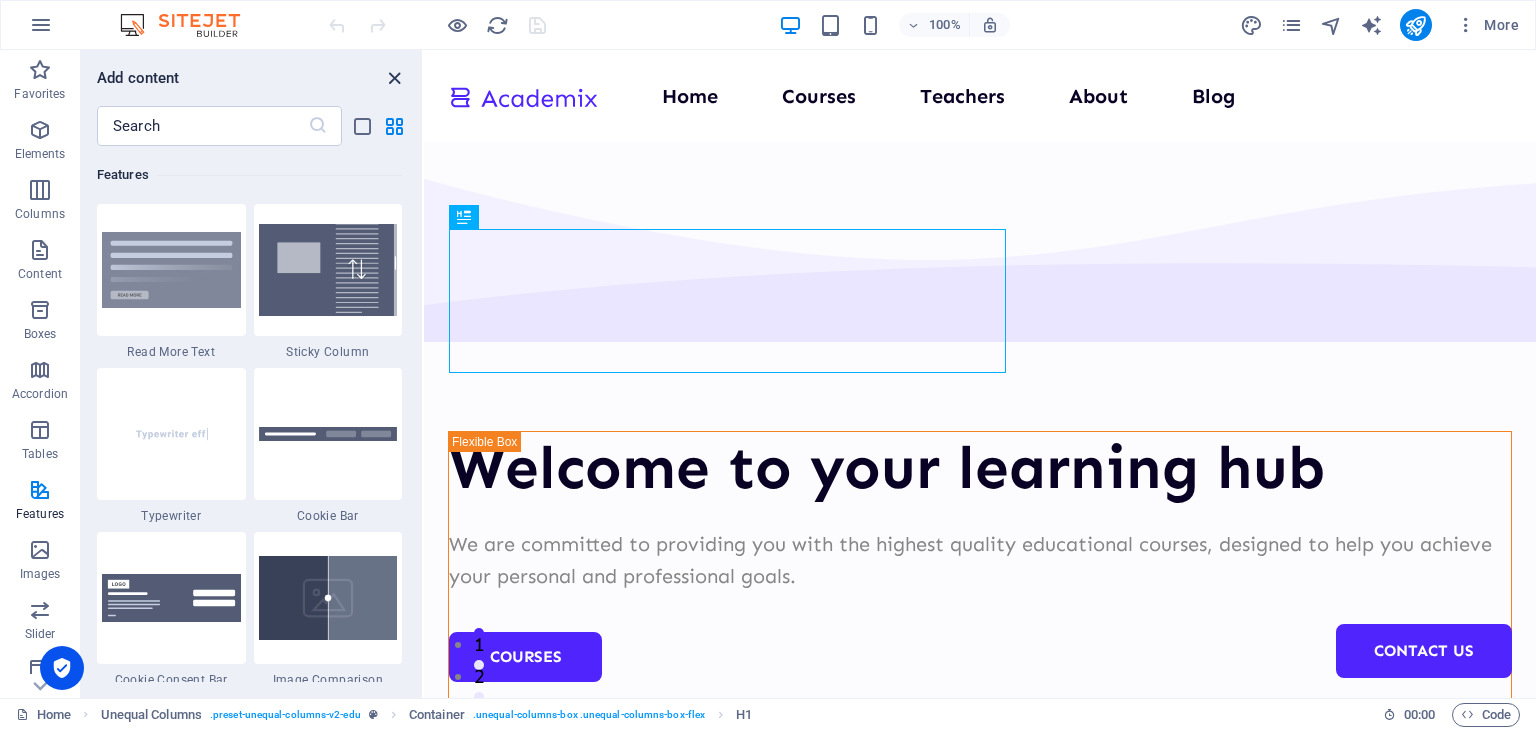 click at bounding box center (394, 78) 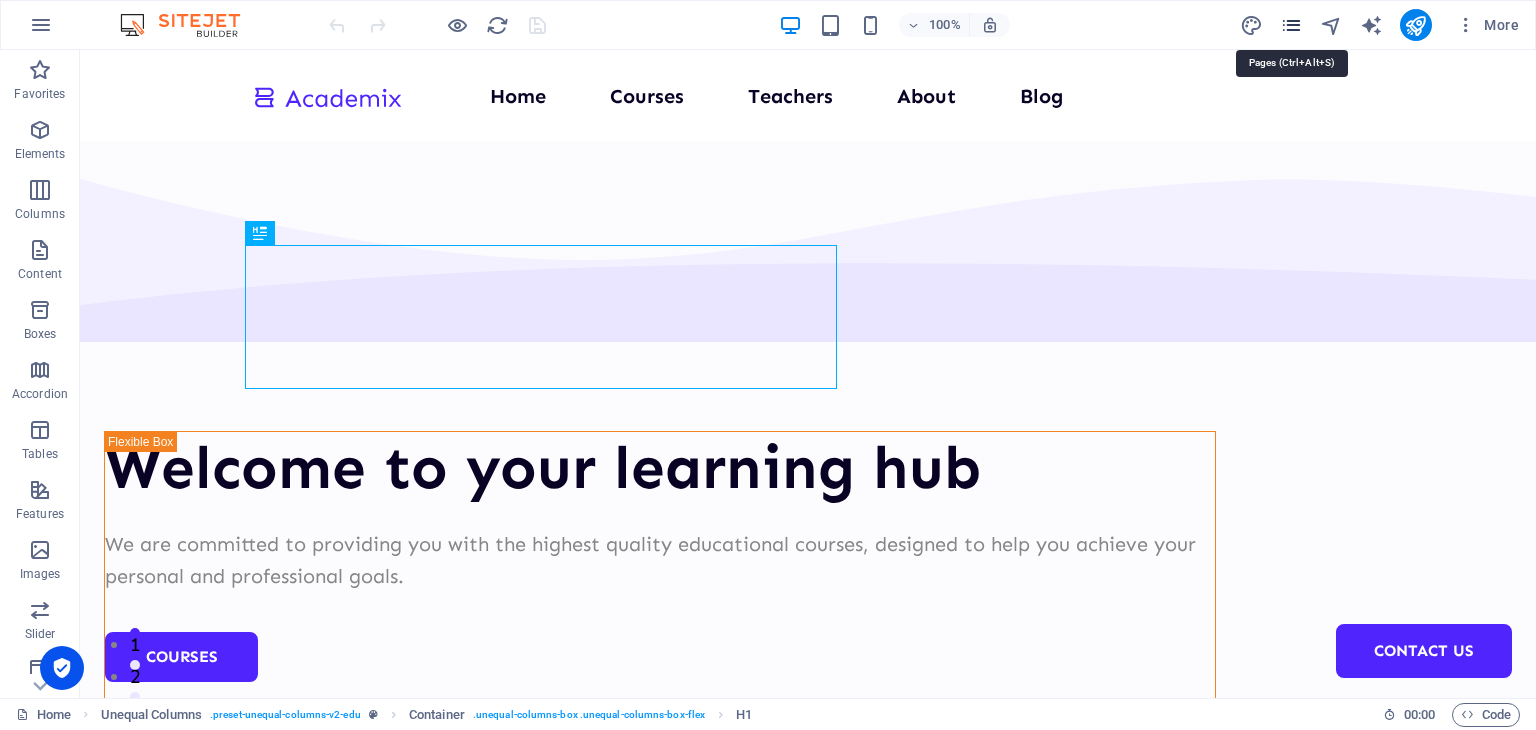 click at bounding box center (1291, 25) 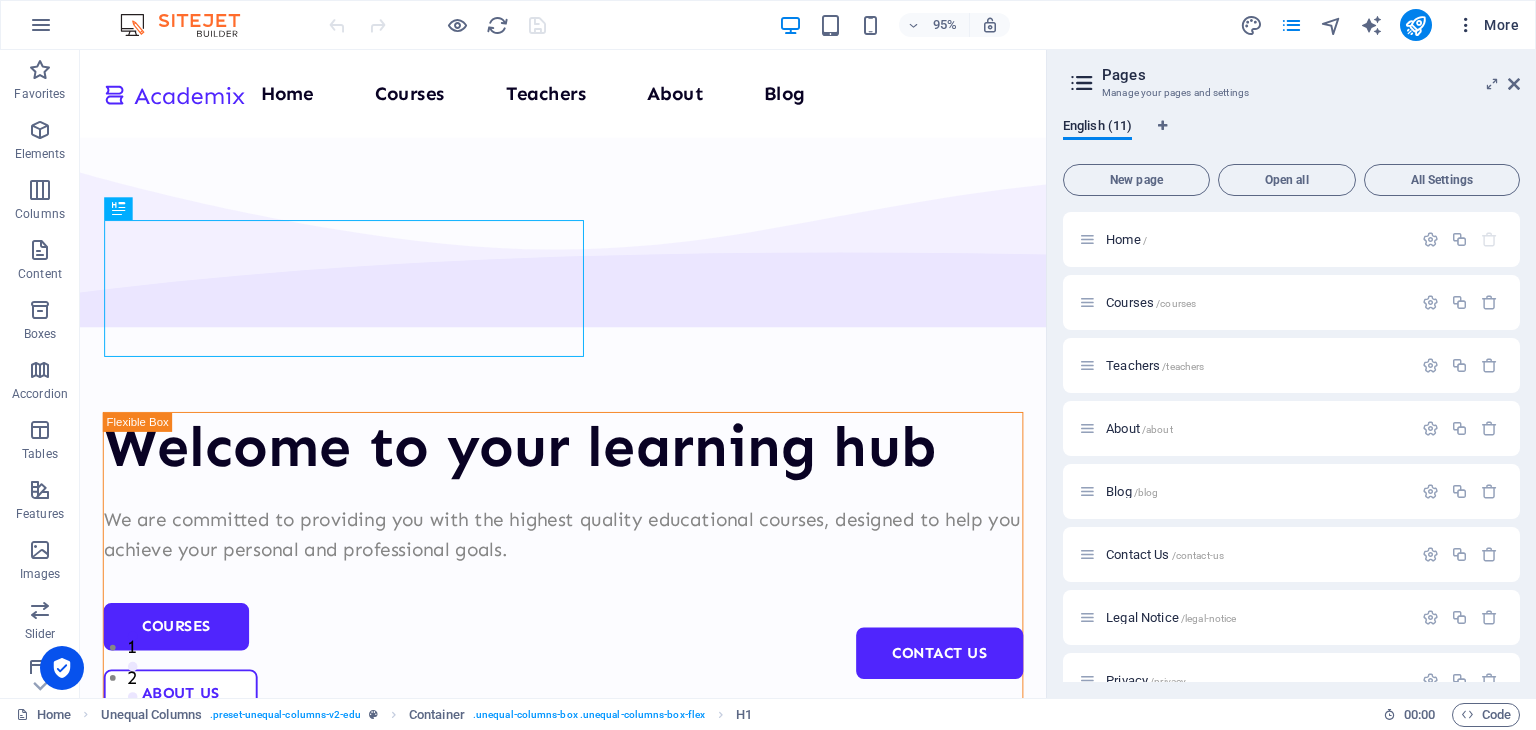 click on "More" at bounding box center (1487, 25) 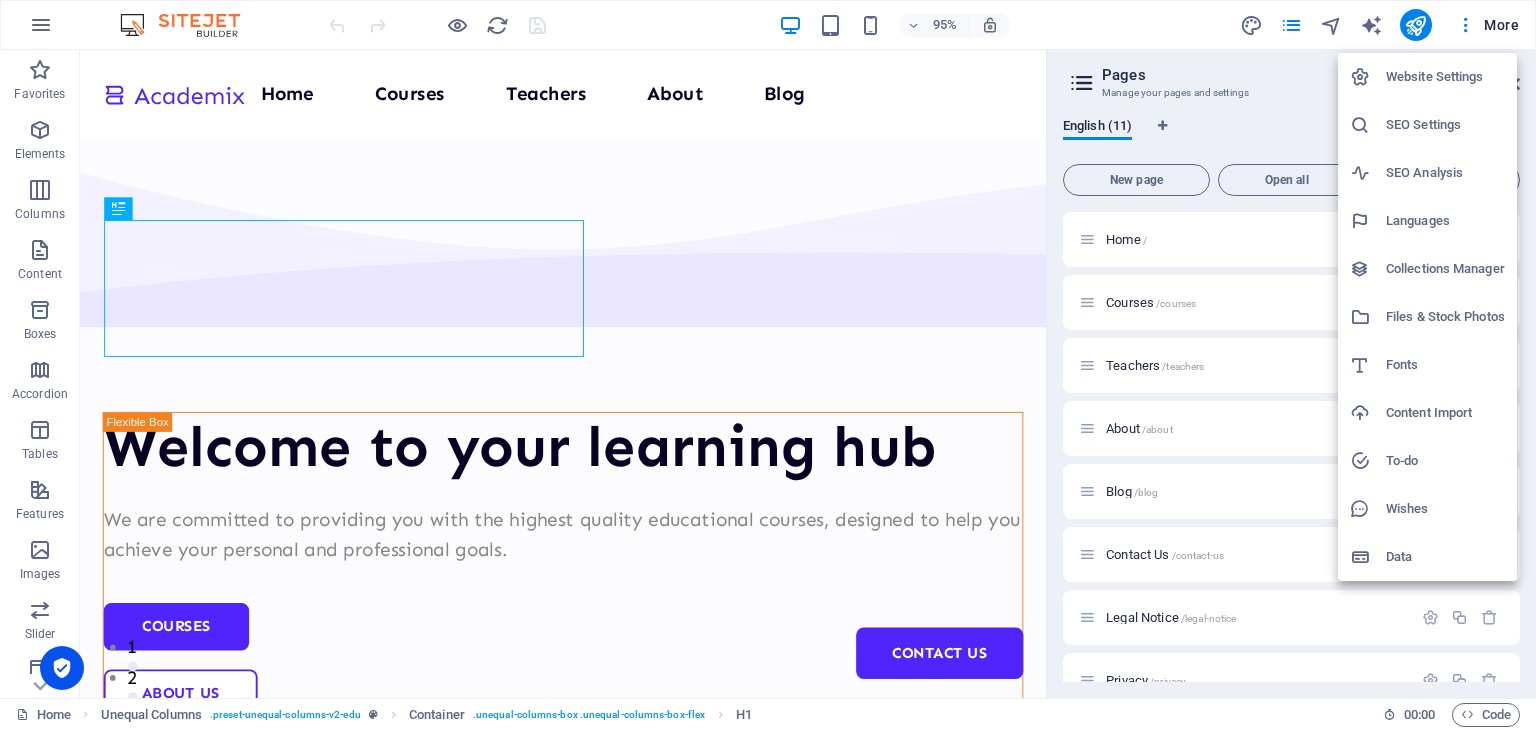 click at bounding box center (768, 365) 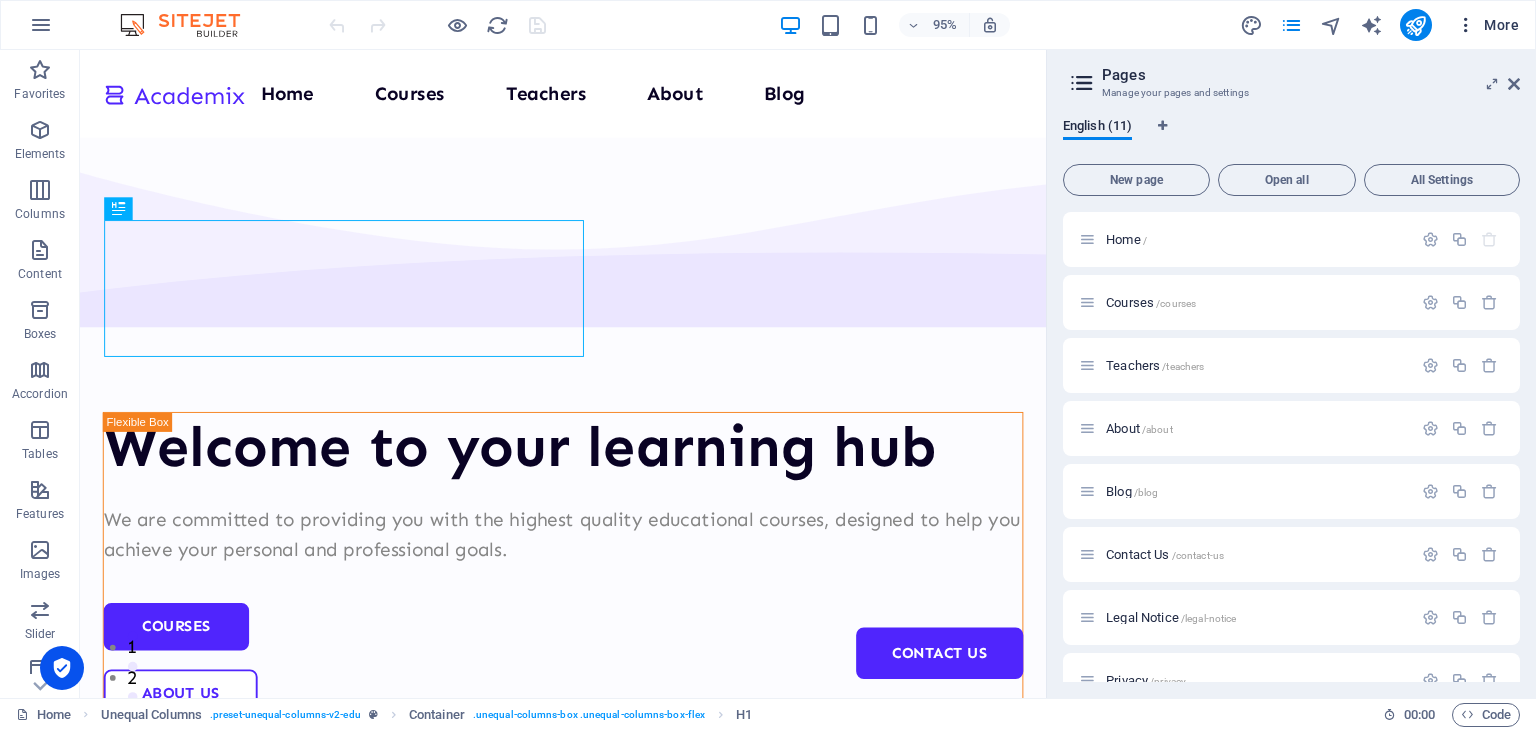 click on "More" at bounding box center (1487, 25) 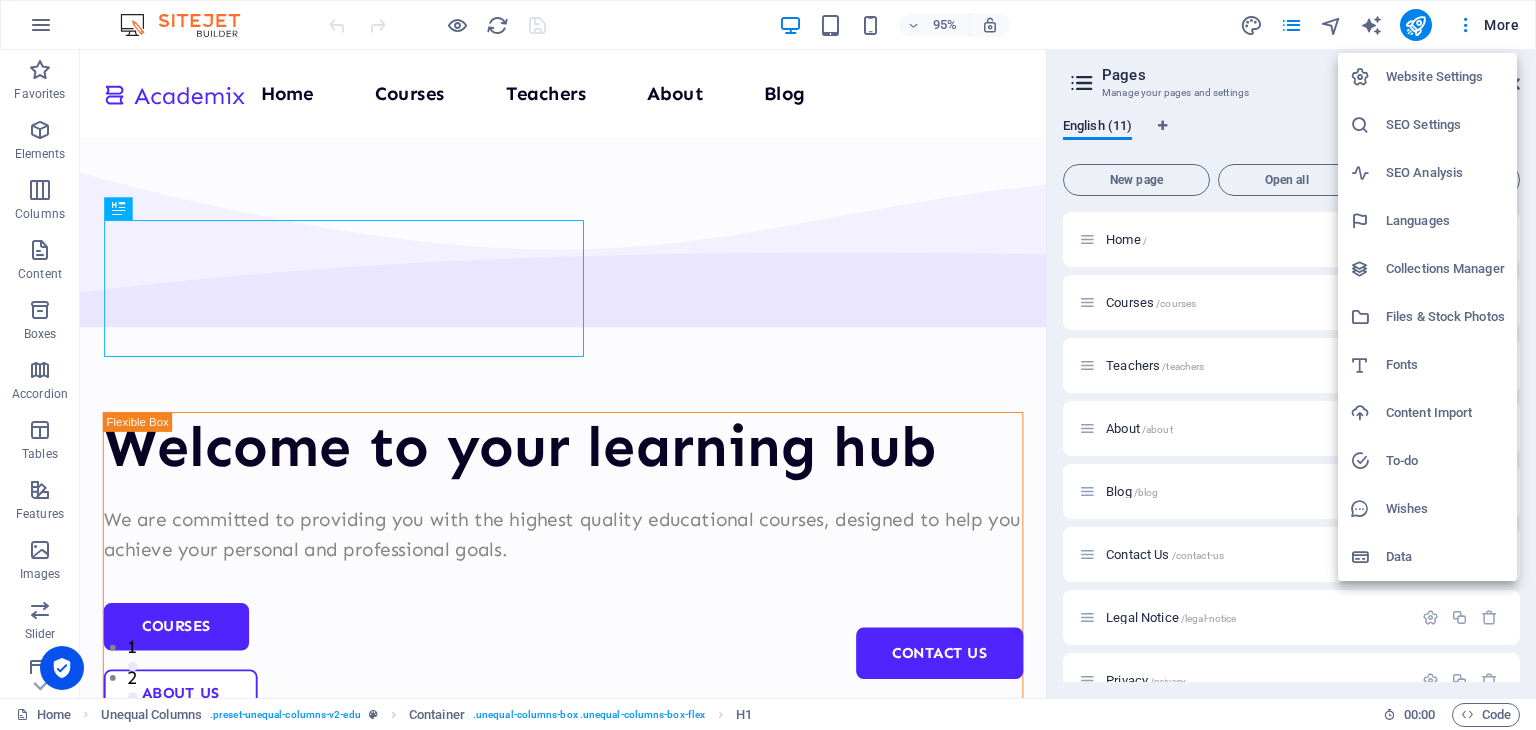 click on "Website Settings" at bounding box center (1445, 77) 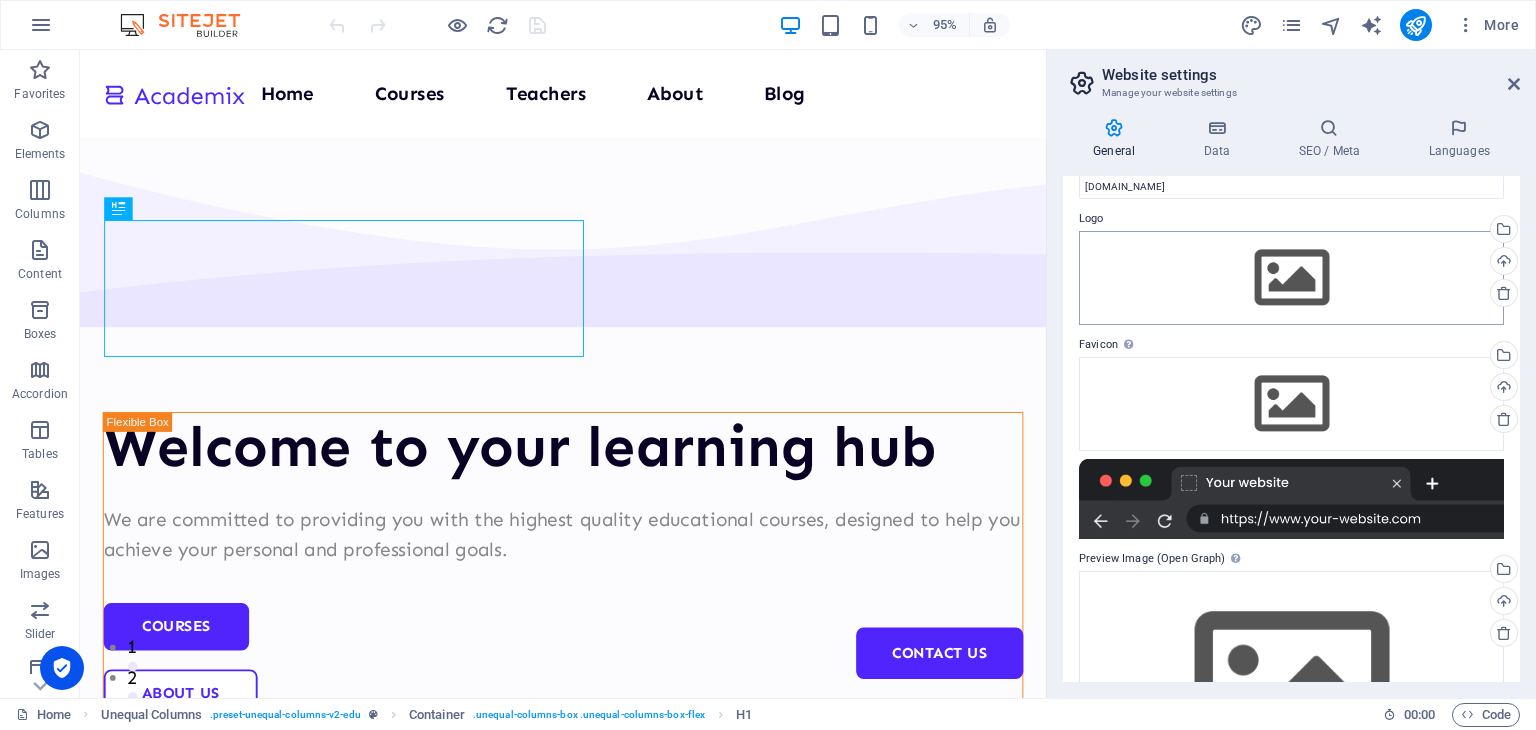 scroll, scrollTop: 0, scrollLeft: 0, axis: both 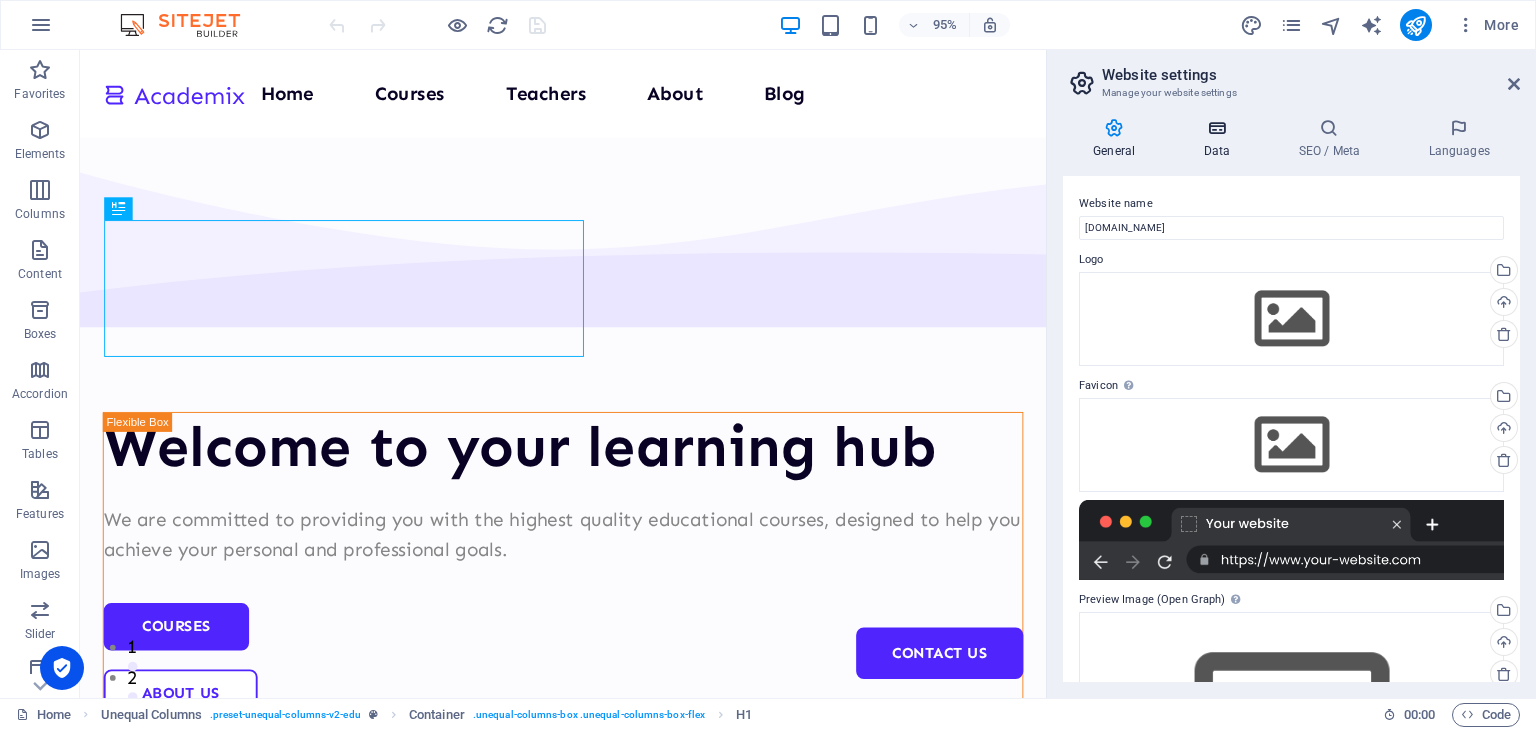 click at bounding box center [1216, 128] 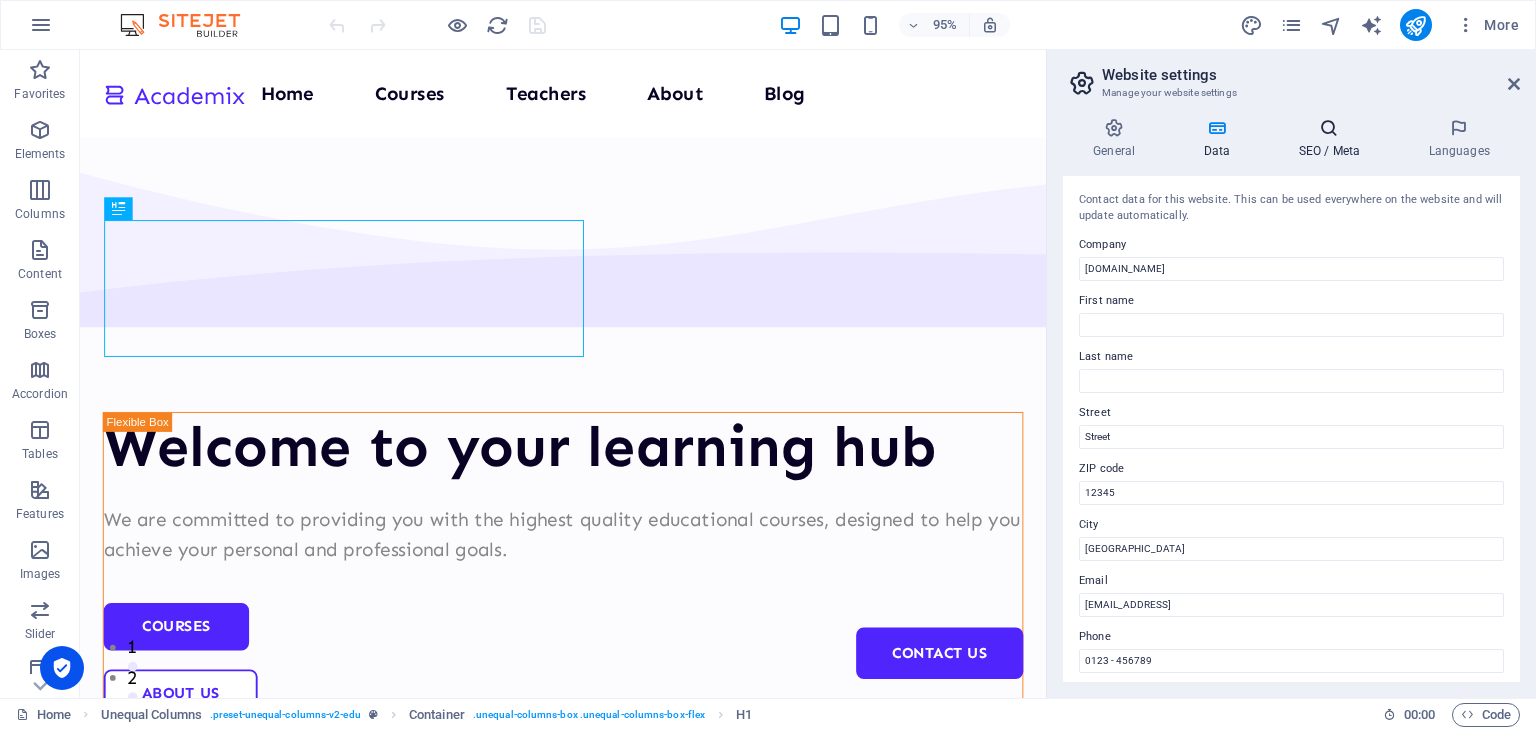 click at bounding box center [1329, 128] 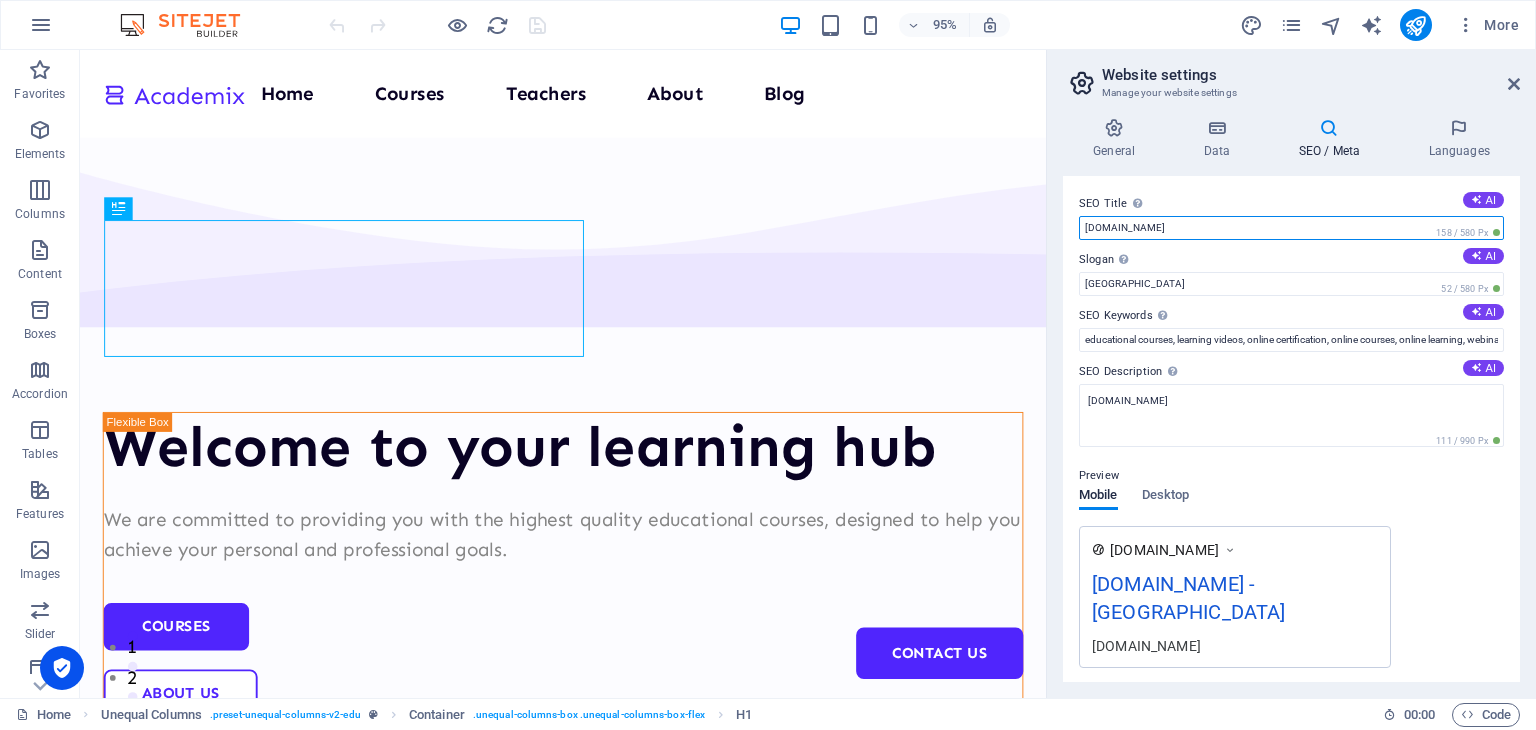 click on "[DOMAIN_NAME]" at bounding box center [1291, 228] 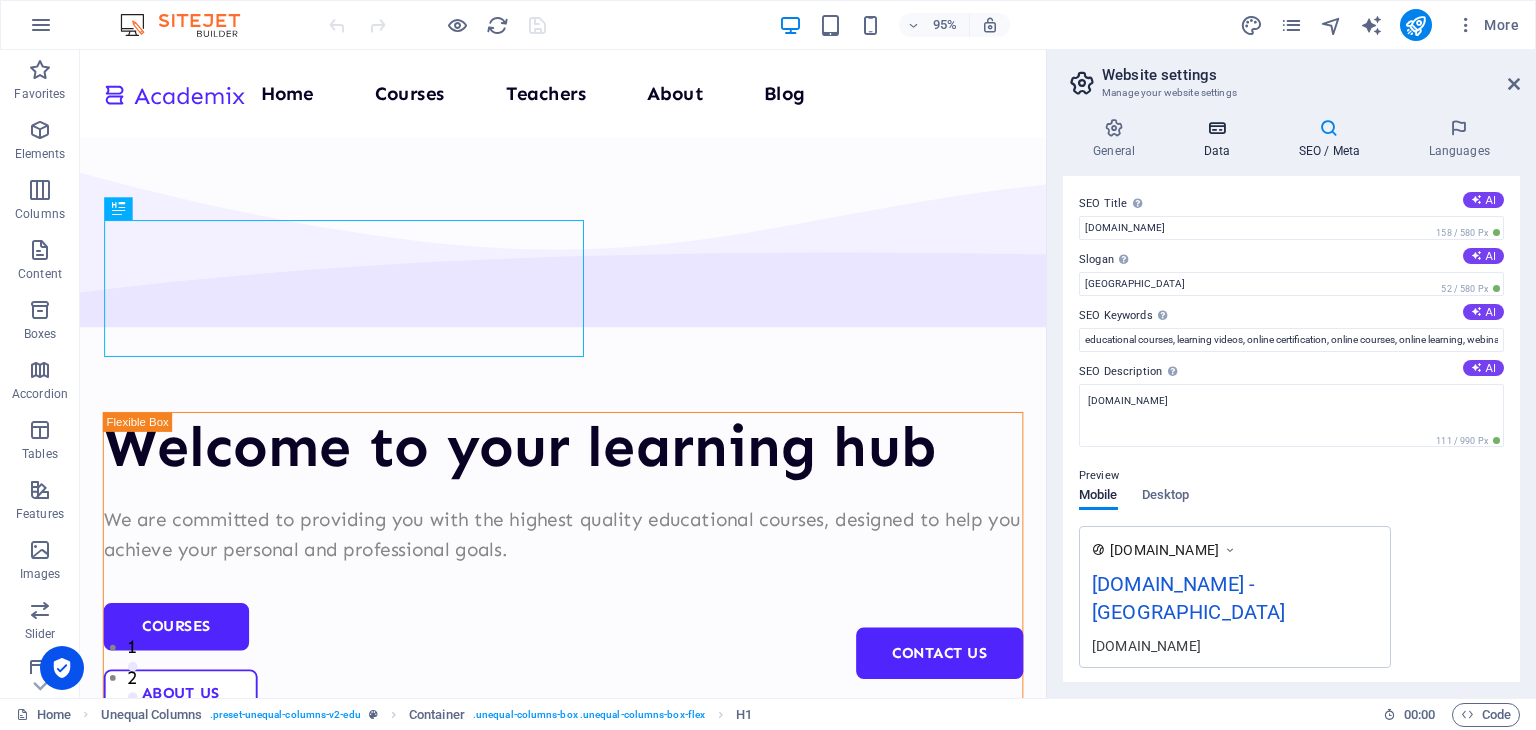 click on "Data" at bounding box center [1220, 139] 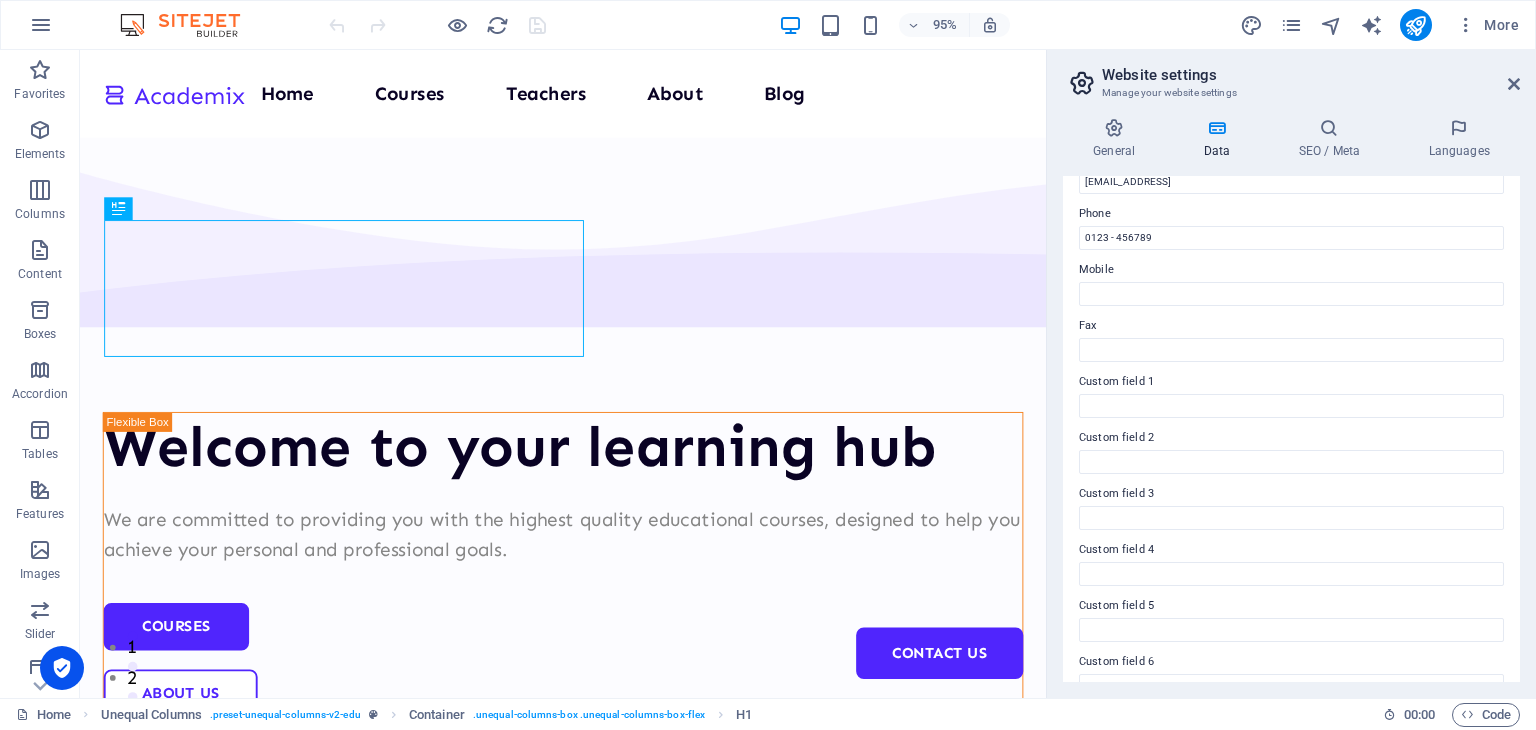 scroll, scrollTop: 454, scrollLeft: 0, axis: vertical 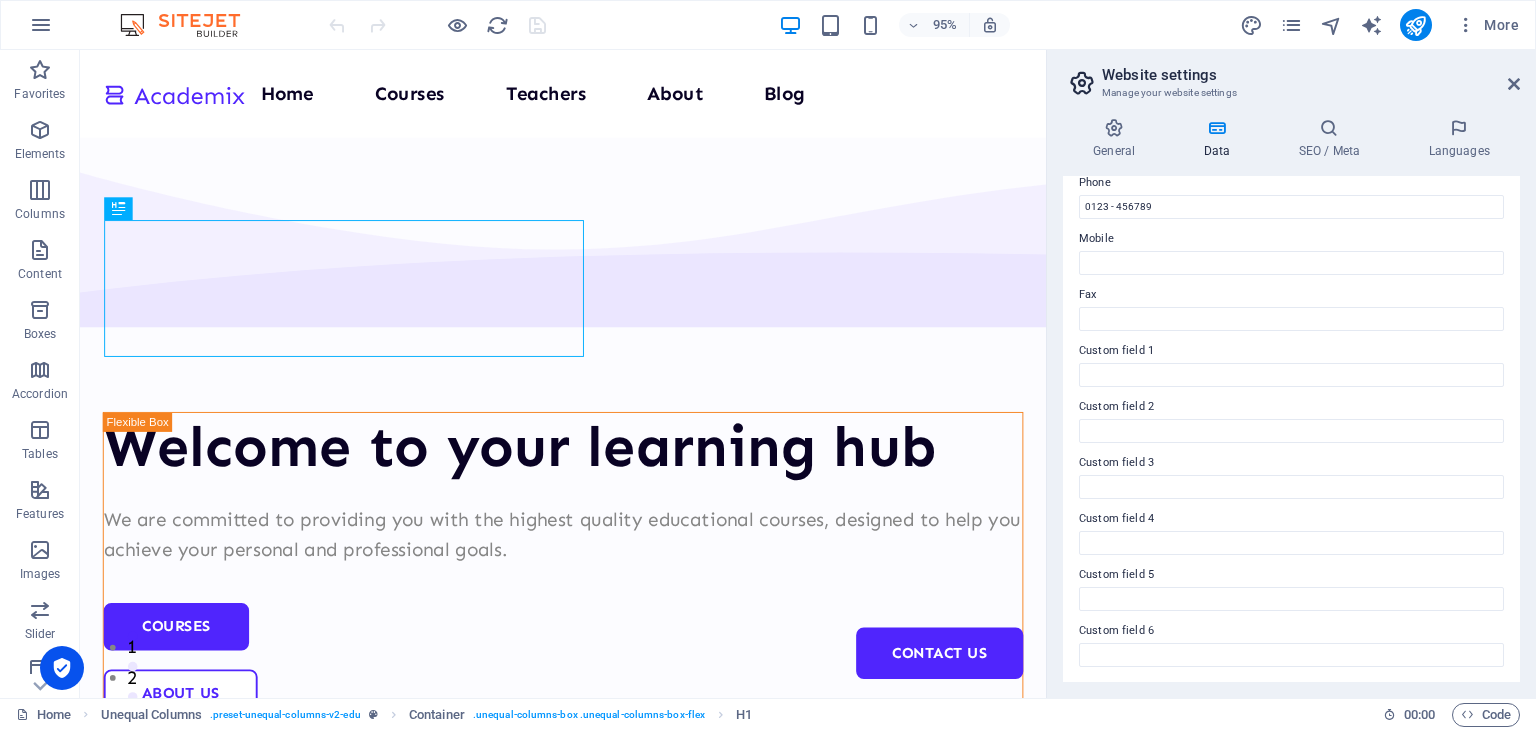 click on "Website settings Manage your website settings  General  Data  SEO / Meta  Languages Website name host.edventura.ro Logo Drag files here, click to choose files or select files from Files or our free stock photos & videos Select files from the file manager, stock photos, or upload file(s) Upload Favicon Set the favicon of your website here. A favicon is a small icon shown in the browser tab next to your website title. It helps visitors identify your website. Drag files here, click to choose files or select files from Files or our free stock photos & videos Select files from the file manager, stock photos, or upload file(s) Upload Preview Image (Open Graph) This image will be shown when the website is shared on social networks Drag files here, click to choose files or select files from Files or our free stock photos & videos Select files from the file manager, stock photos, or upload file(s) Upload Contact data for this website. This can be used everywhere on the website and will update automatically. Company AI" at bounding box center (1291, 374) 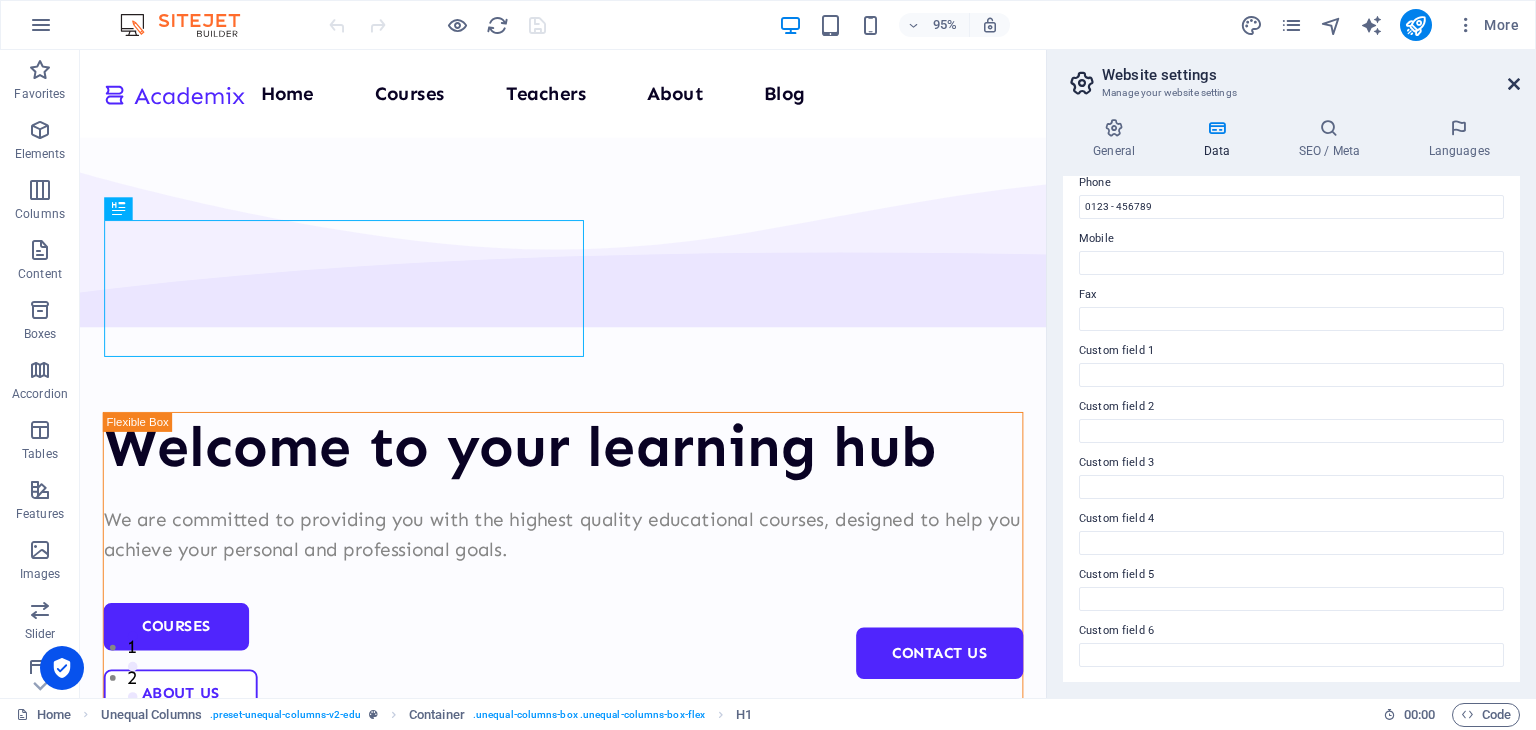 click at bounding box center [1514, 84] 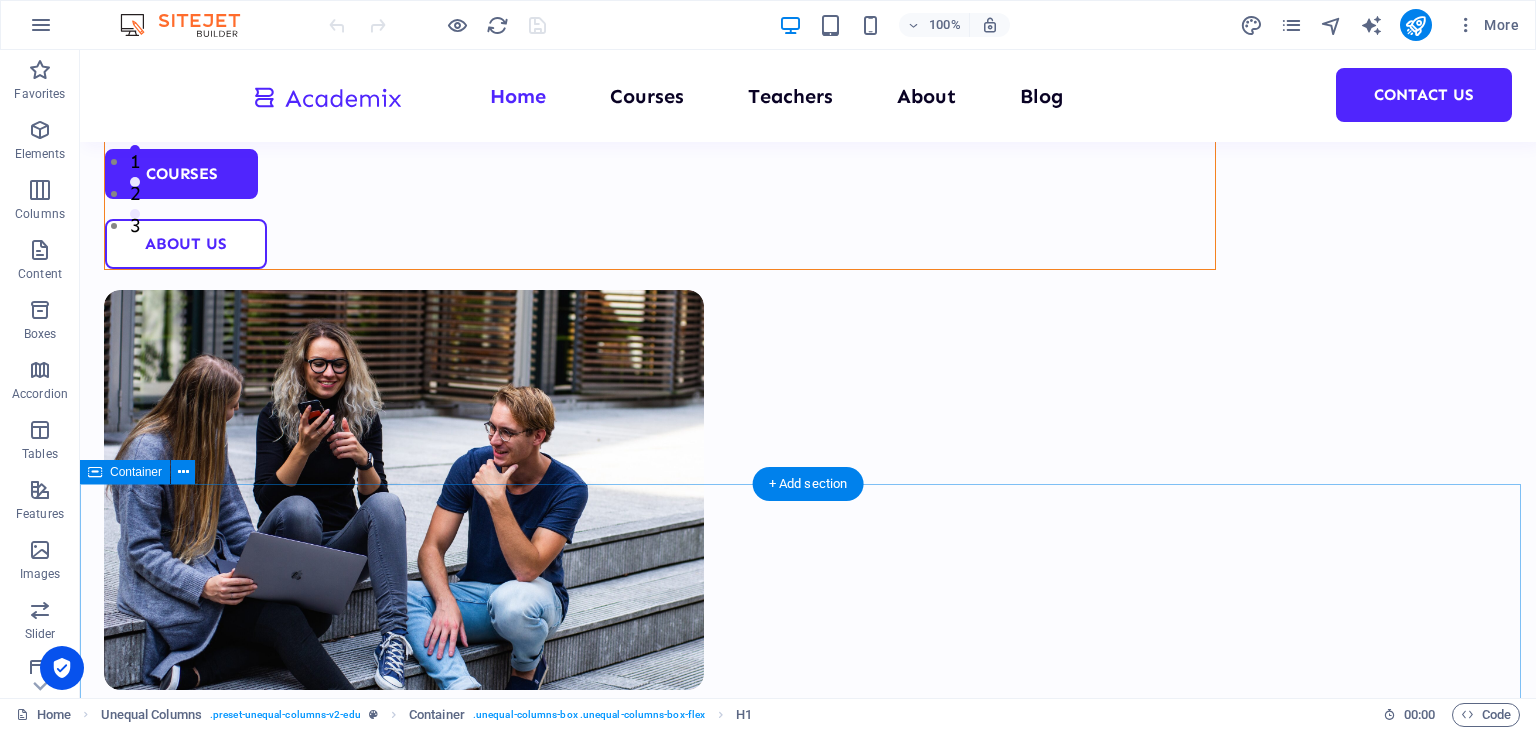 scroll, scrollTop: 500, scrollLeft: 0, axis: vertical 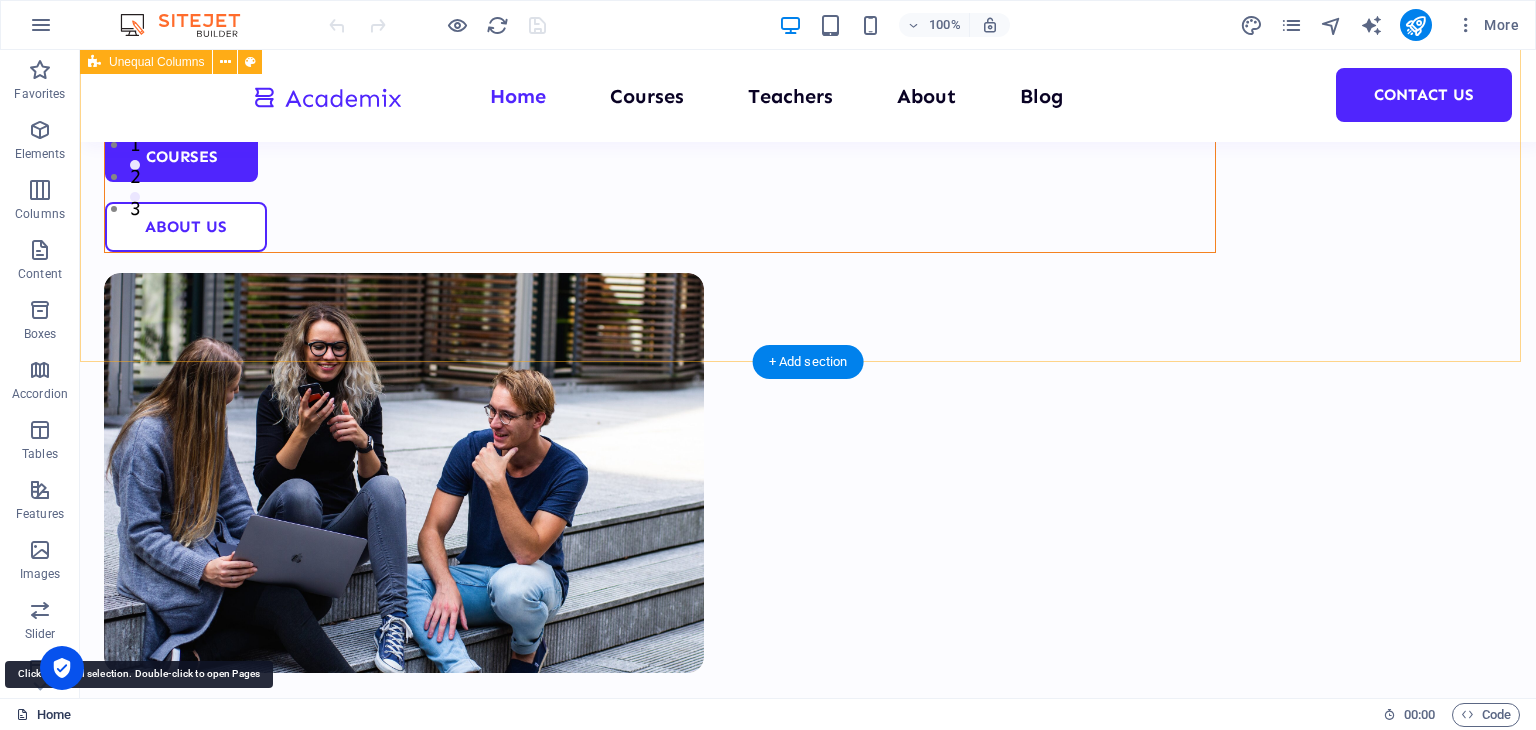 click at bounding box center (22, 714) 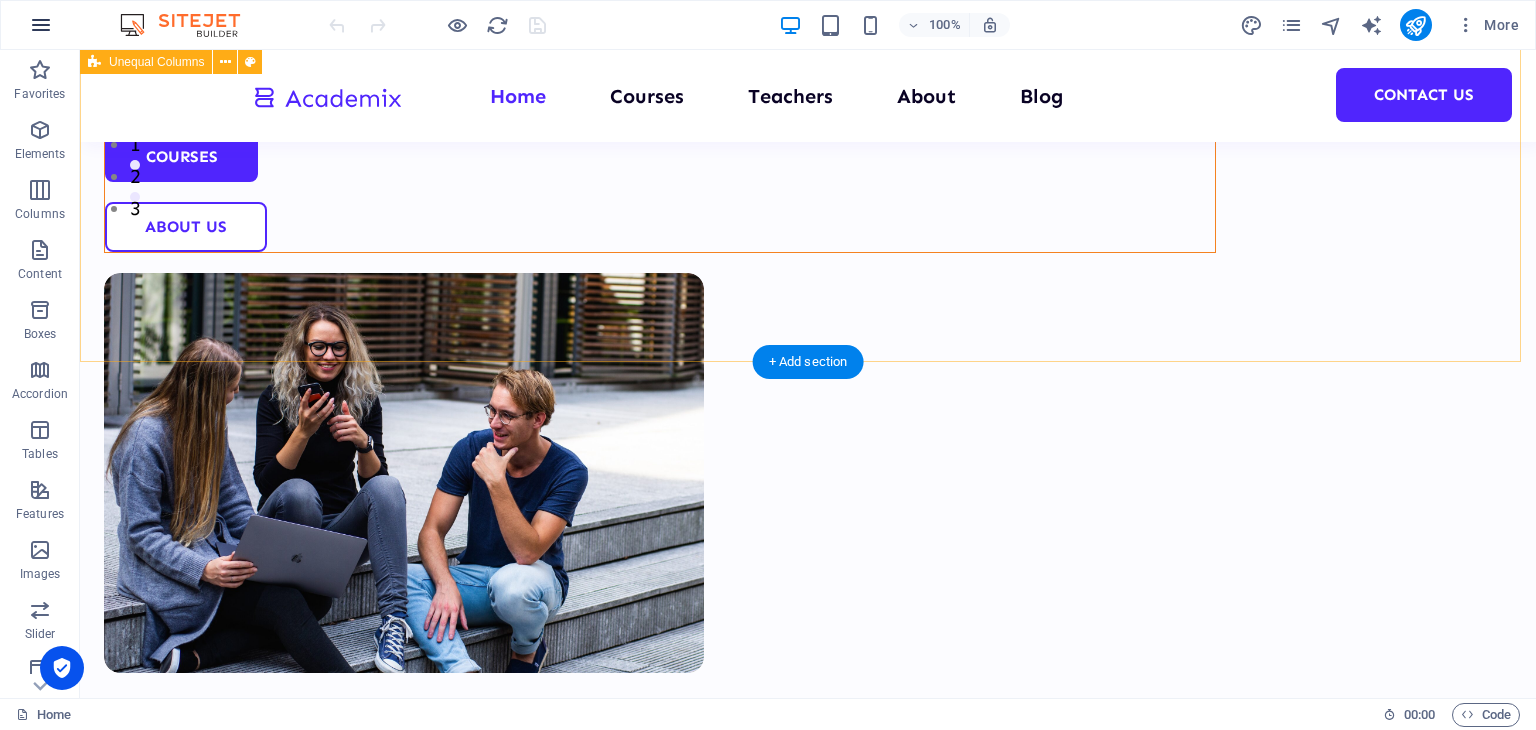 click at bounding box center [41, 25] 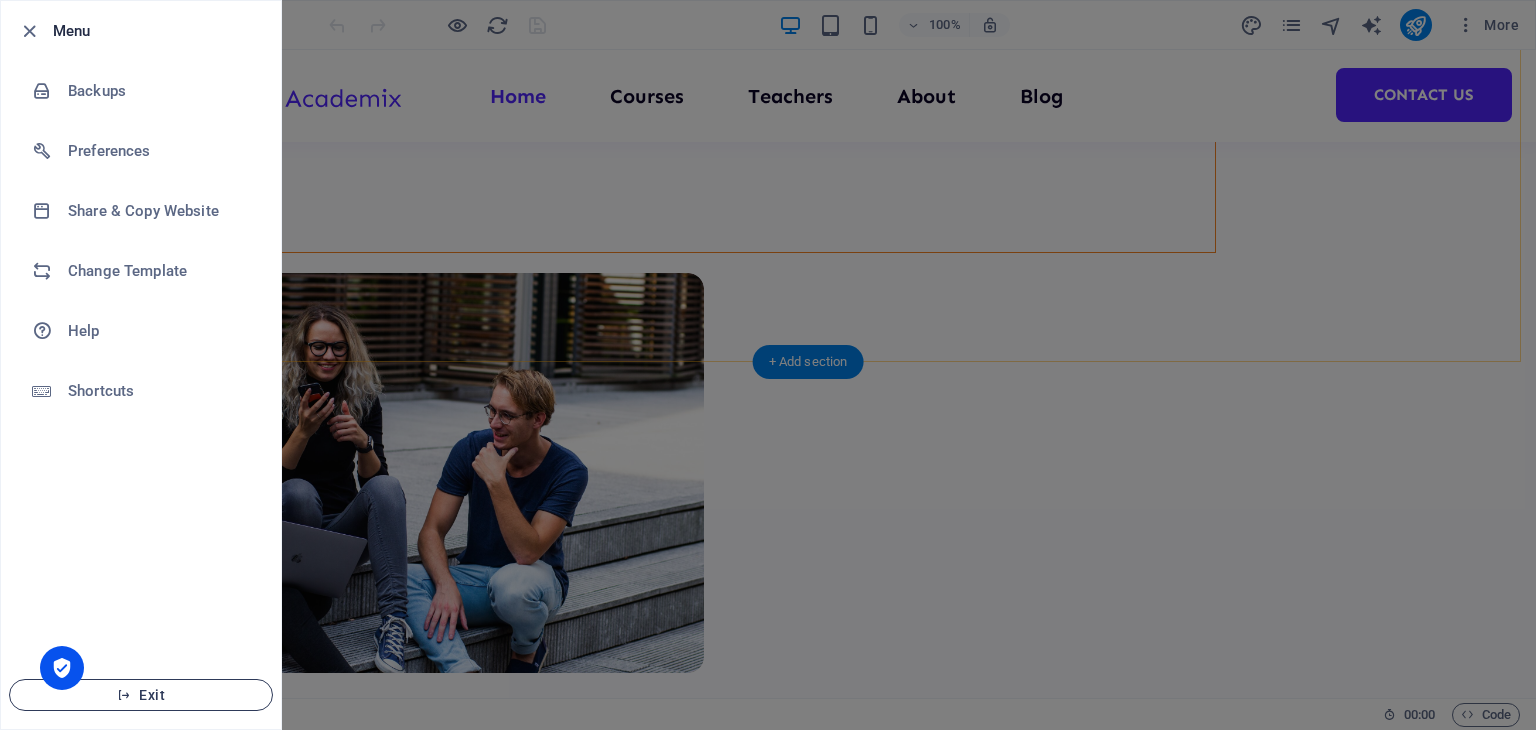 click on "Exit" at bounding box center [141, 695] 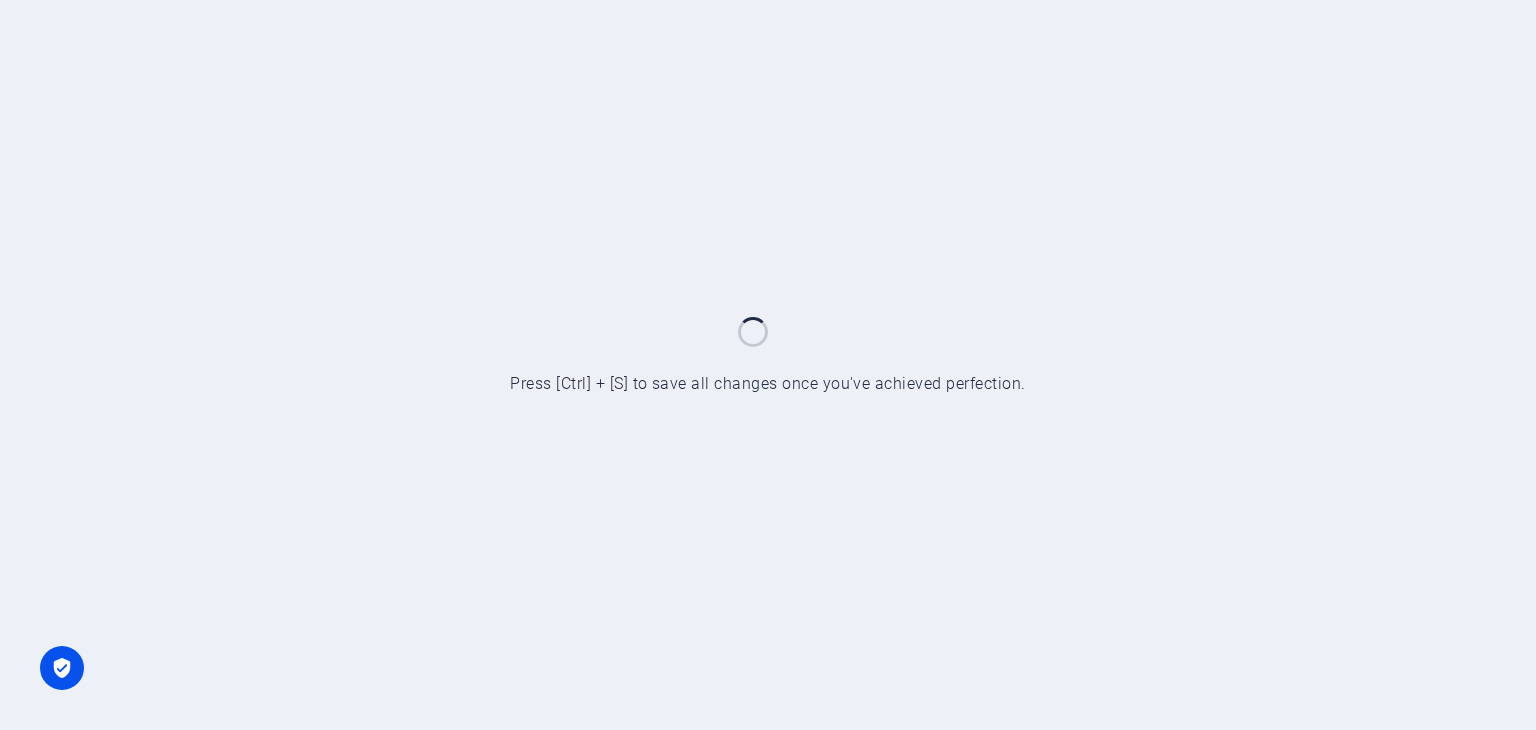 scroll, scrollTop: 0, scrollLeft: 0, axis: both 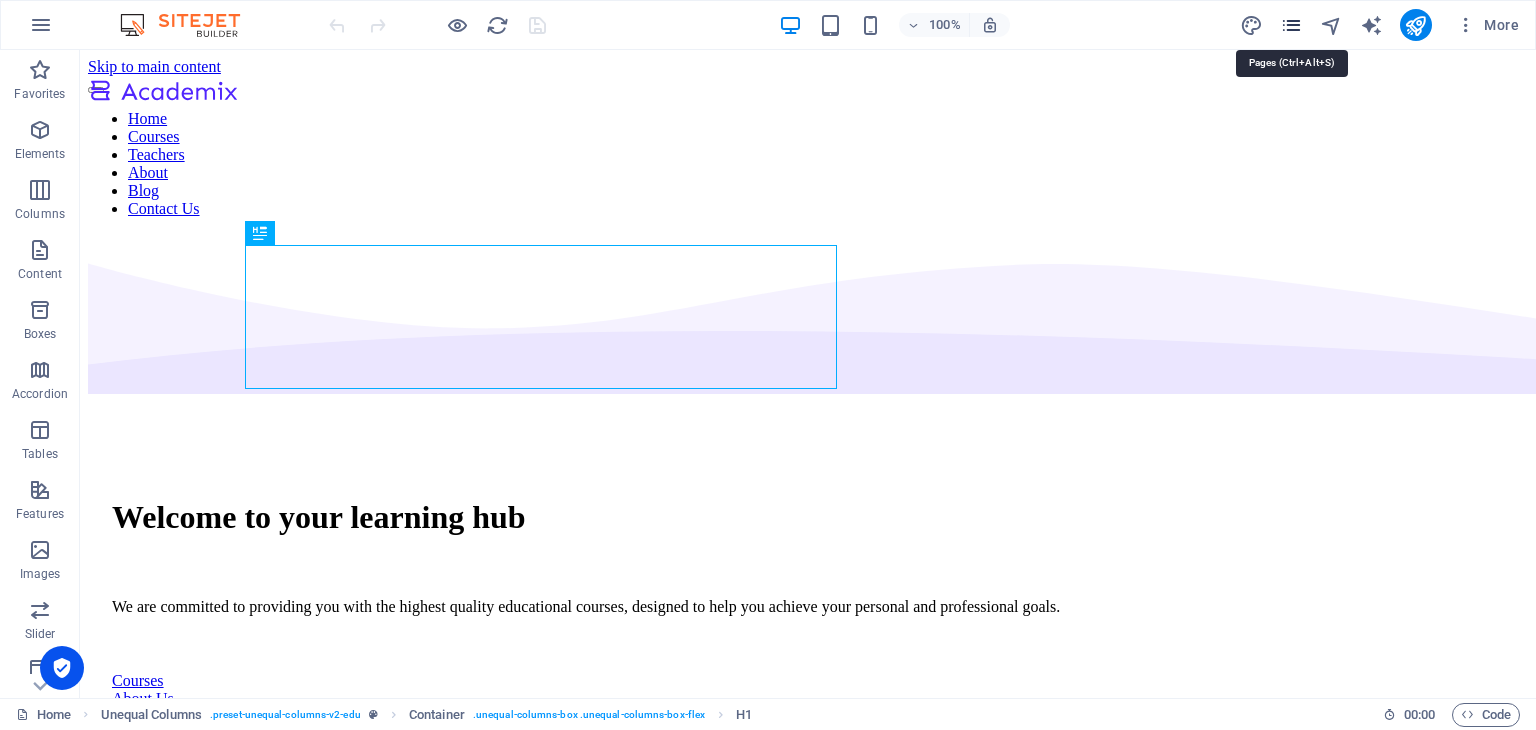 click at bounding box center [1291, 25] 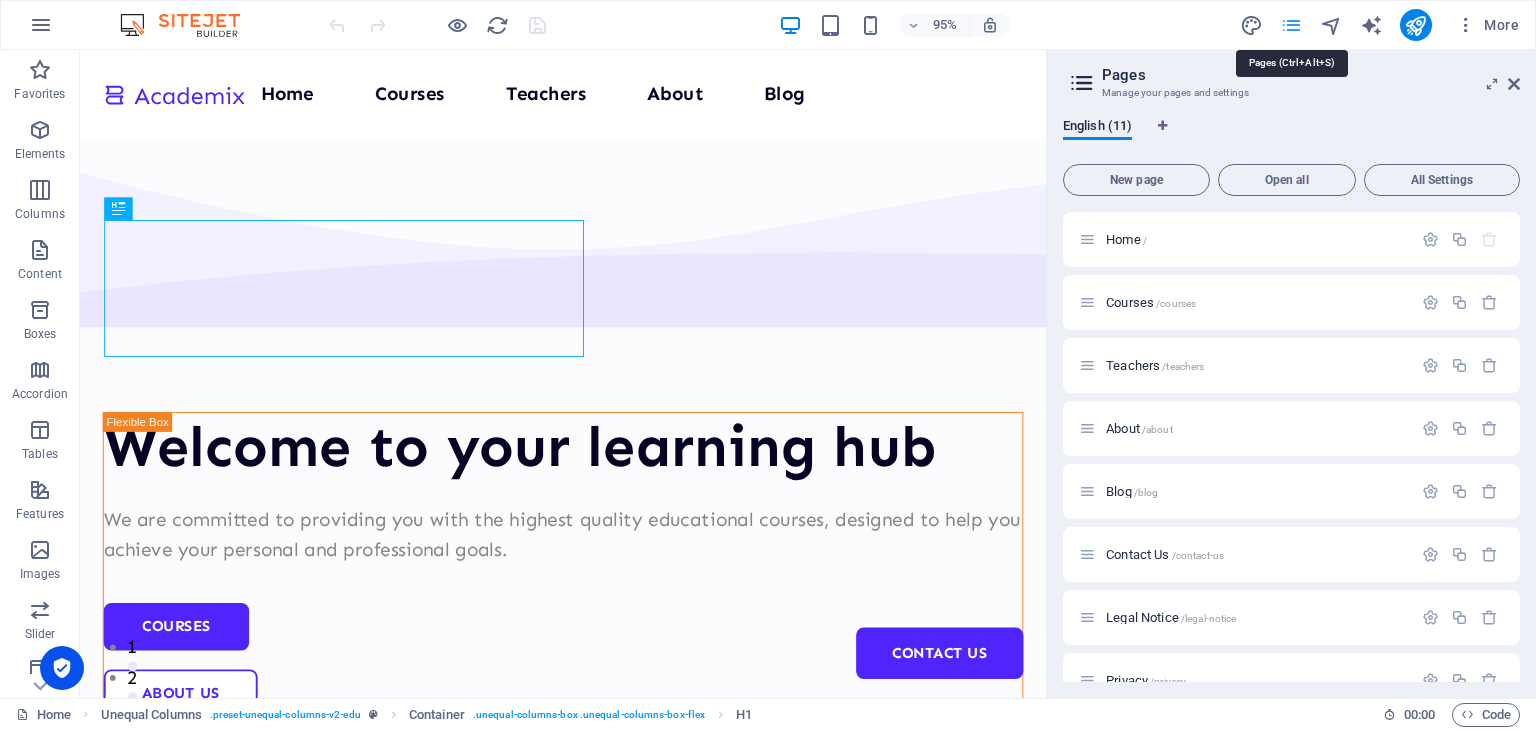 click at bounding box center (1291, 25) 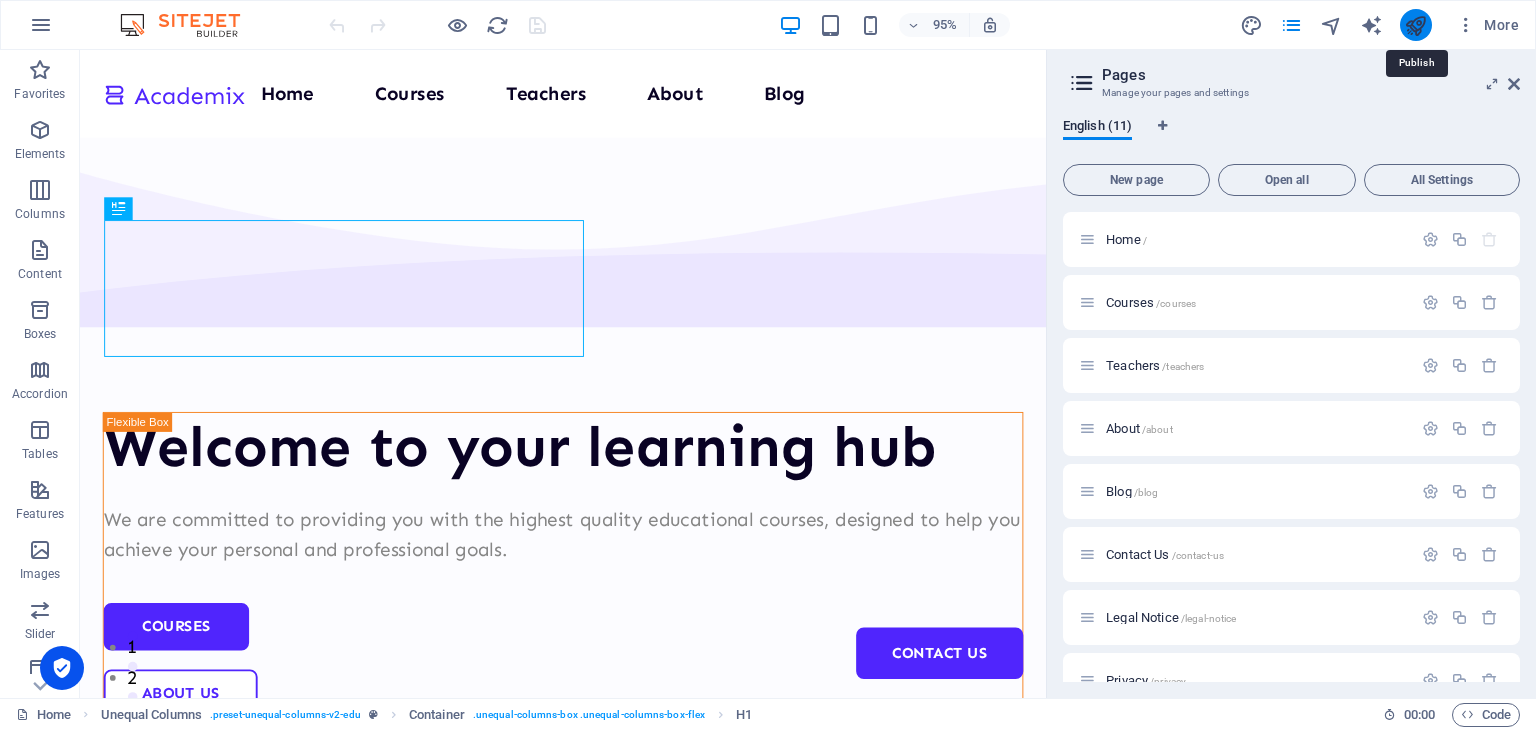 click at bounding box center [1415, 25] 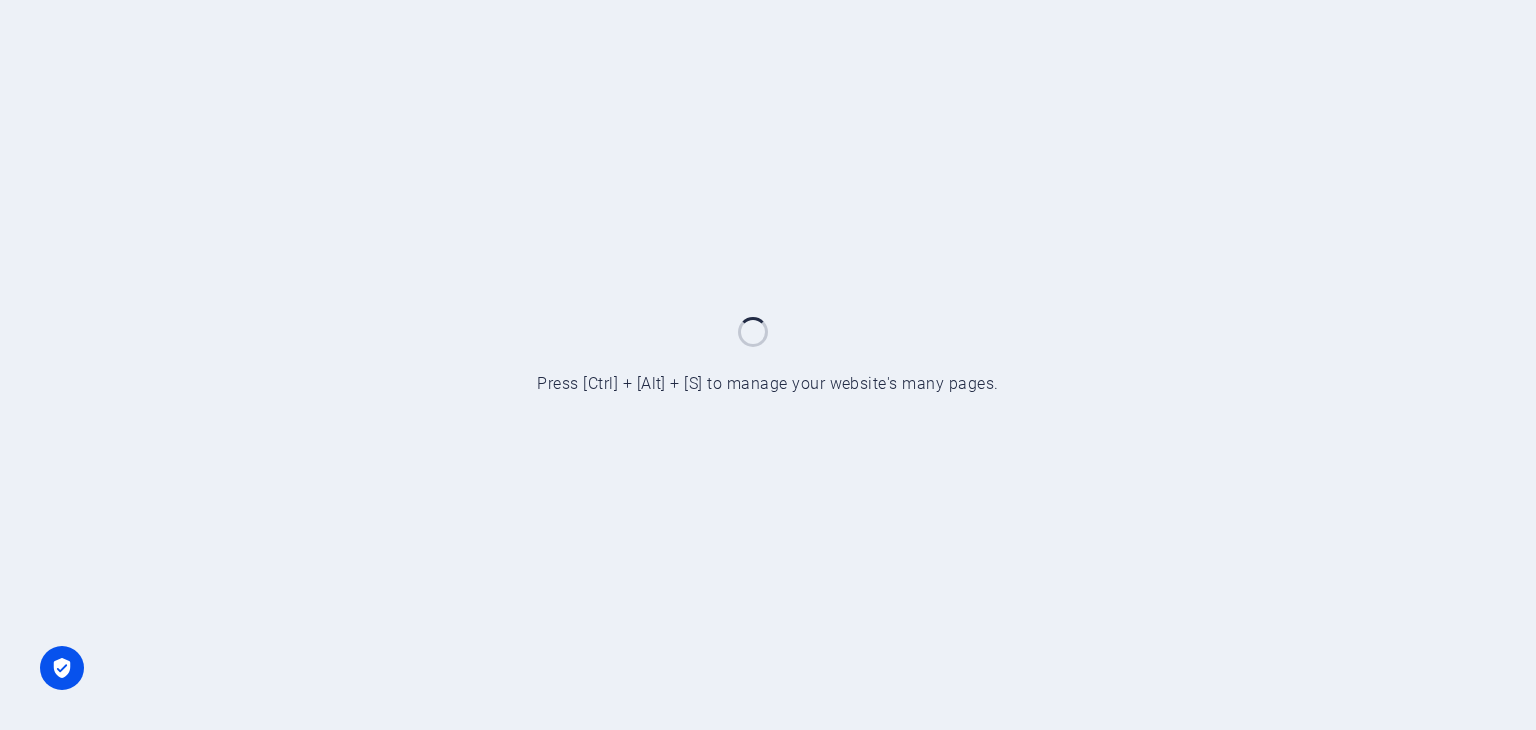 scroll, scrollTop: 0, scrollLeft: 0, axis: both 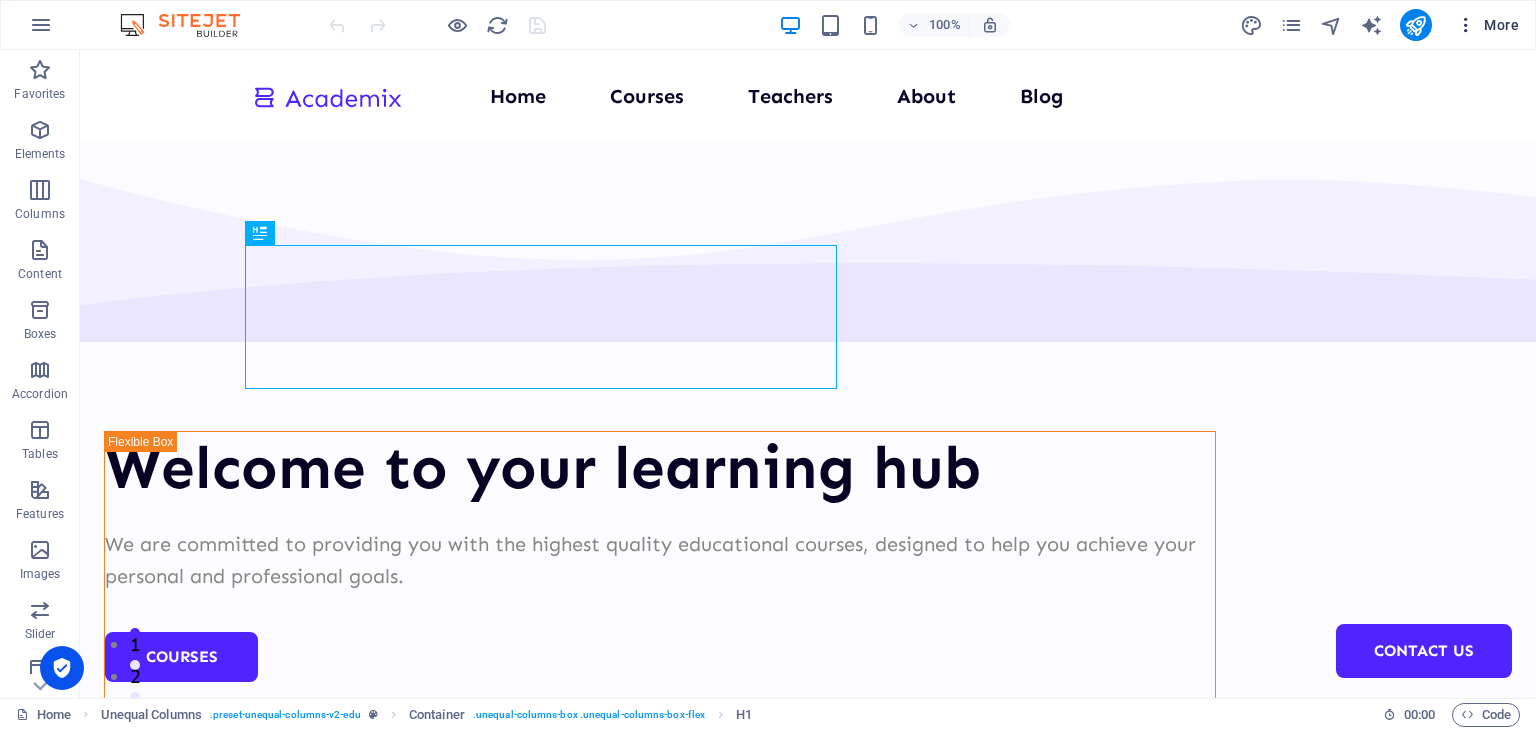 click at bounding box center (1466, 25) 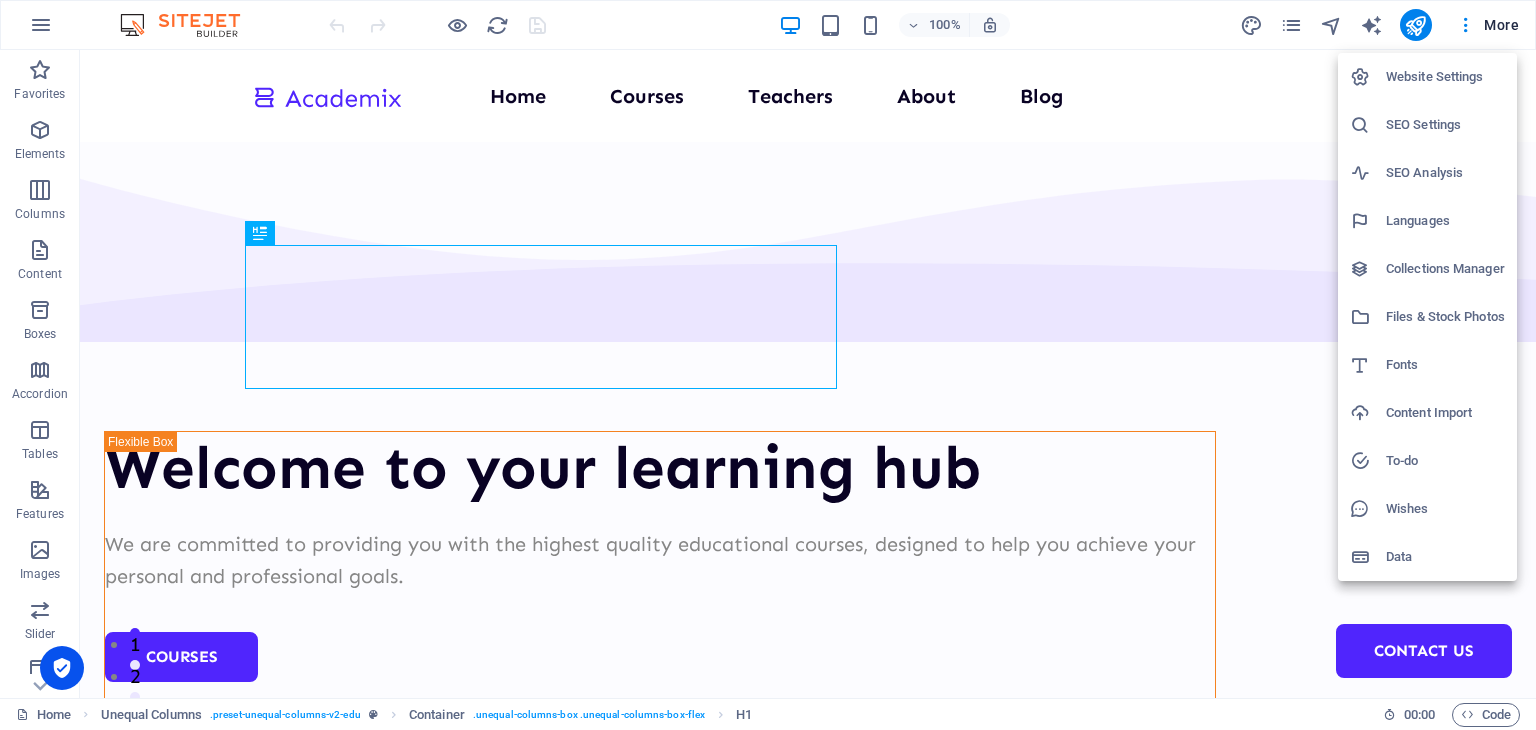 click on "Website Settings" at bounding box center (1445, 77) 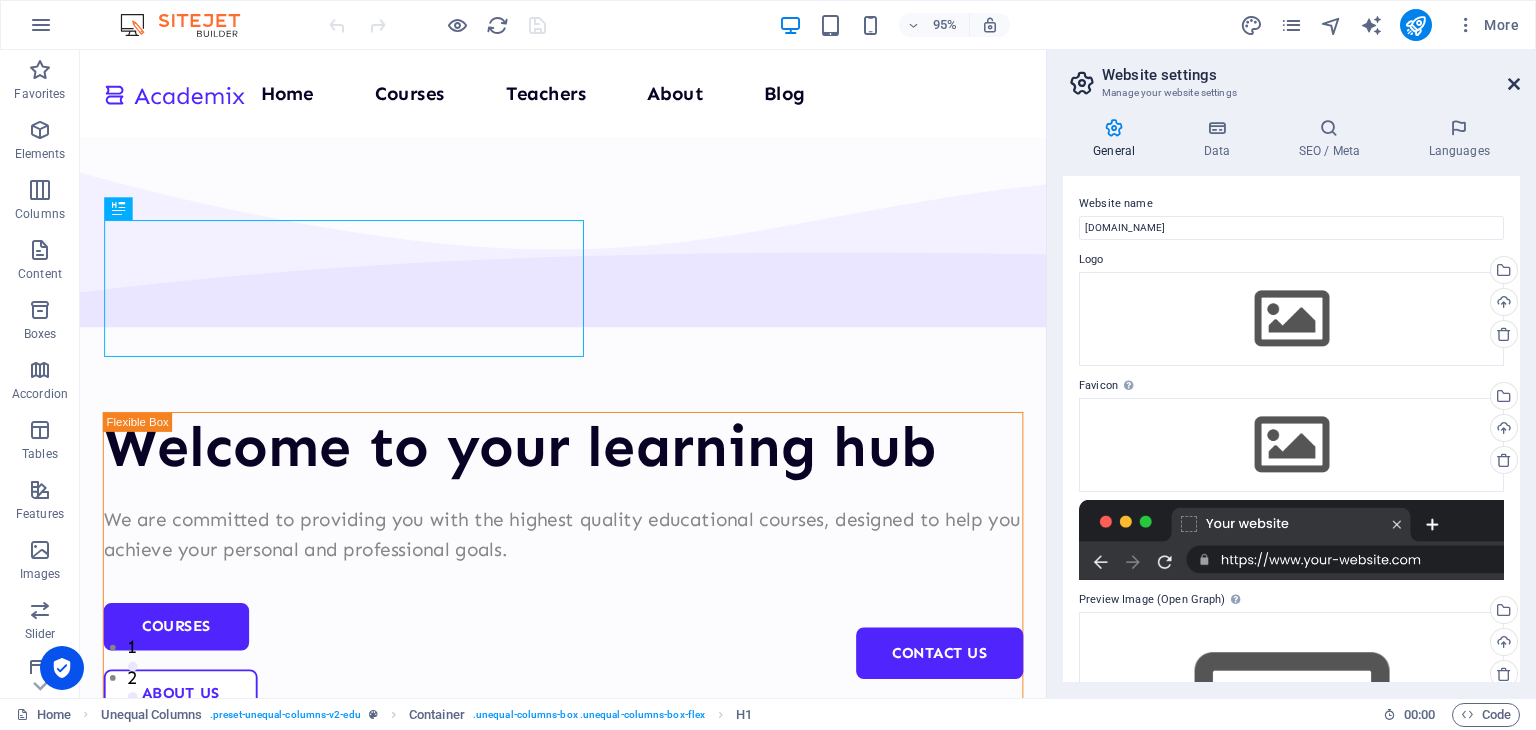 click at bounding box center (1514, 84) 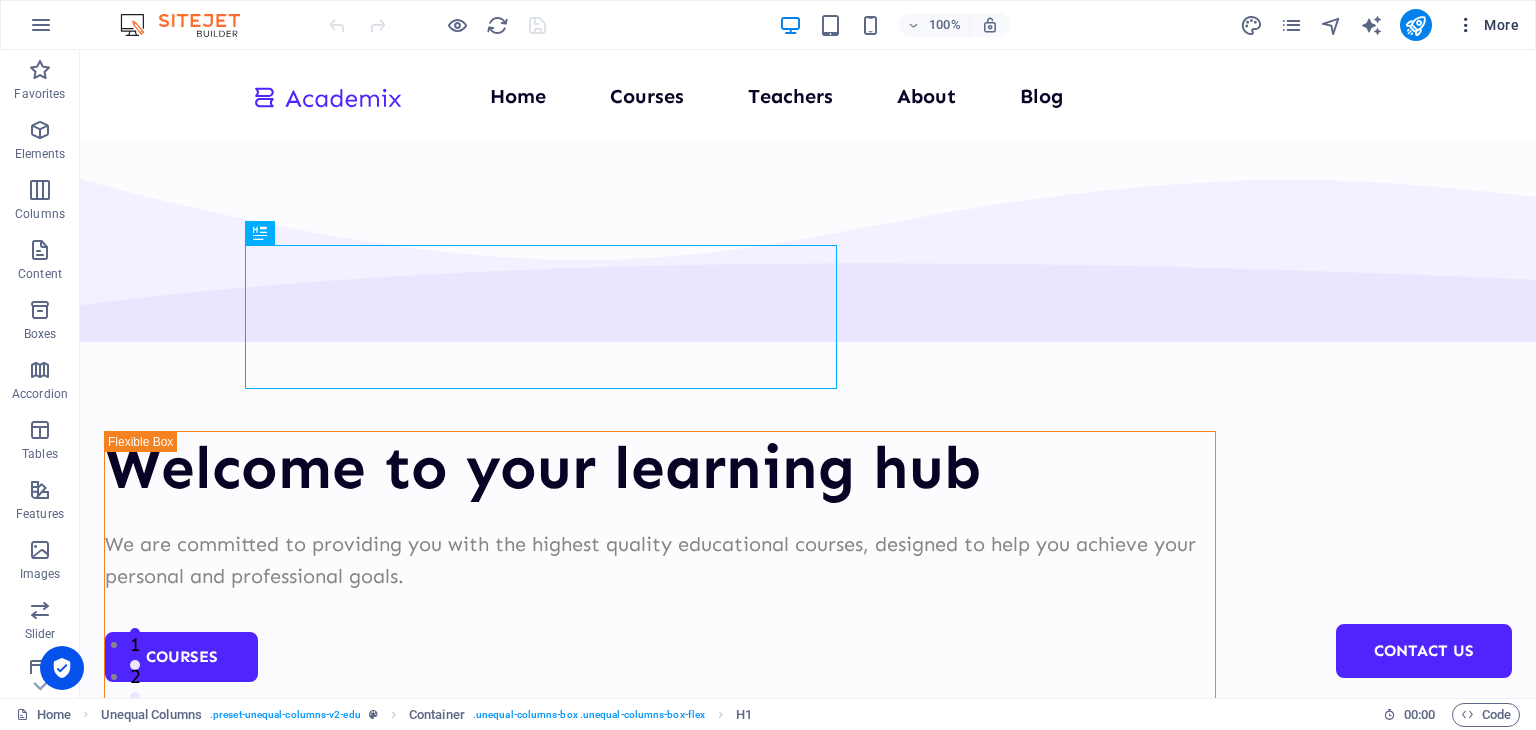 click on "More" at bounding box center [1487, 25] 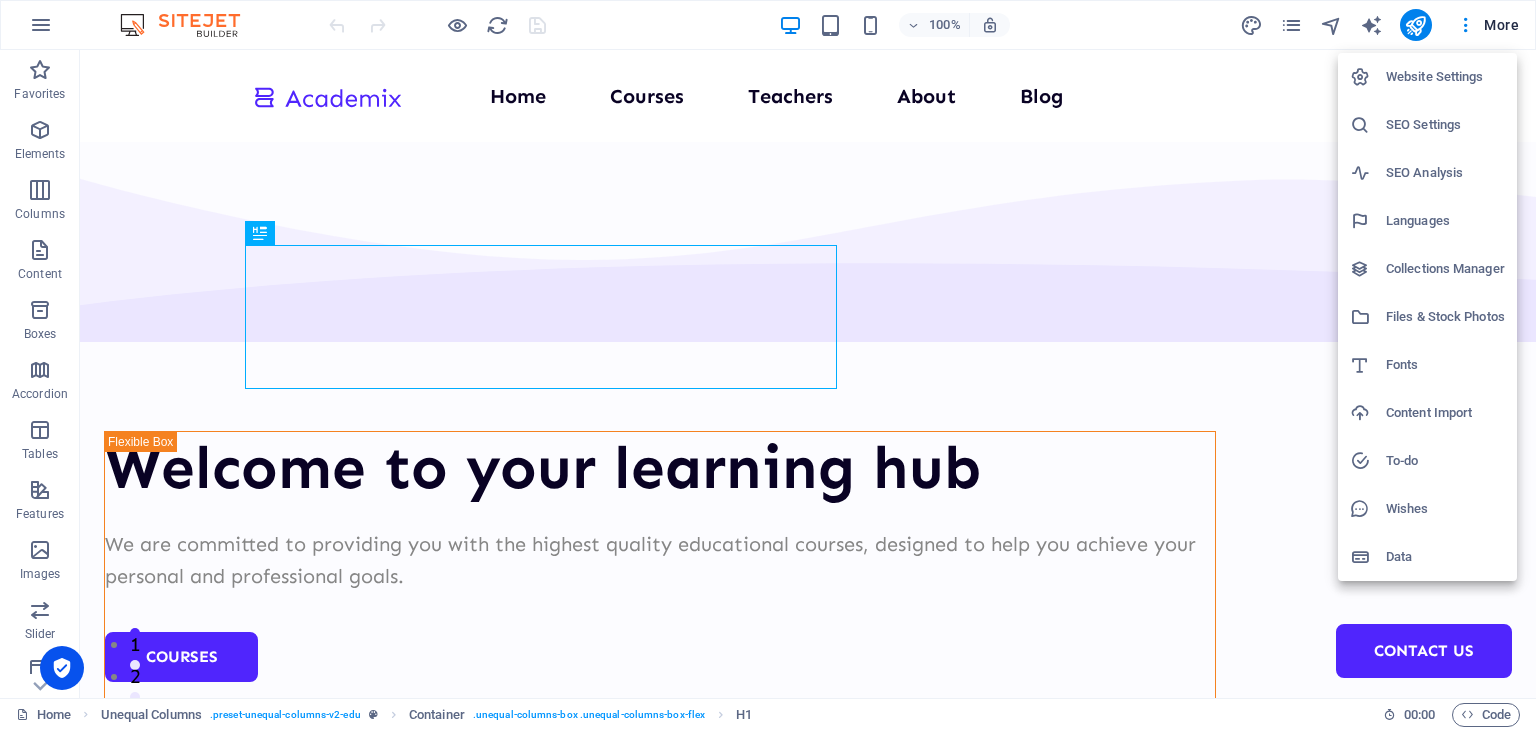 click at bounding box center [768, 365] 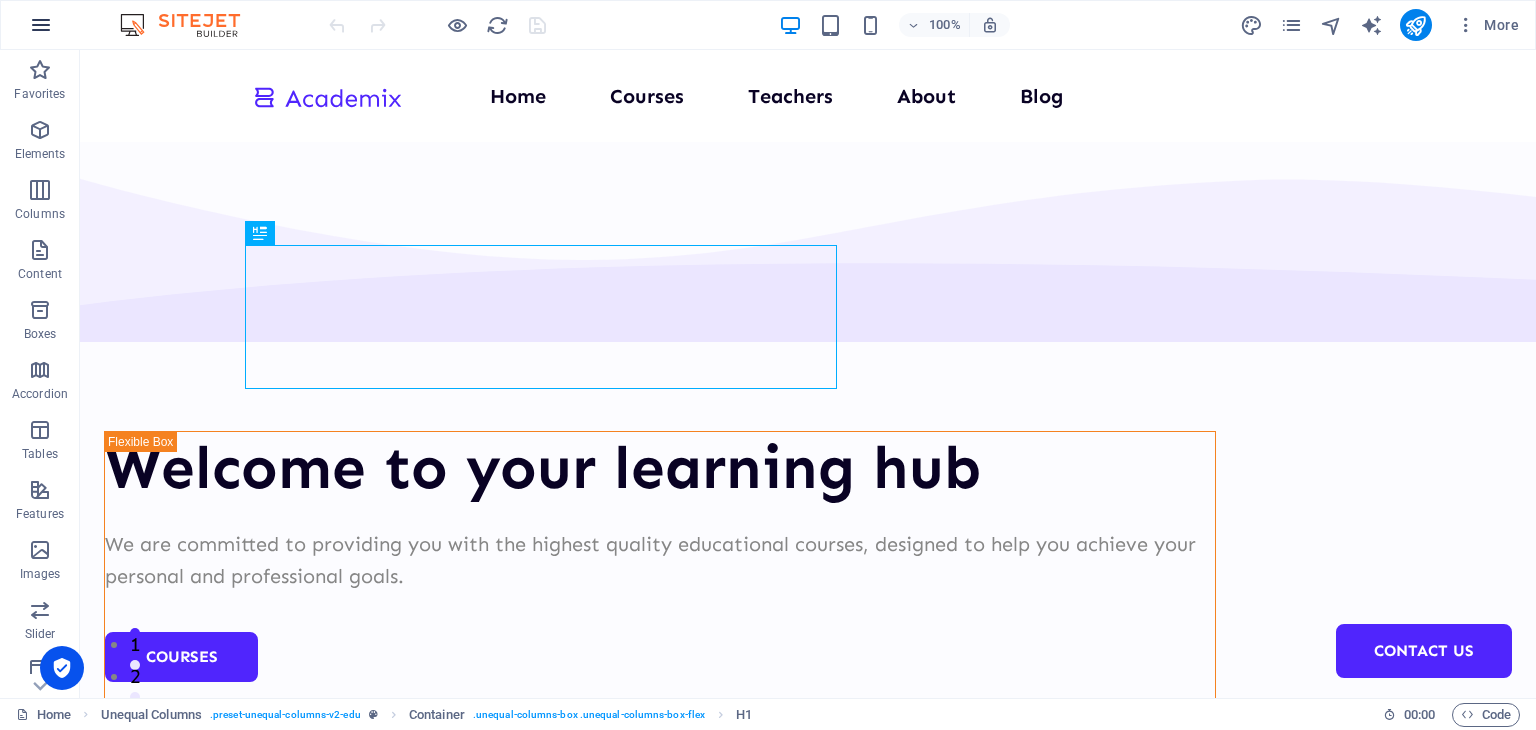 click on "100% More" at bounding box center (768, 25) 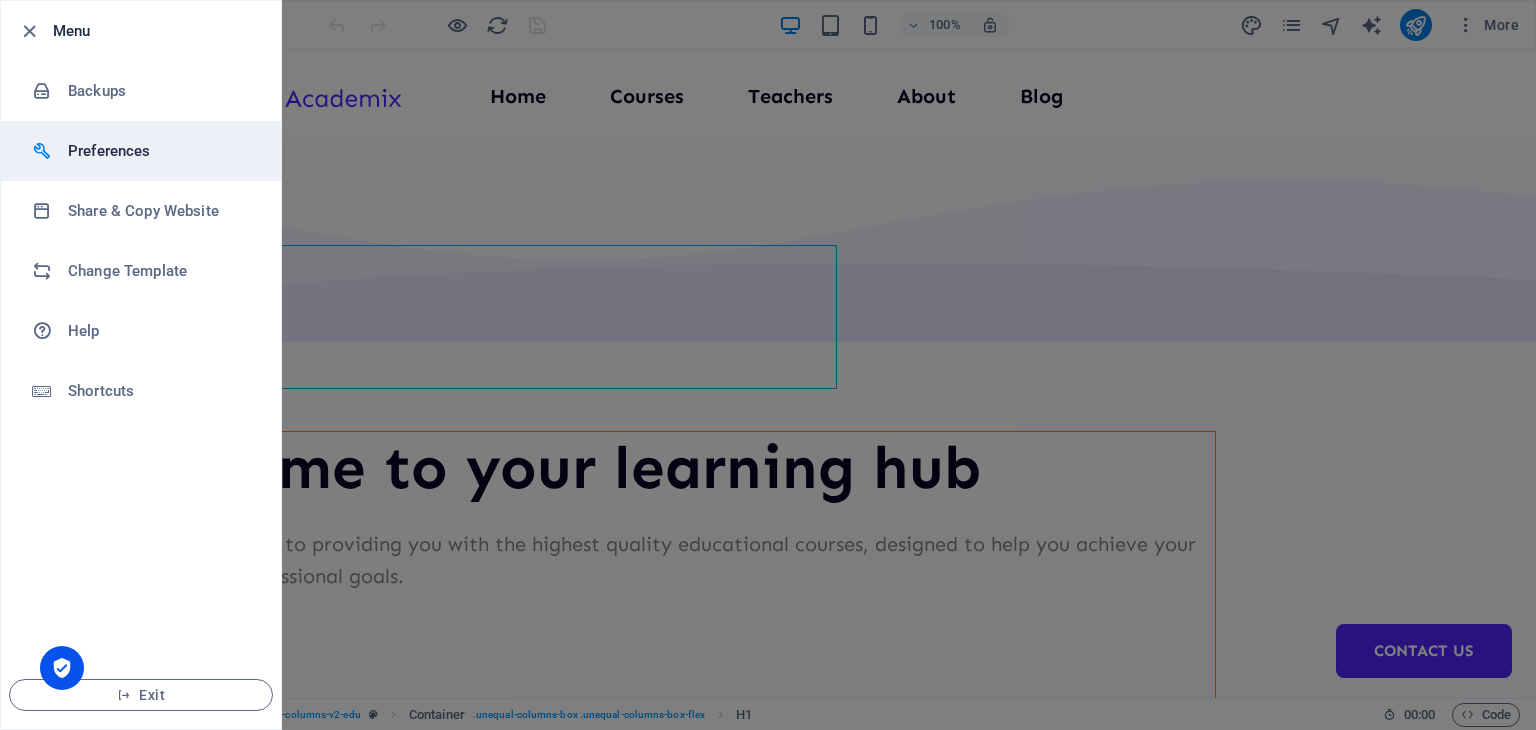 click on "Preferences" at bounding box center (160, 151) 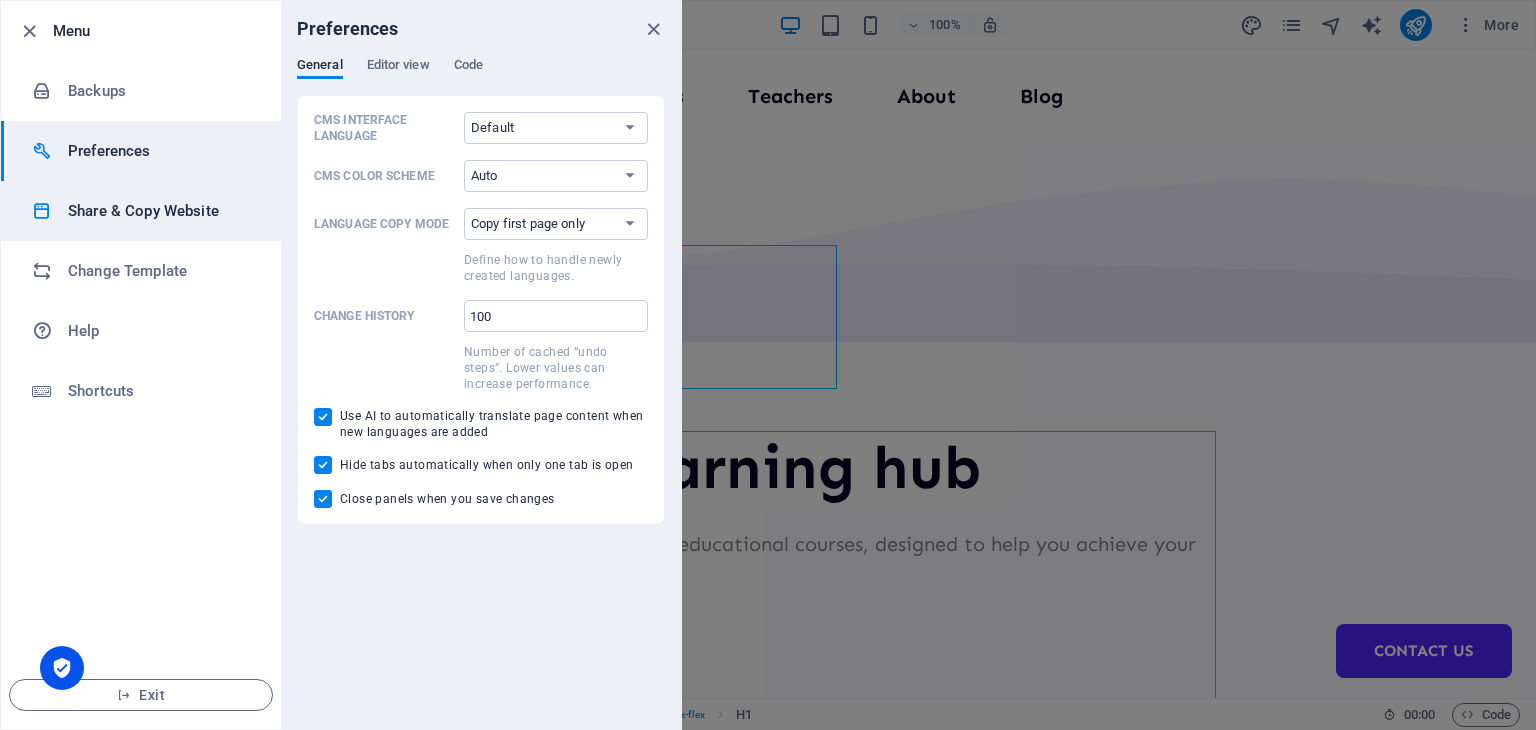 click on "Share & Copy Website" at bounding box center (141, 211) 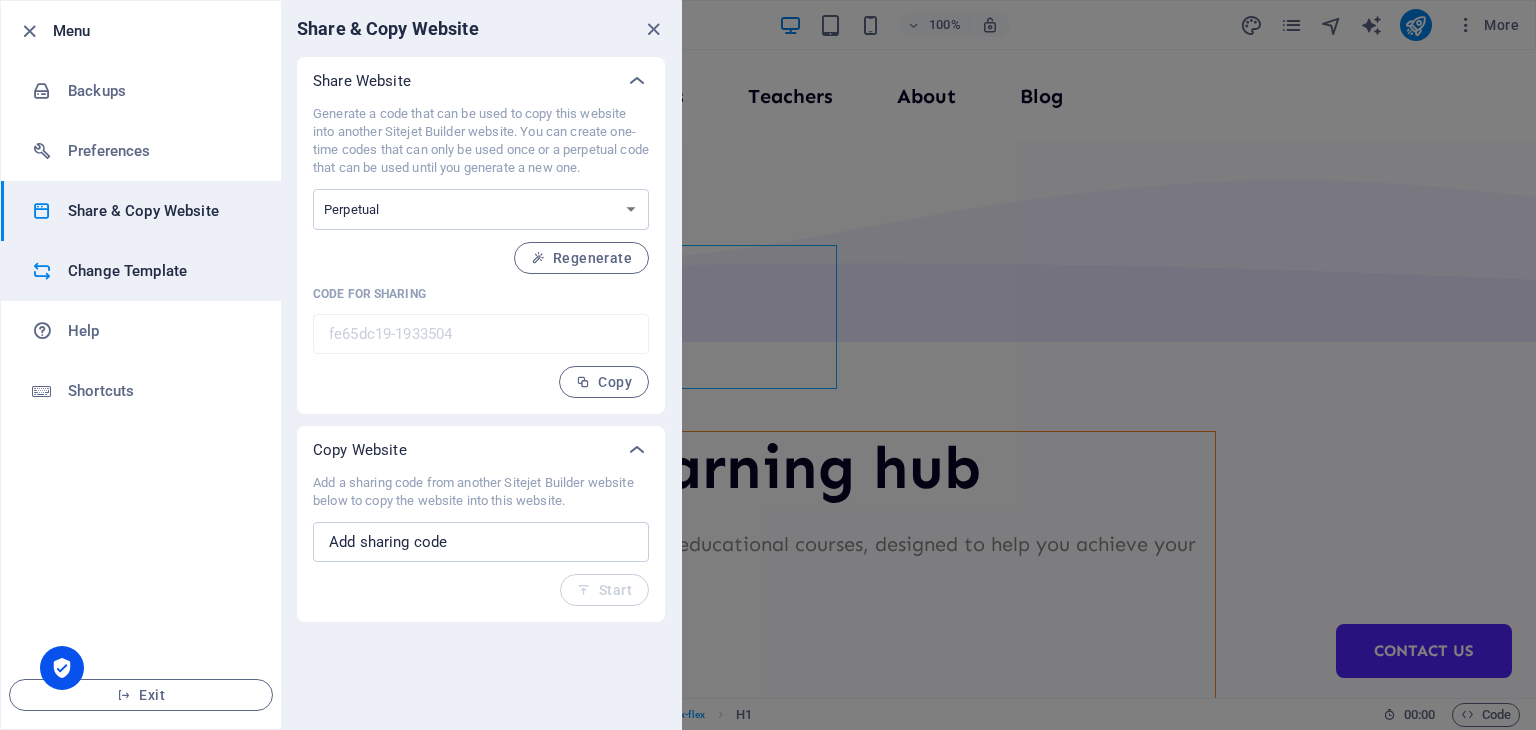 click on "Change Template" at bounding box center [141, 271] 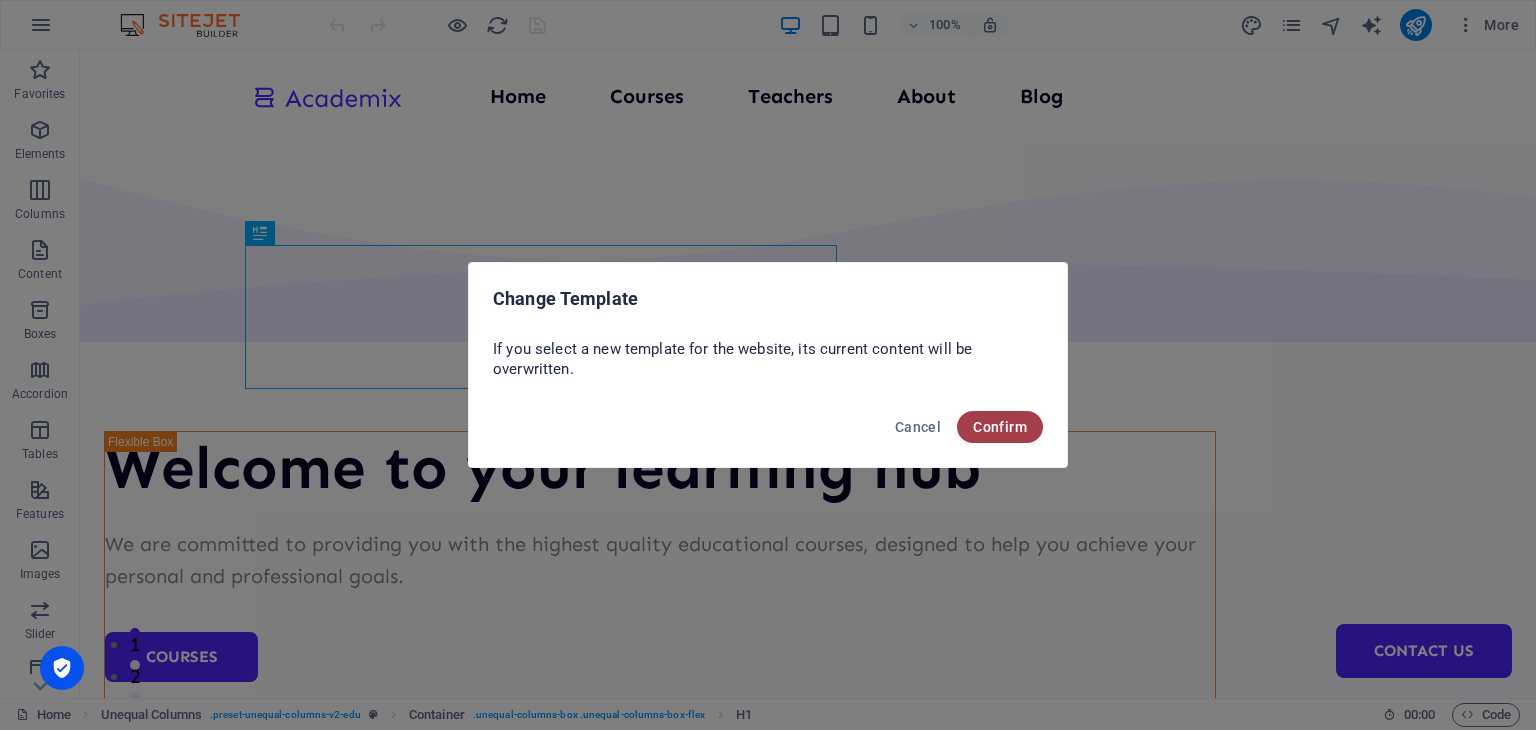 click on "Confirm" at bounding box center [1000, 427] 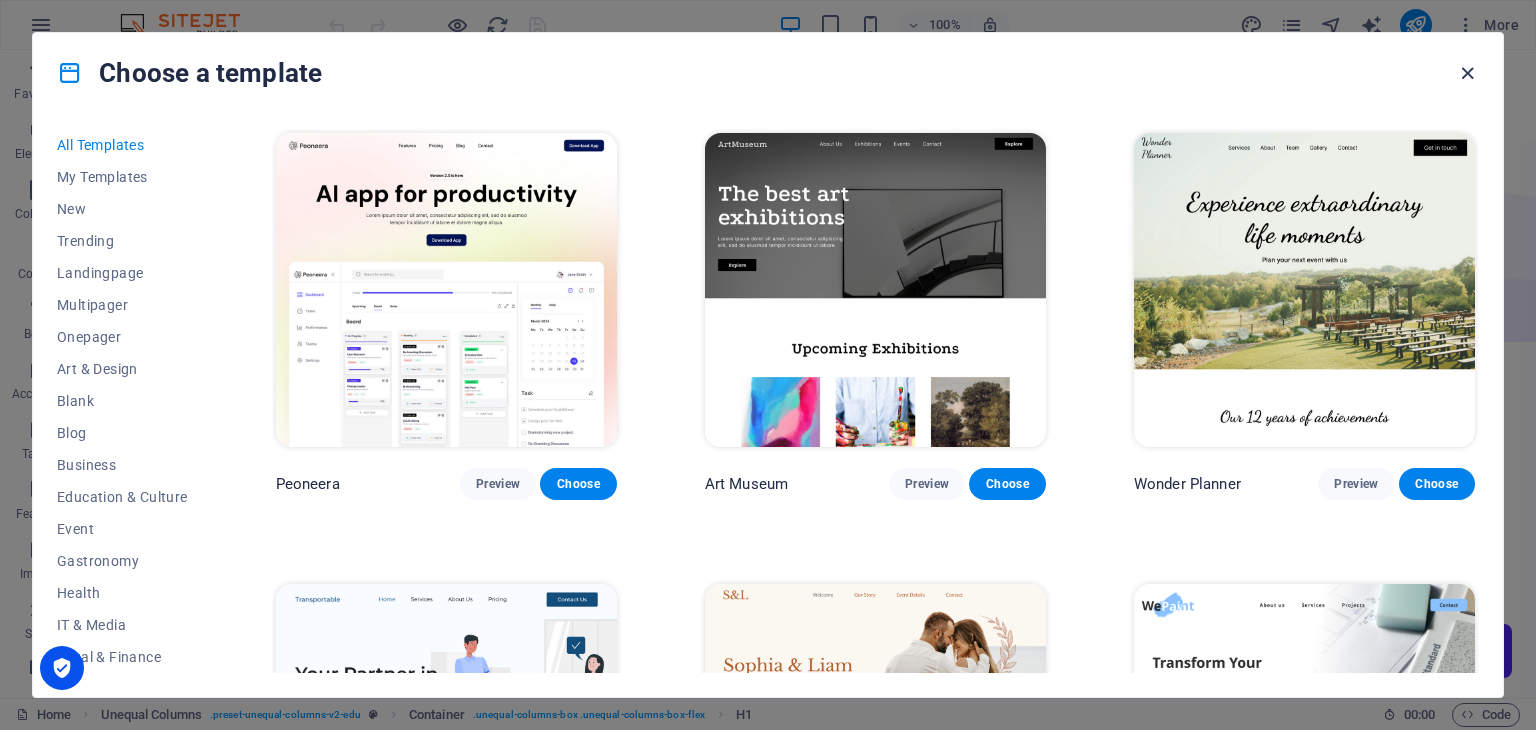 click at bounding box center [1467, 73] 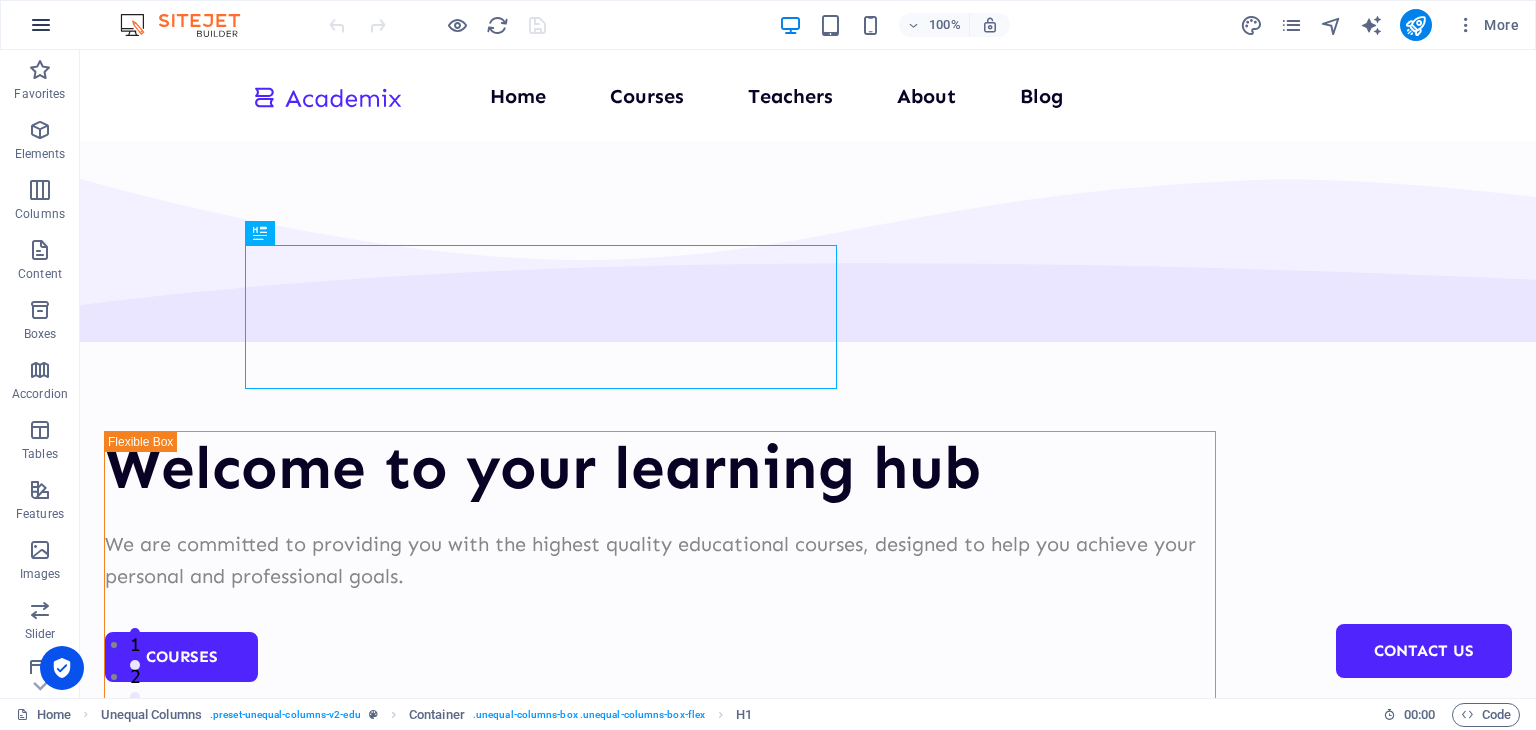 click at bounding box center (41, 25) 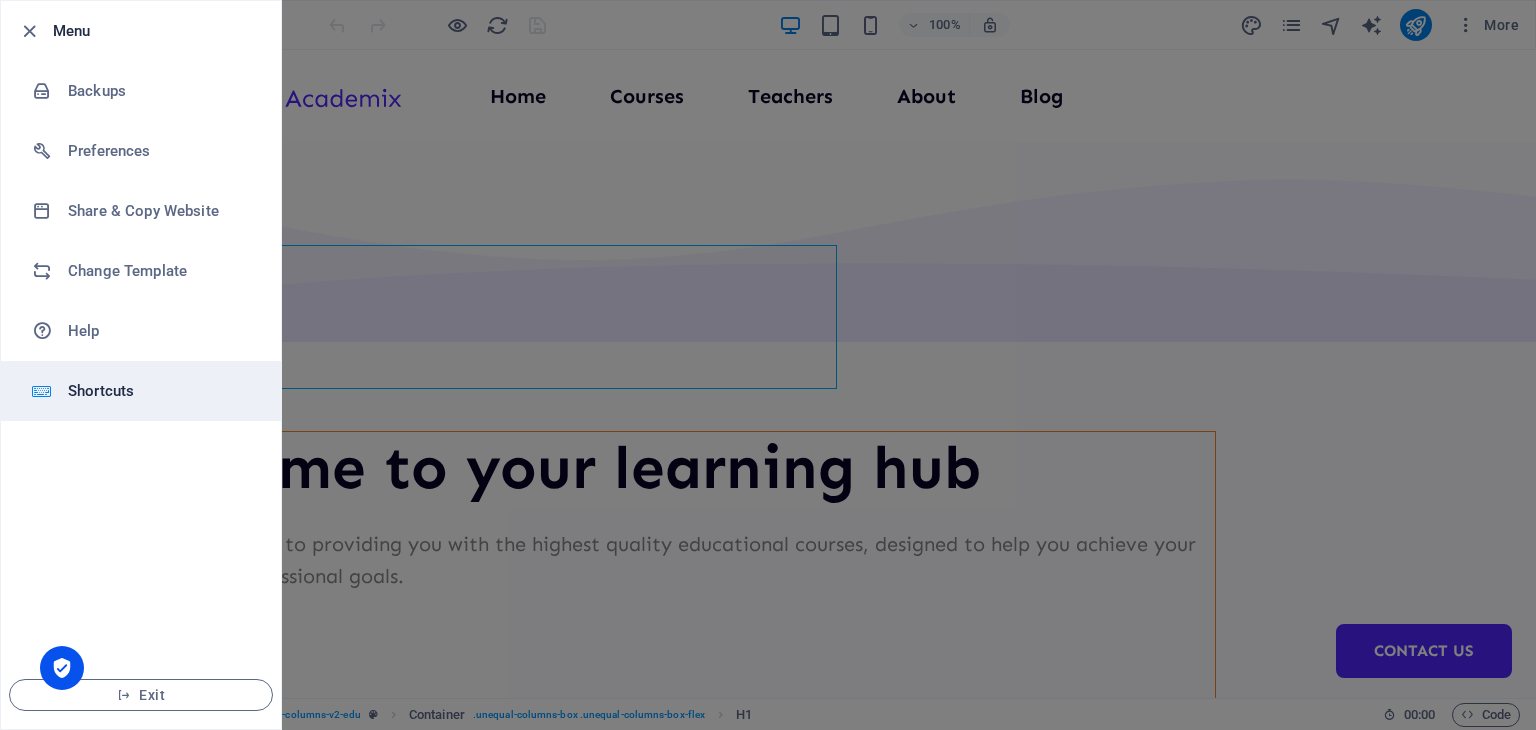 click on "Shortcuts" at bounding box center (160, 391) 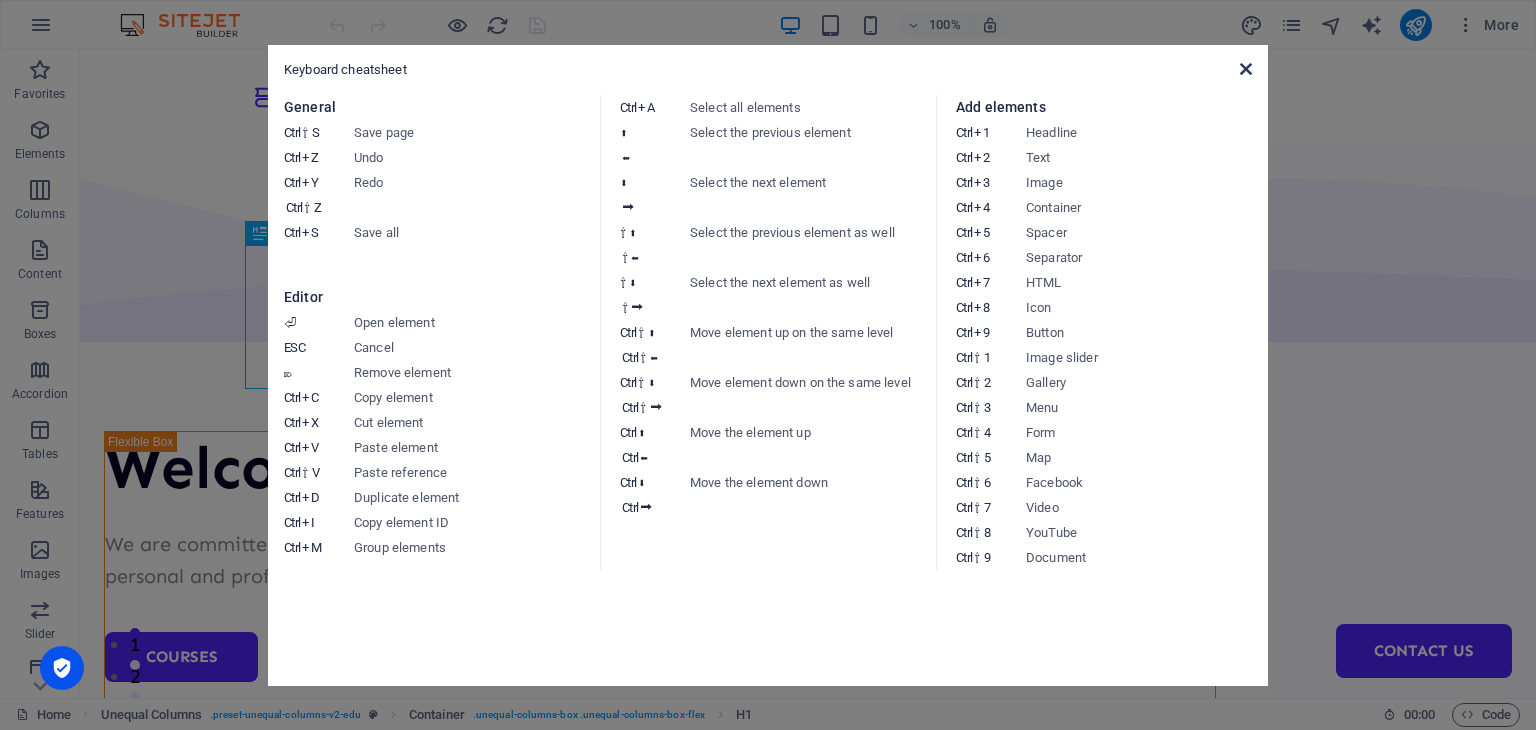 click at bounding box center [1246, 69] 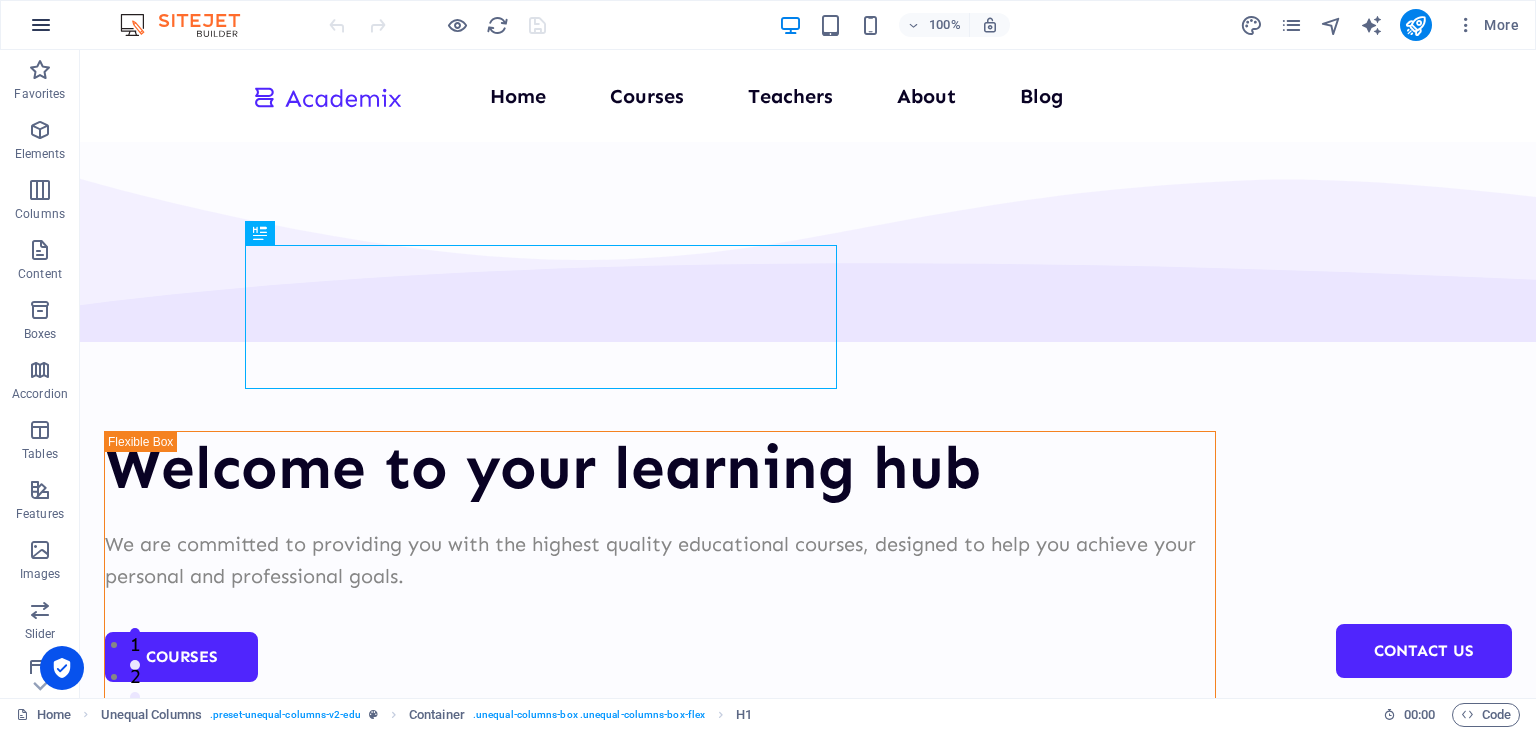 click at bounding box center [41, 25] 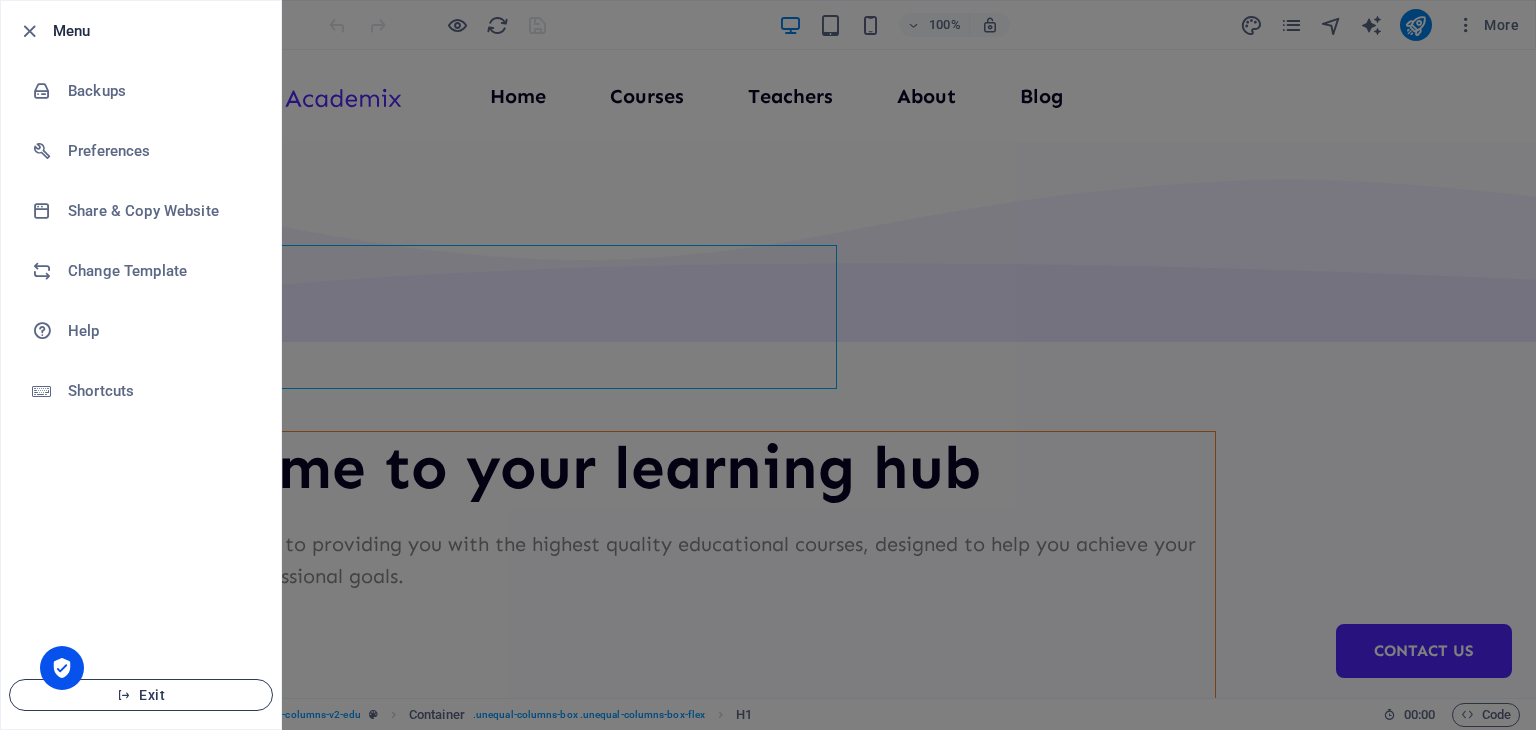 click on "Exit" at bounding box center (141, 695) 